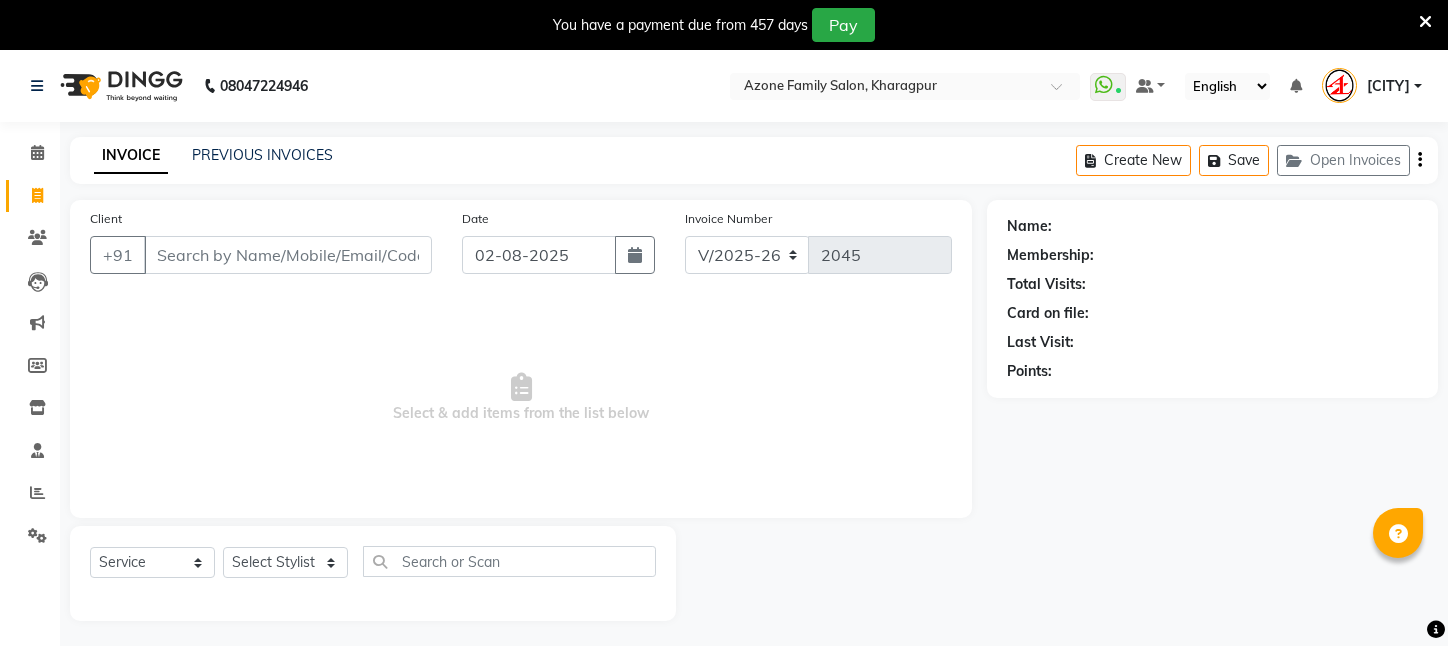 select on "4296" 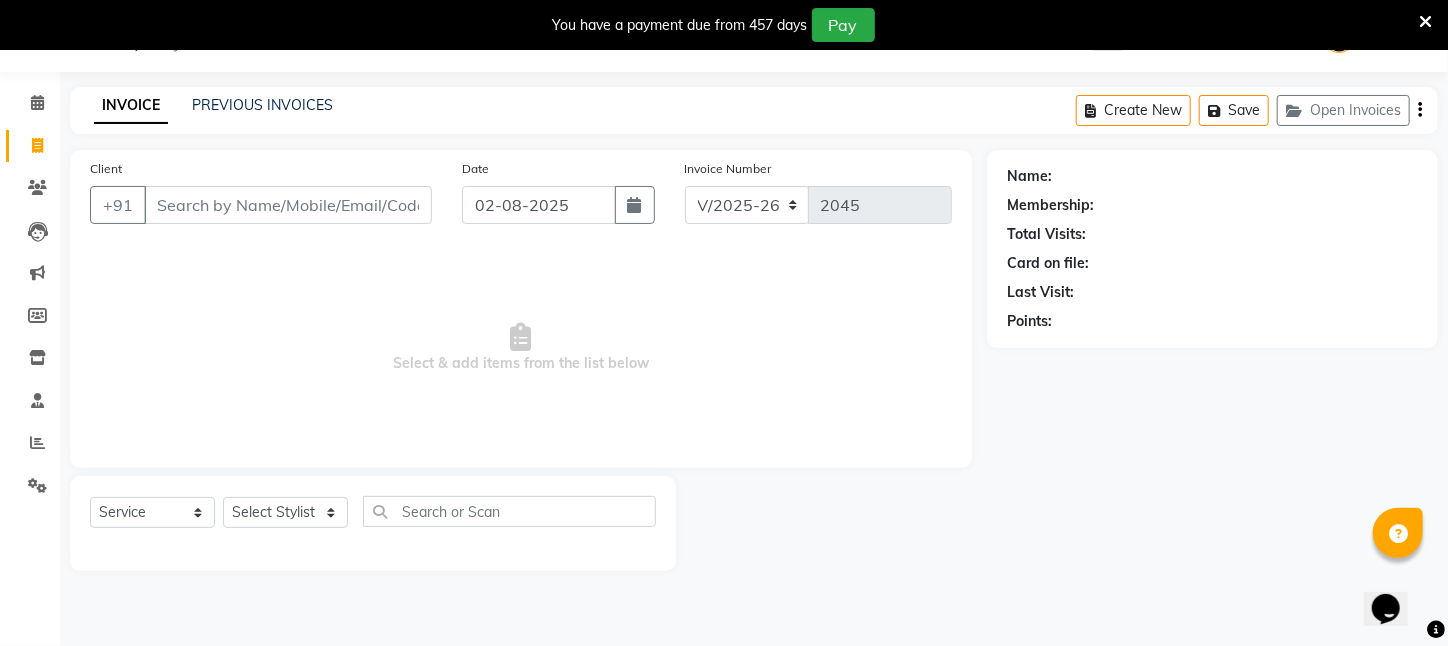 scroll, scrollTop: 0, scrollLeft: 0, axis: both 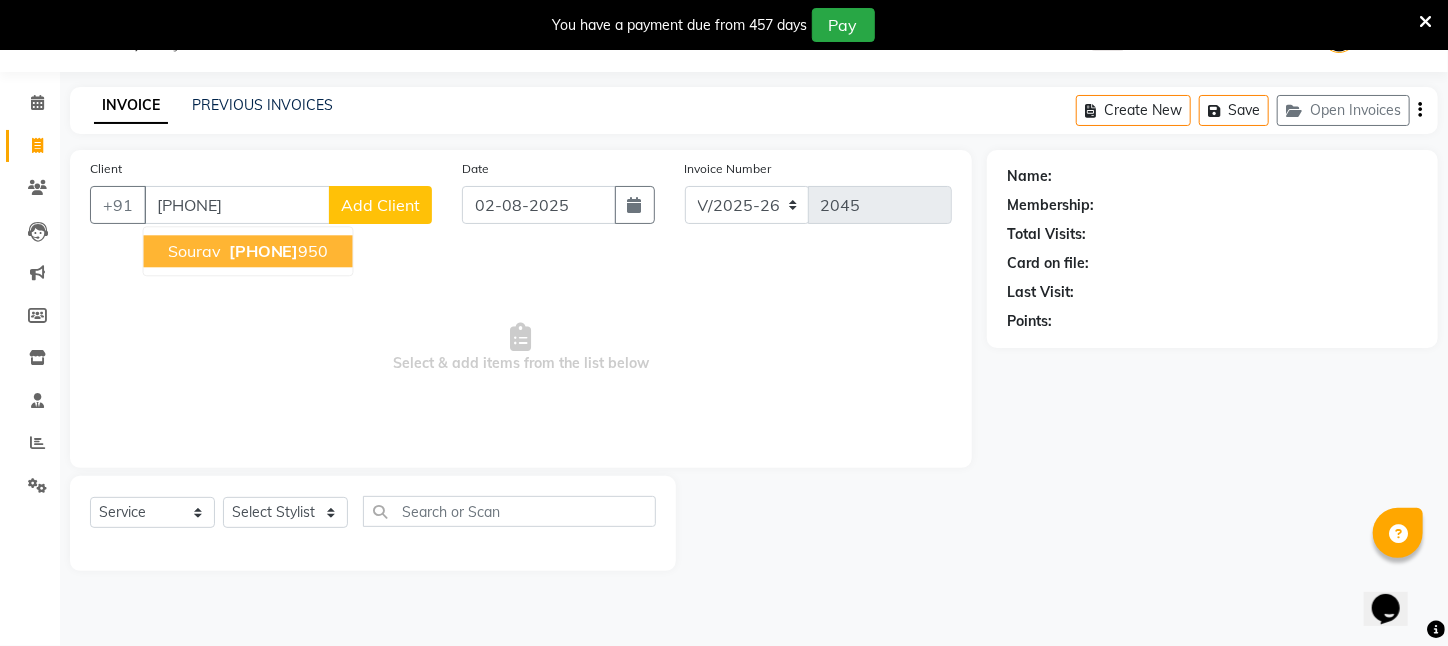 click on "[PHONE]" at bounding box center [264, 251] 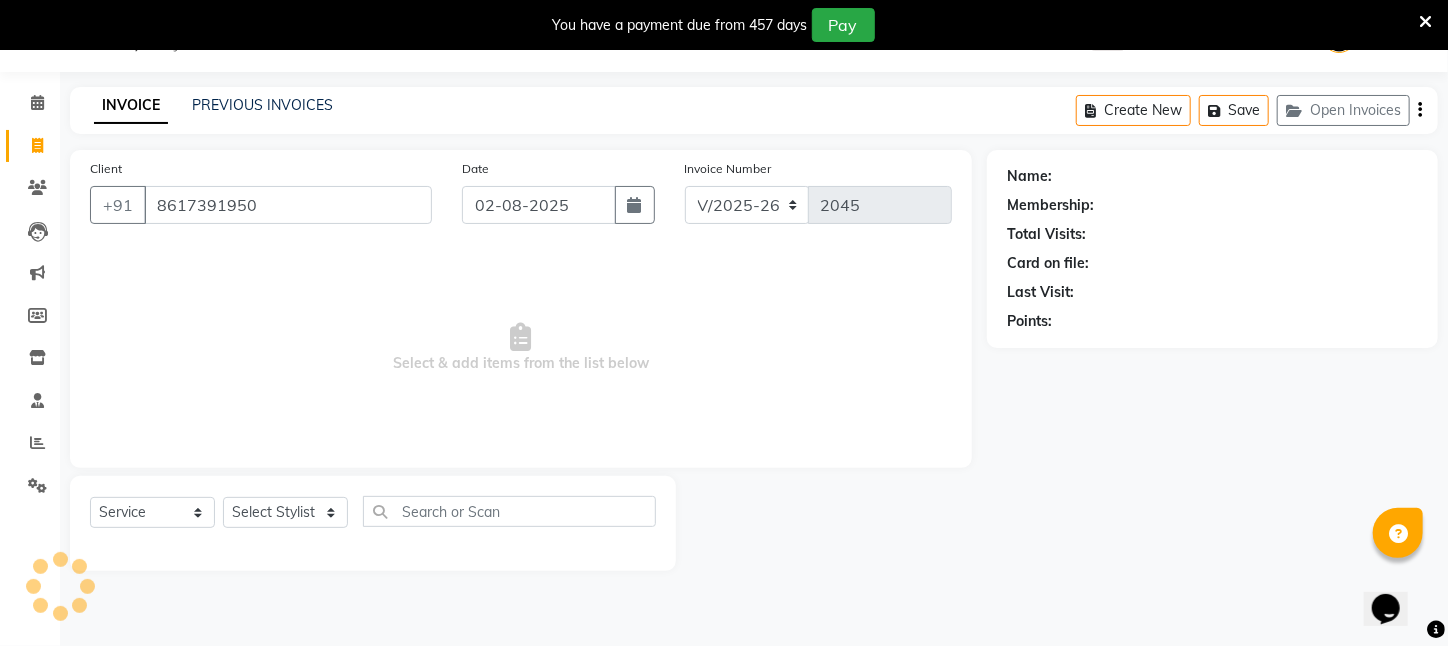 type on "8617391950" 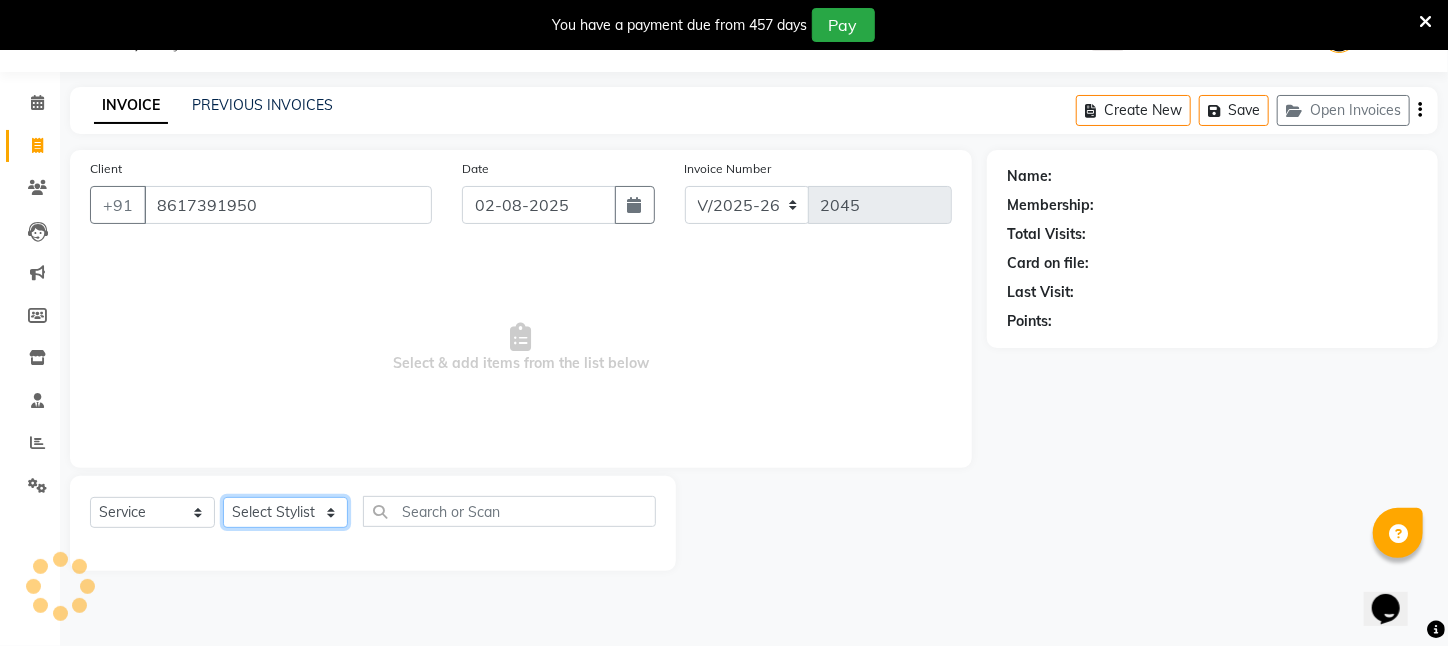 click on "Select Stylist [FIRST] [LAST] [FIRST] [LAST] [FIRST] [LAST] [FIRST] [LAST] [FIRST] [LAST] [CITY] [FIRST] [LAST] [FIRST] [LAST] [FIRST] [LAST] [FIRST] [LAST] [FIRST] [LAST] [FIRST] [LAST] [FIRST] [LAST] [FIRST] [LAST] [FIRST] [LAST] [FIRST] [LAST] [FIRST] [LAST] [FIRST] [LAST]" 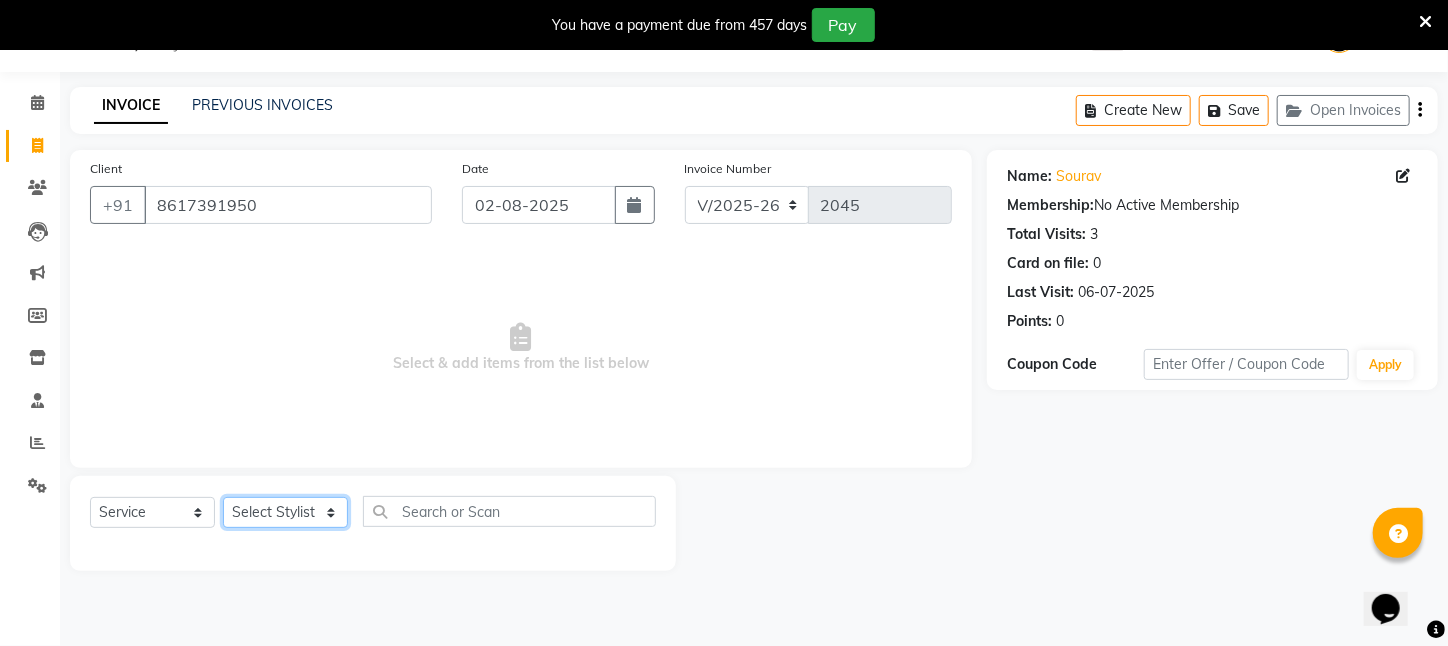 select on "25302" 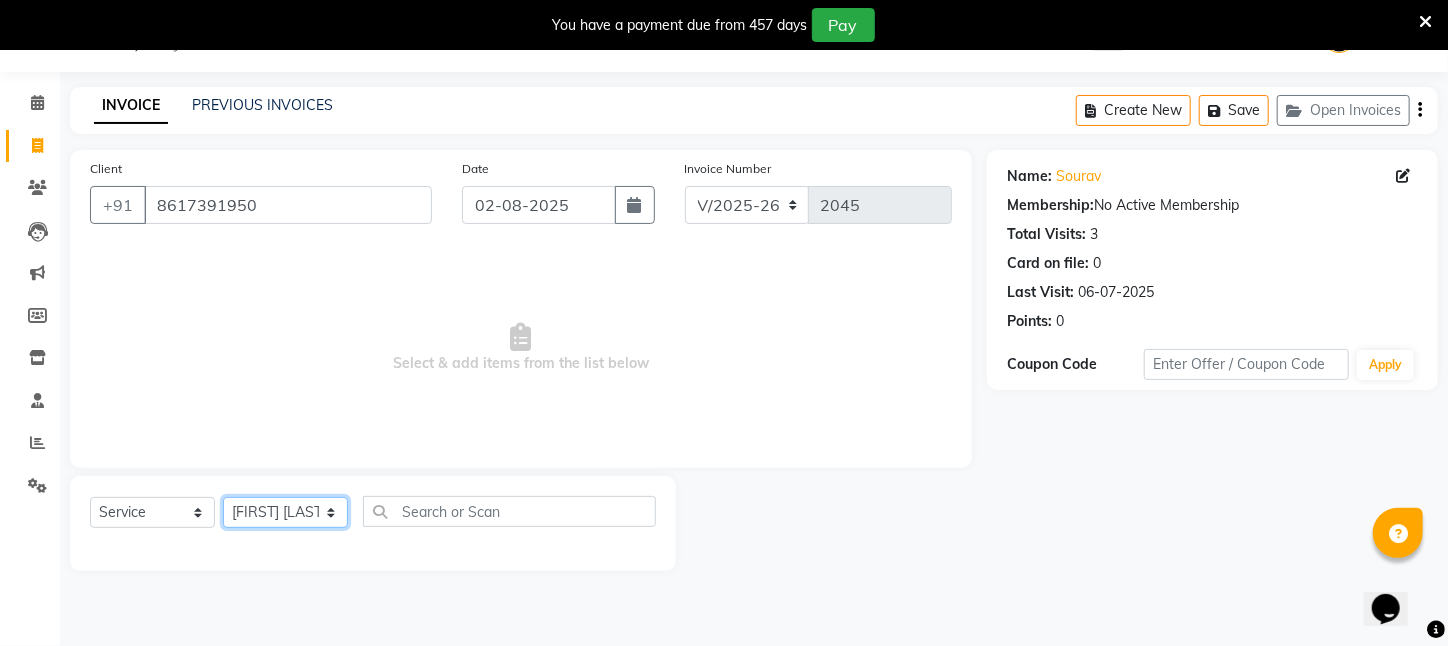 click on "Select Stylist [FIRST] [LAST] [FIRST] [LAST] [FIRST] [LAST] [FIRST] [LAST] [FIRST] [LAST] [CITY] [FIRST] [LAST] [FIRST] [LAST] [FIRST] [LAST] [FIRST] [LAST] [FIRST] [LAST] [FIRST] [LAST] [FIRST] [LAST] [FIRST] [LAST] [FIRST] [LAST] [FIRST] [LAST] [FIRST] [LAST] [FIRST] [LAST]" 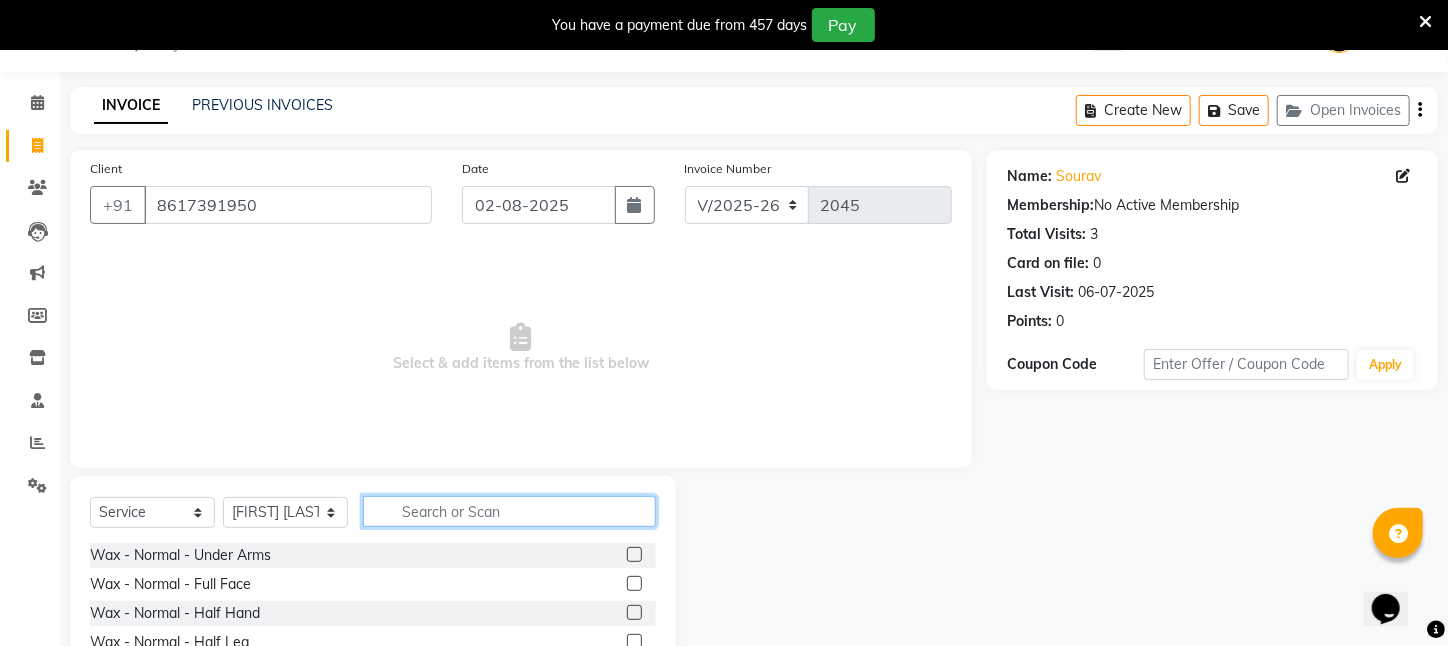 click 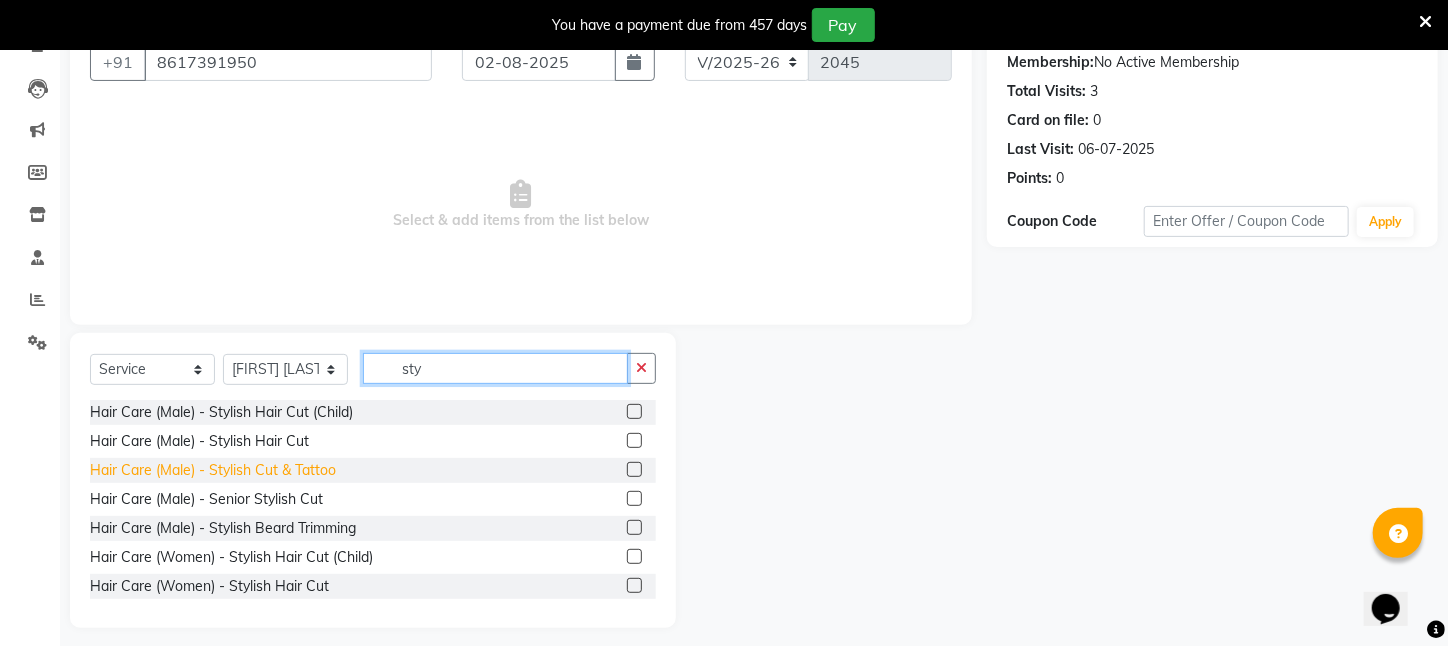scroll, scrollTop: 200, scrollLeft: 0, axis: vertical 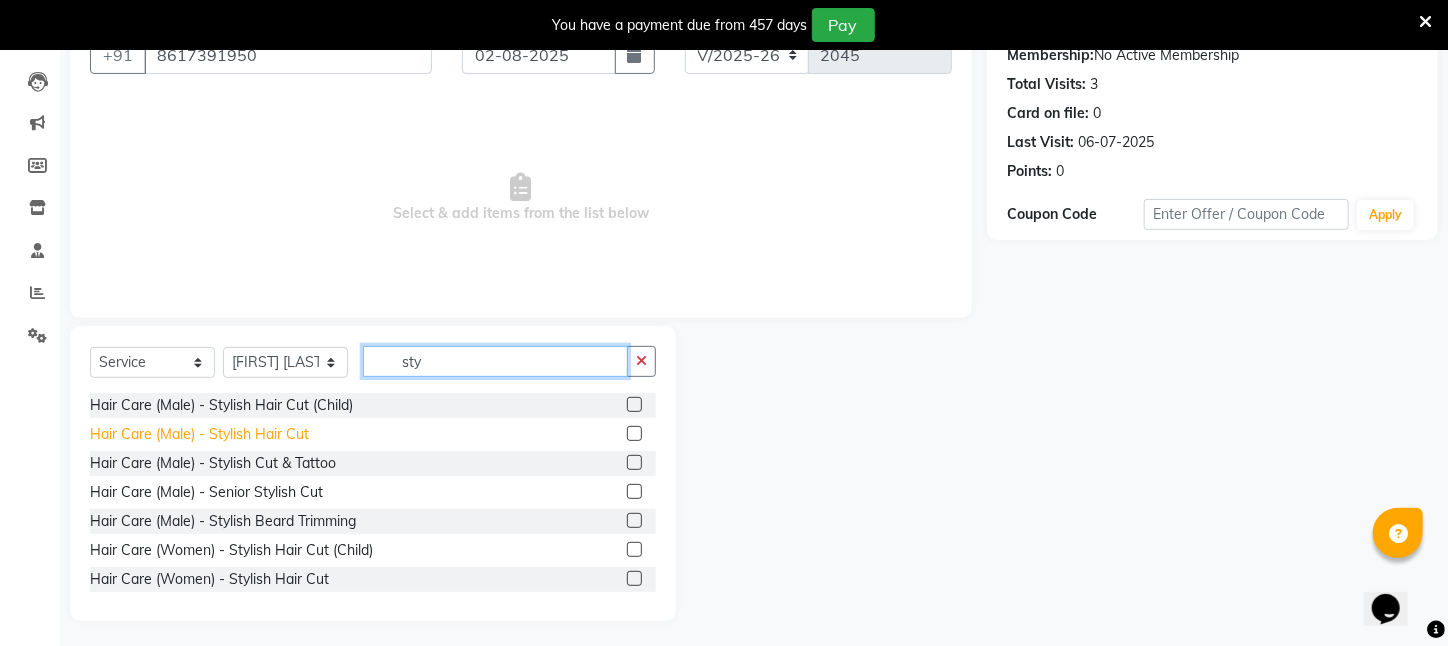 type on "sty" 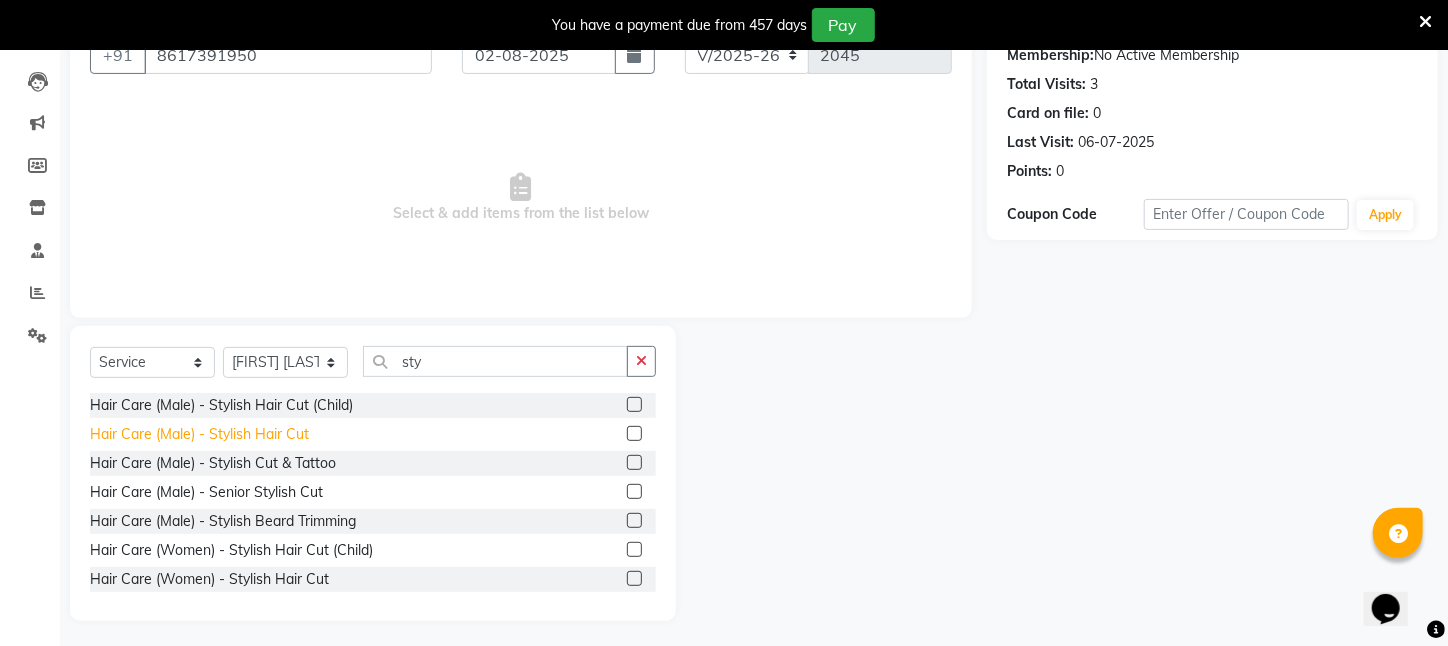 click on "Hair Care (Male)   -   Stylish Hair Cut" 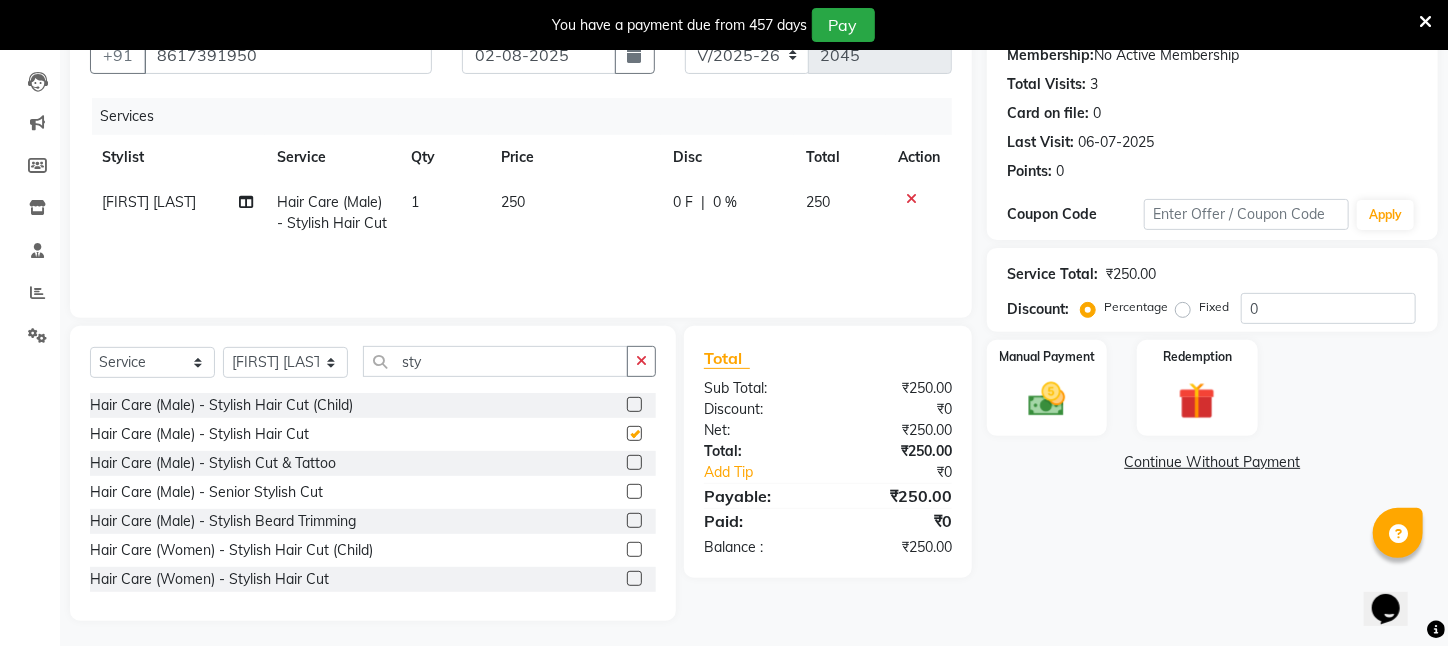 checkbox on "false" 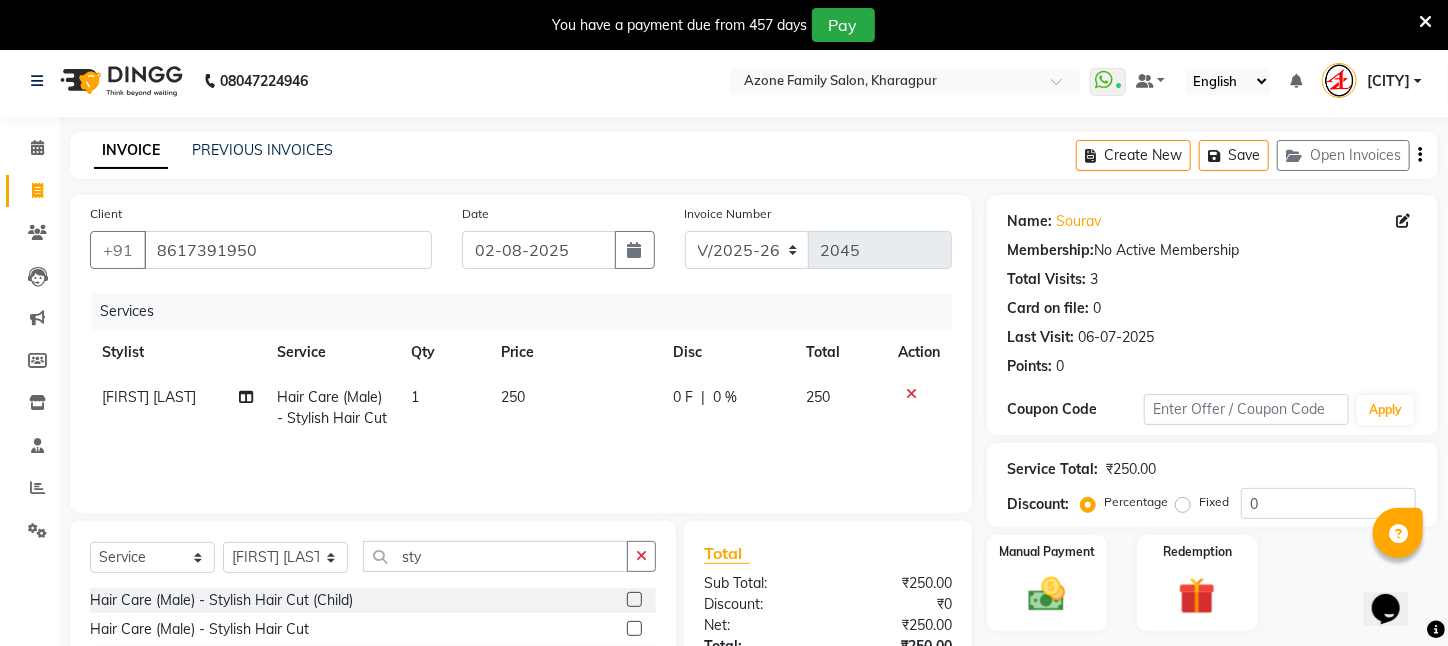 scroll, scrollTop: 204, scrollLeft: 0, axis: vertical 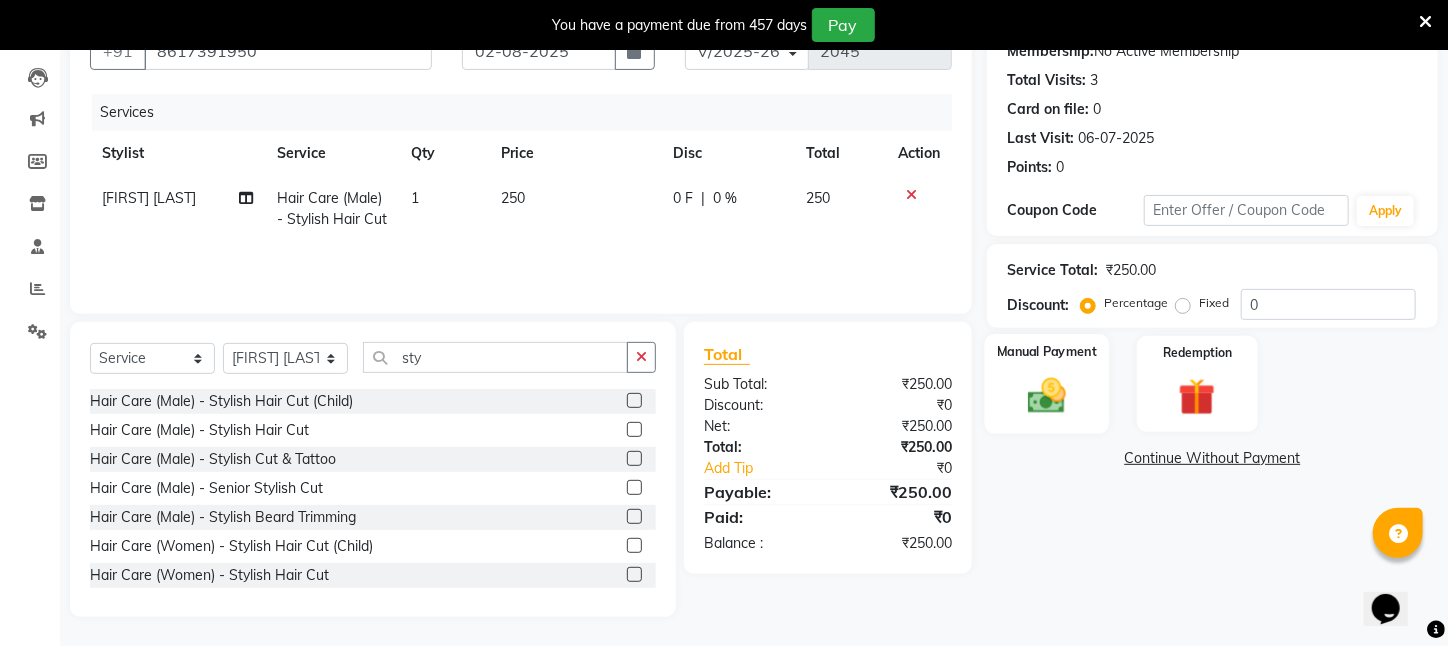 click 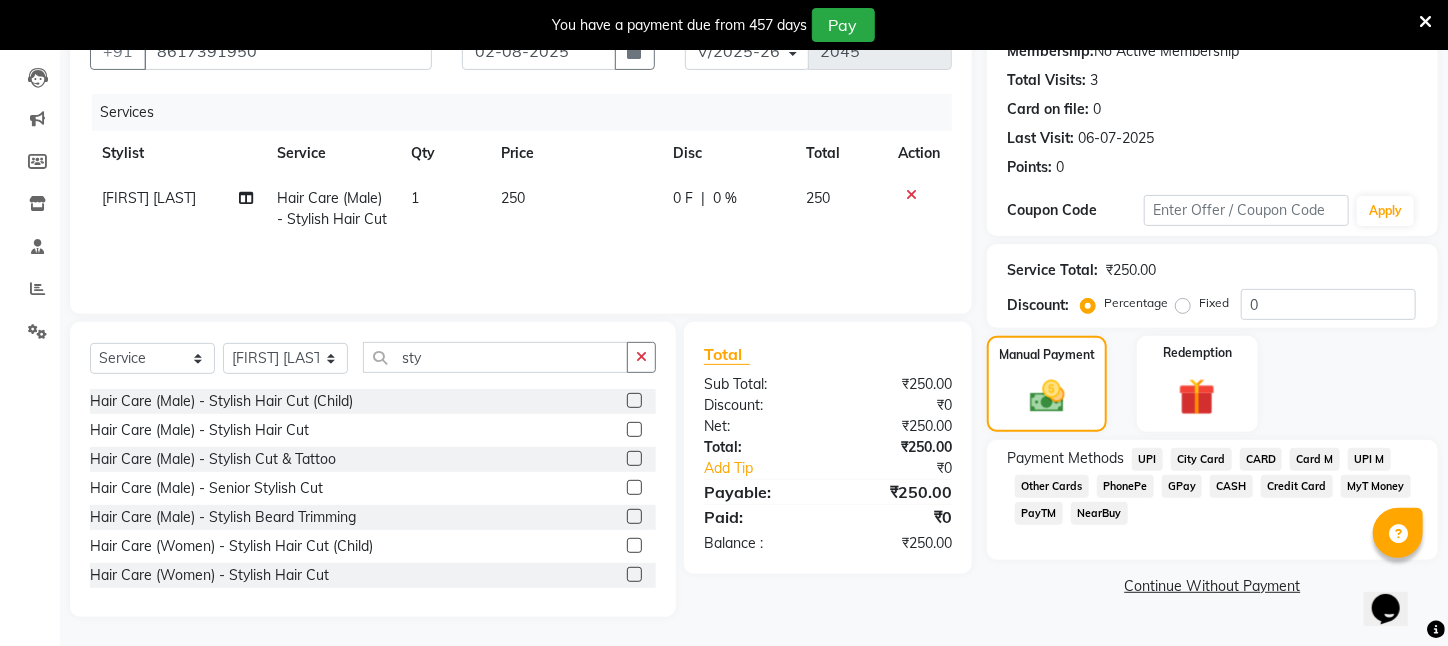 click on "CASH" 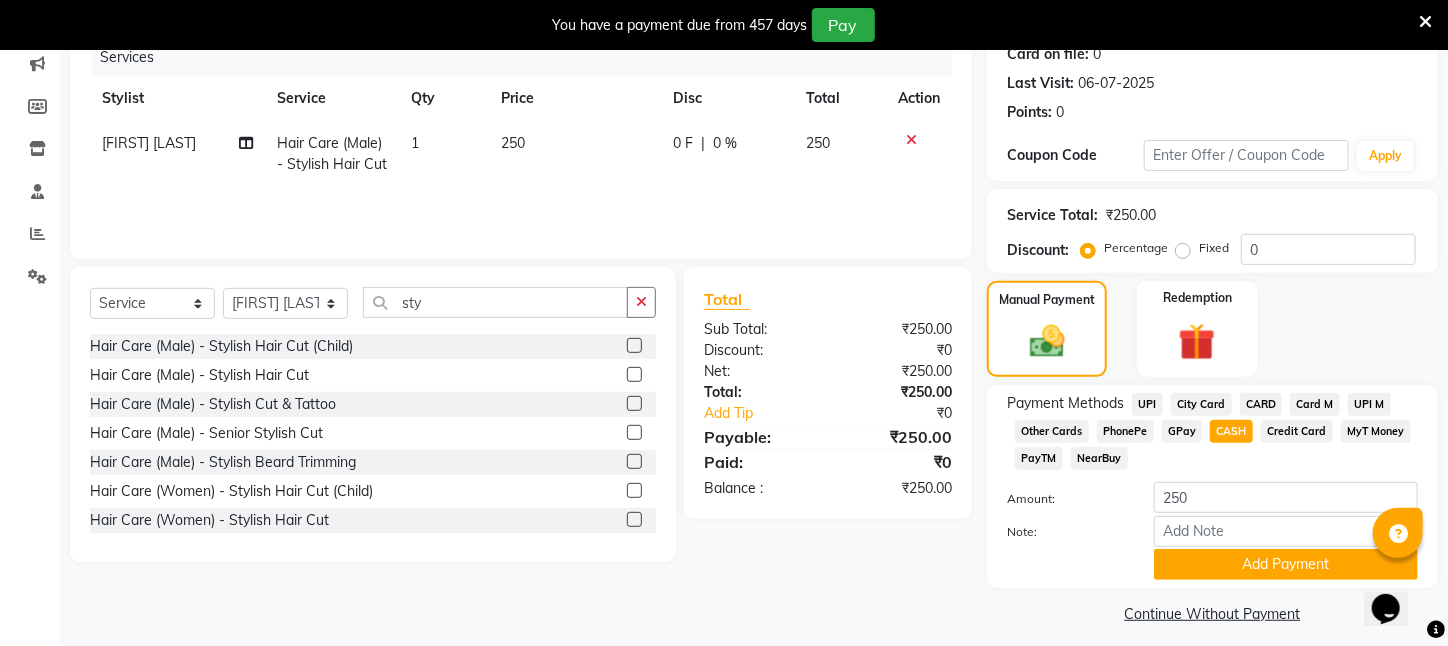 scroll, scrollTop: 293, scrollLeft: 0, axis: vertical 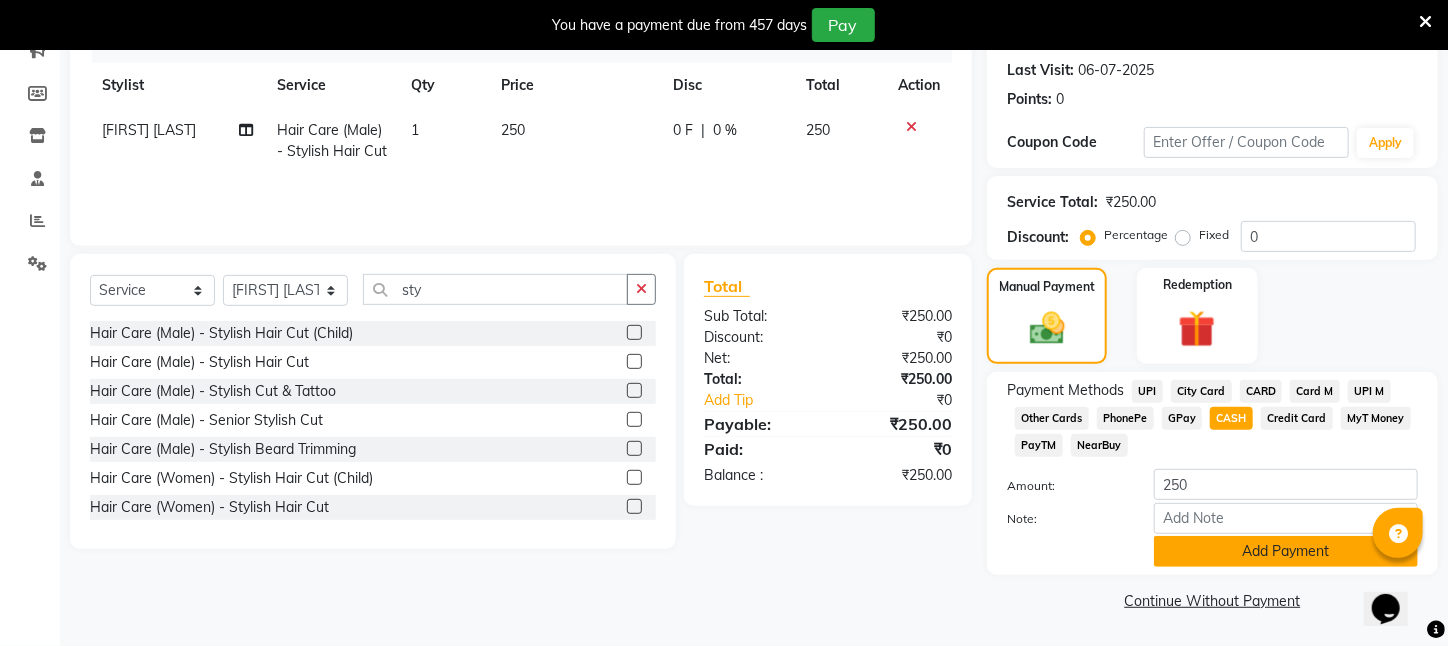 click on "Add Payment" 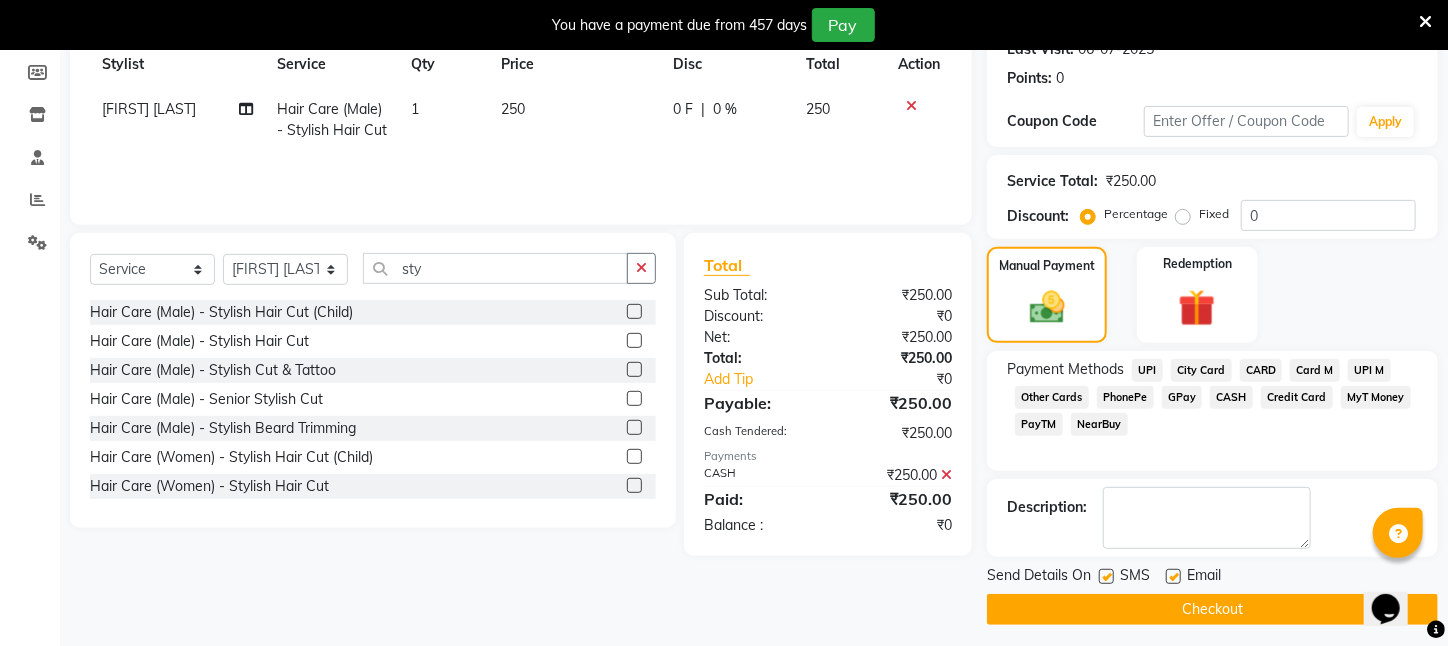 scroll, scrollTop: 323, scrollLeft: 0, axis: vertical 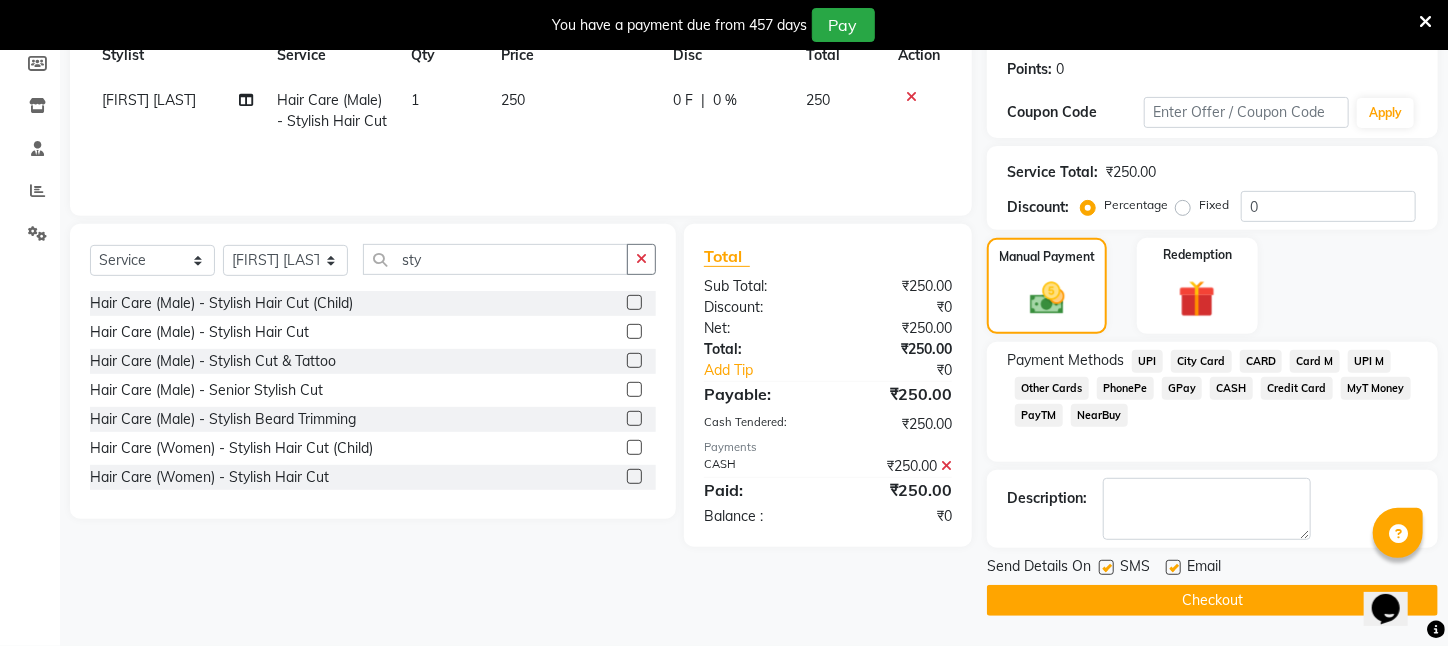 click on "Checkout" 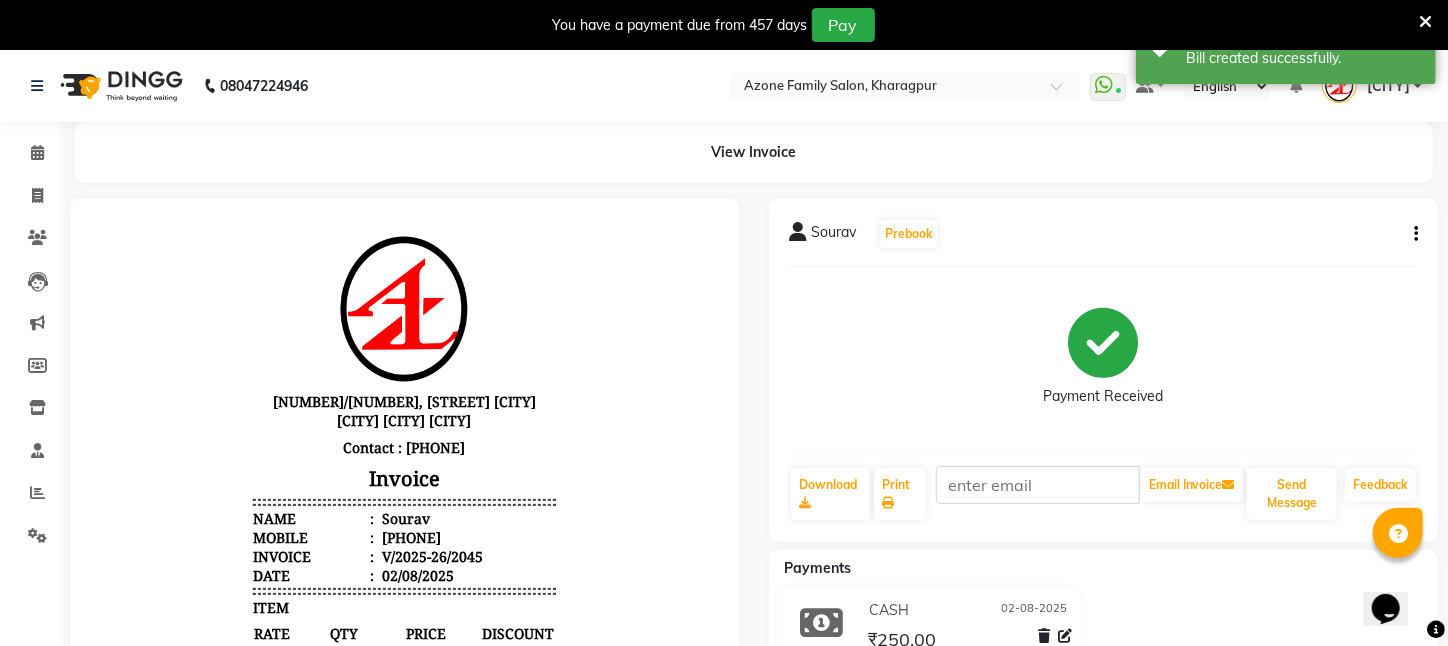 scroll, scrollTop: 0, scrollLeft: 0, axis: both 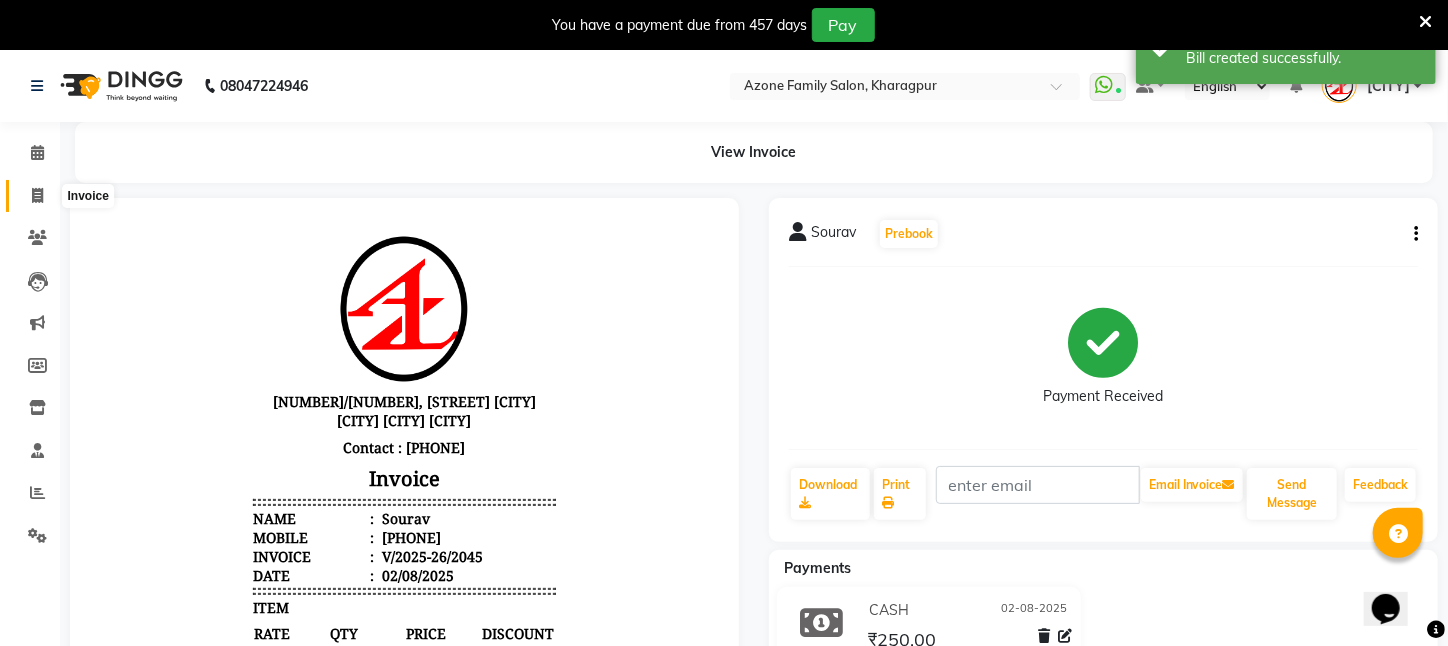 click 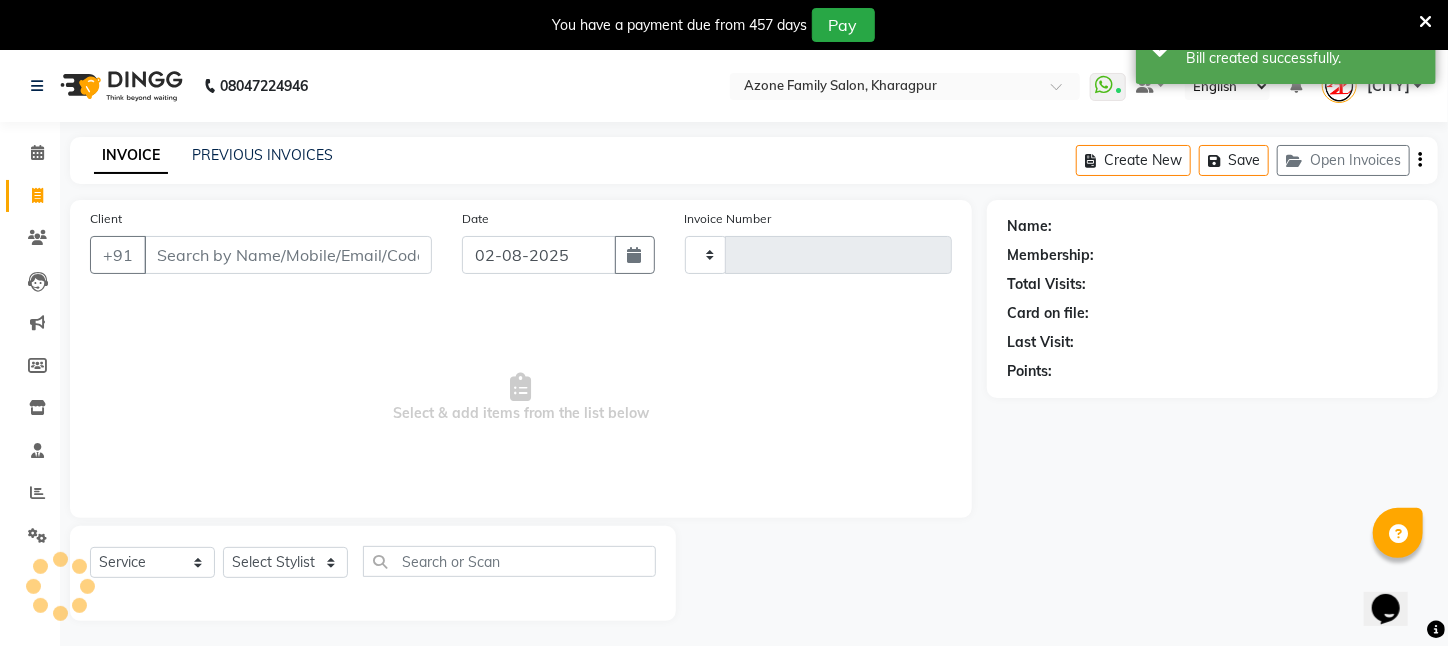 type on "2046" 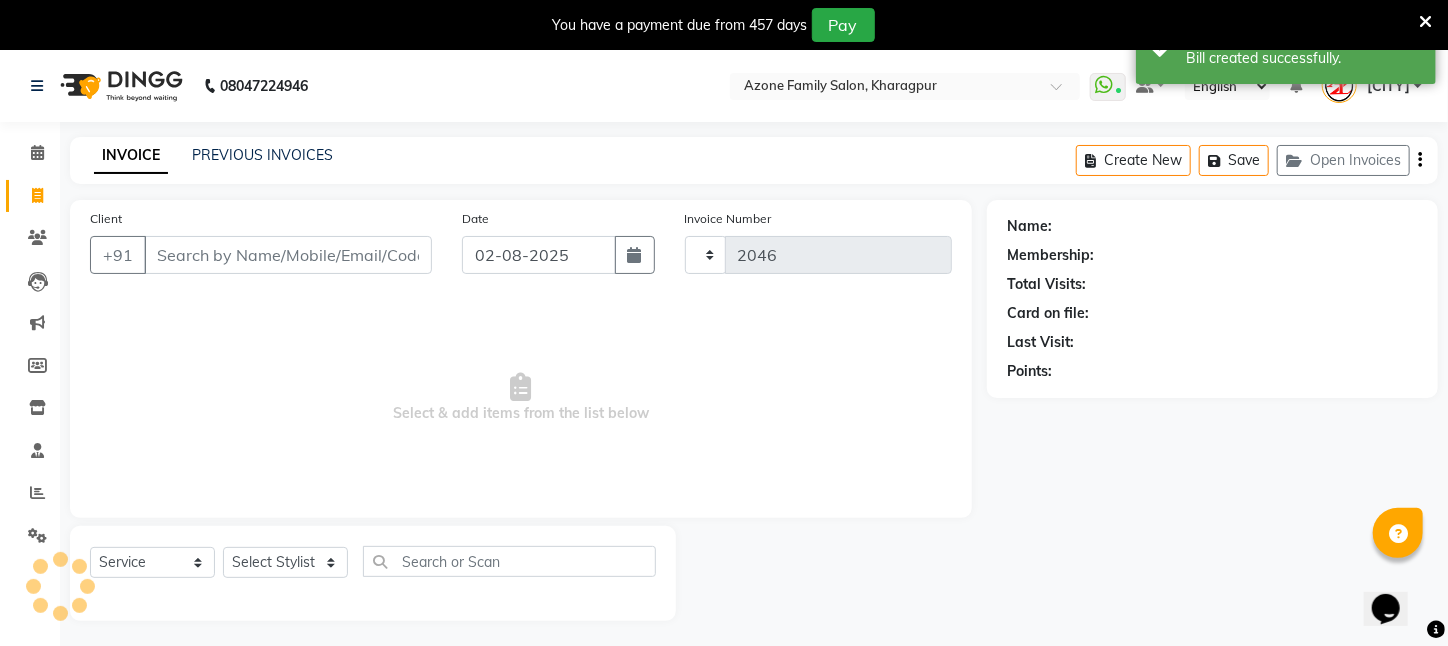 scroll, scrollTop: 50, scrollLeft: 0, axis: vertical 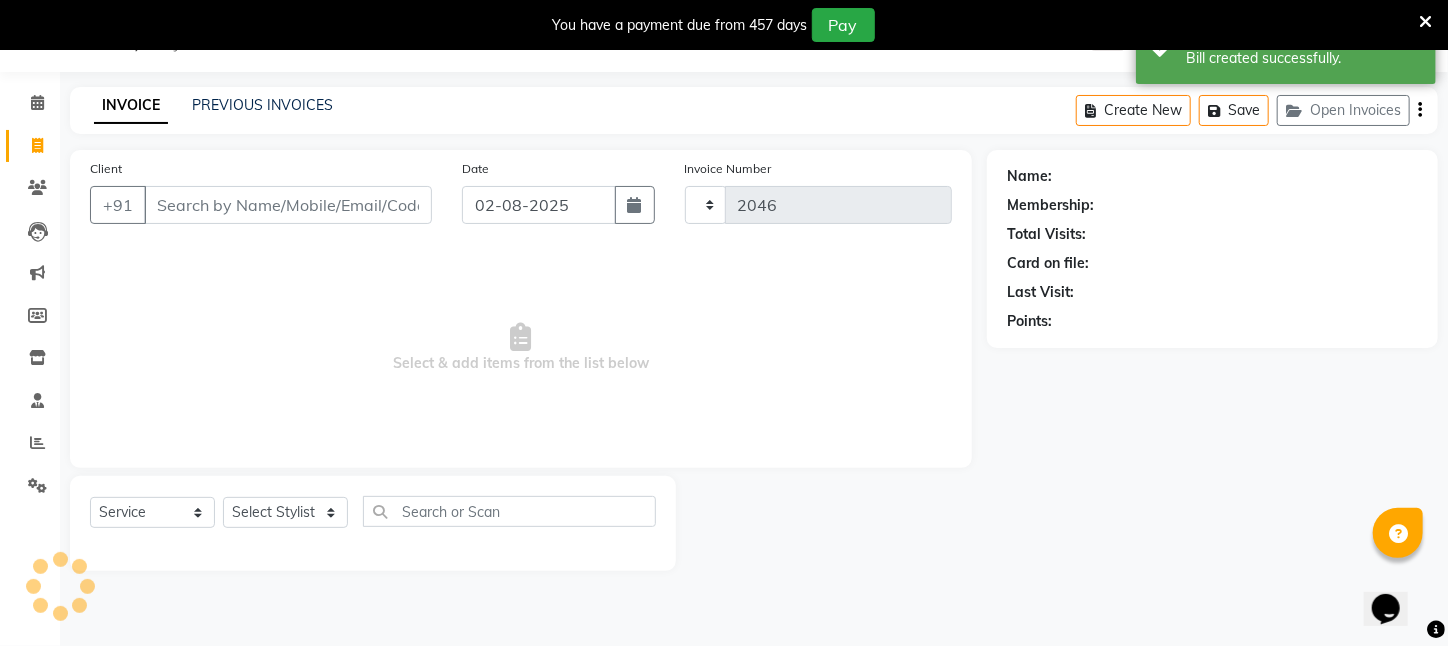 select on "4296" 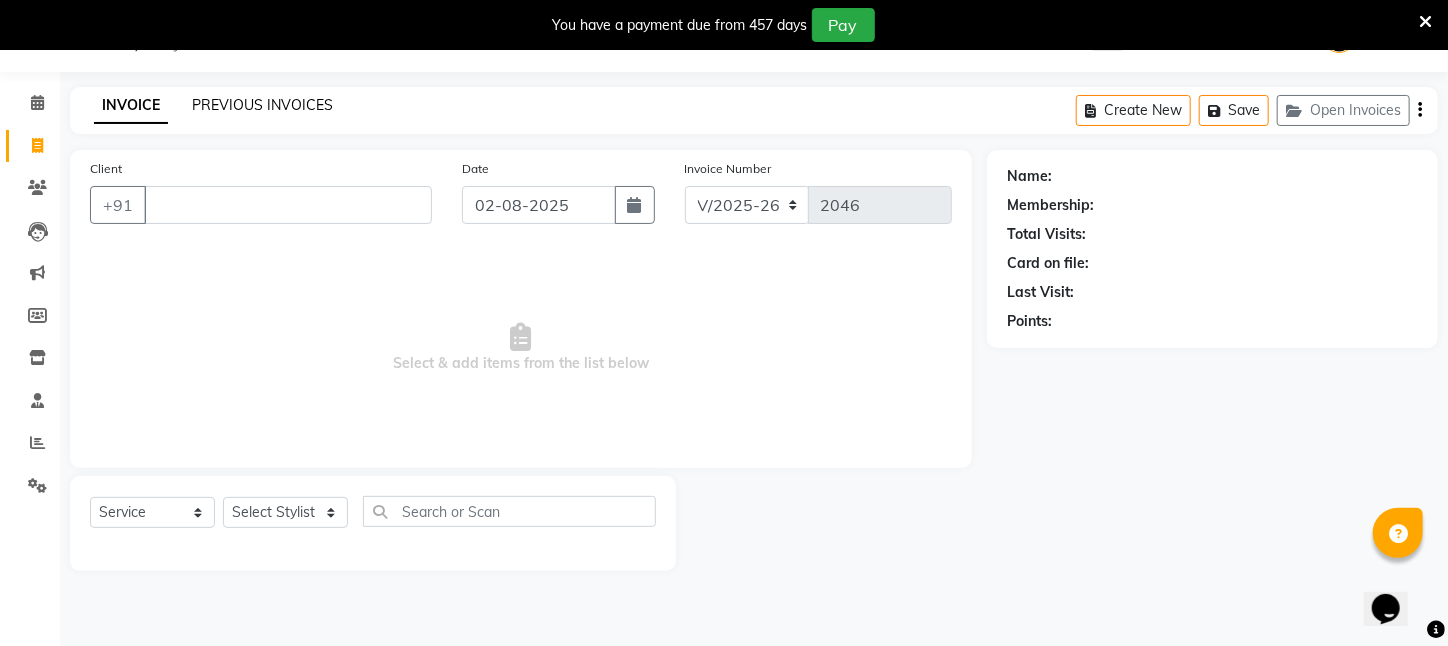 type 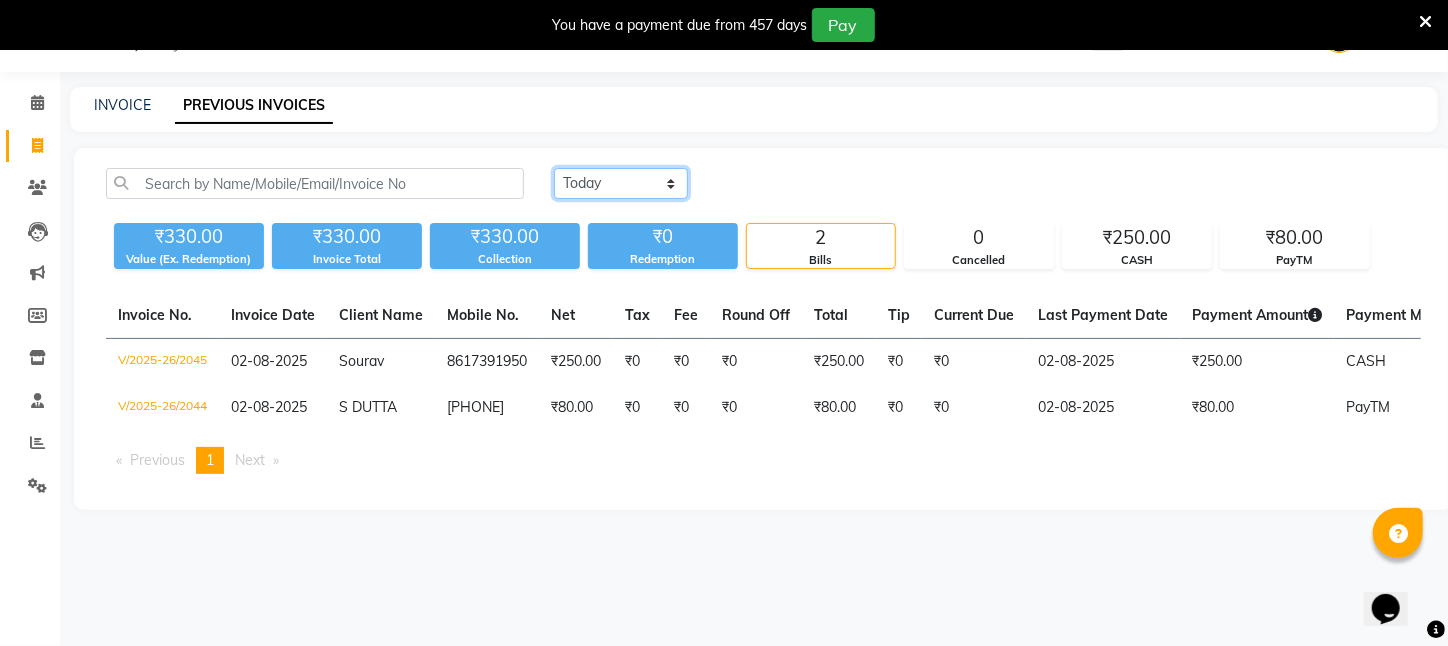 click on "Today Yesterday Custom Range" 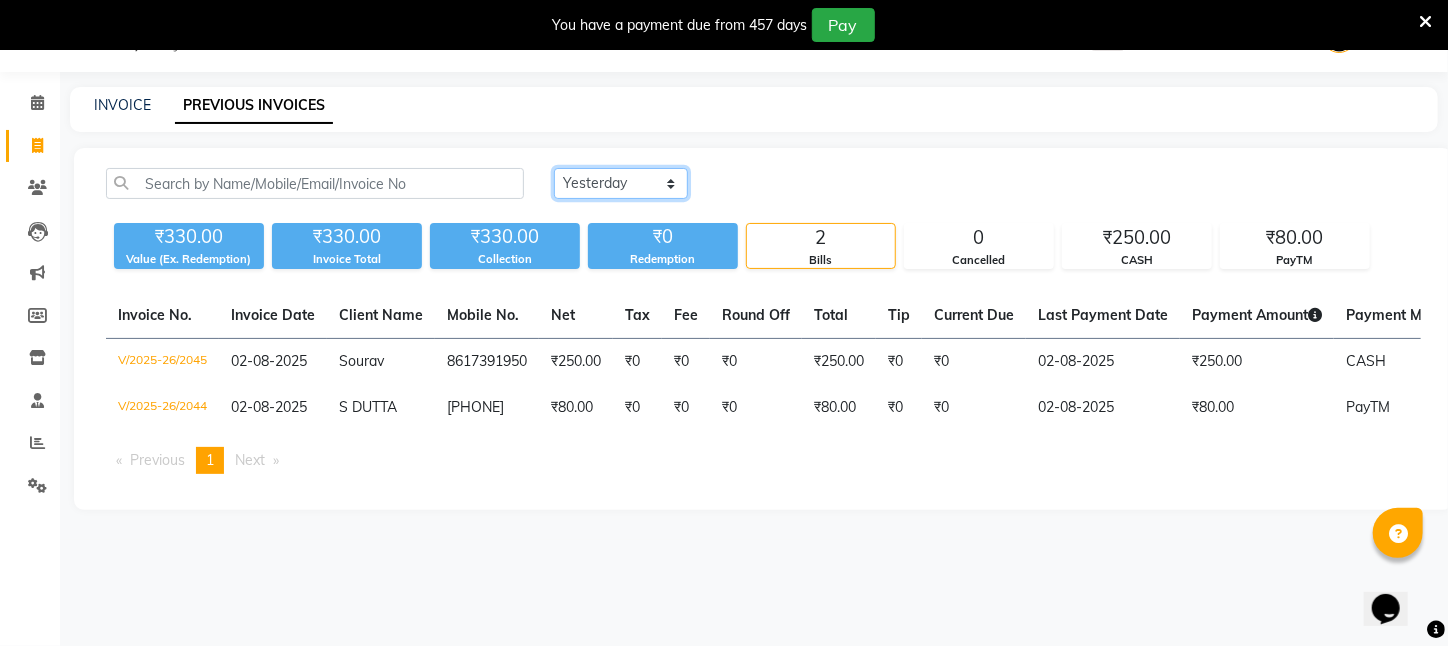 click on "Today Yesterday Custom Range" 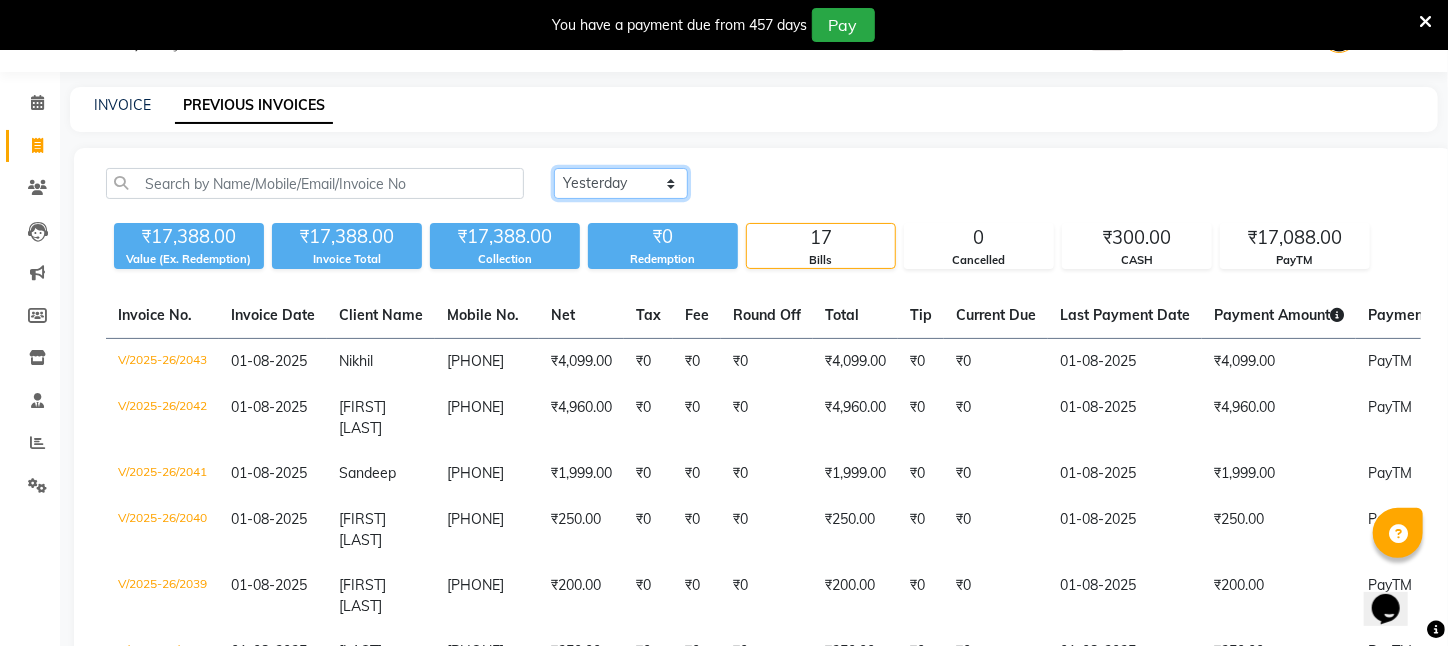 click on "Today Yesterday Custom Range" 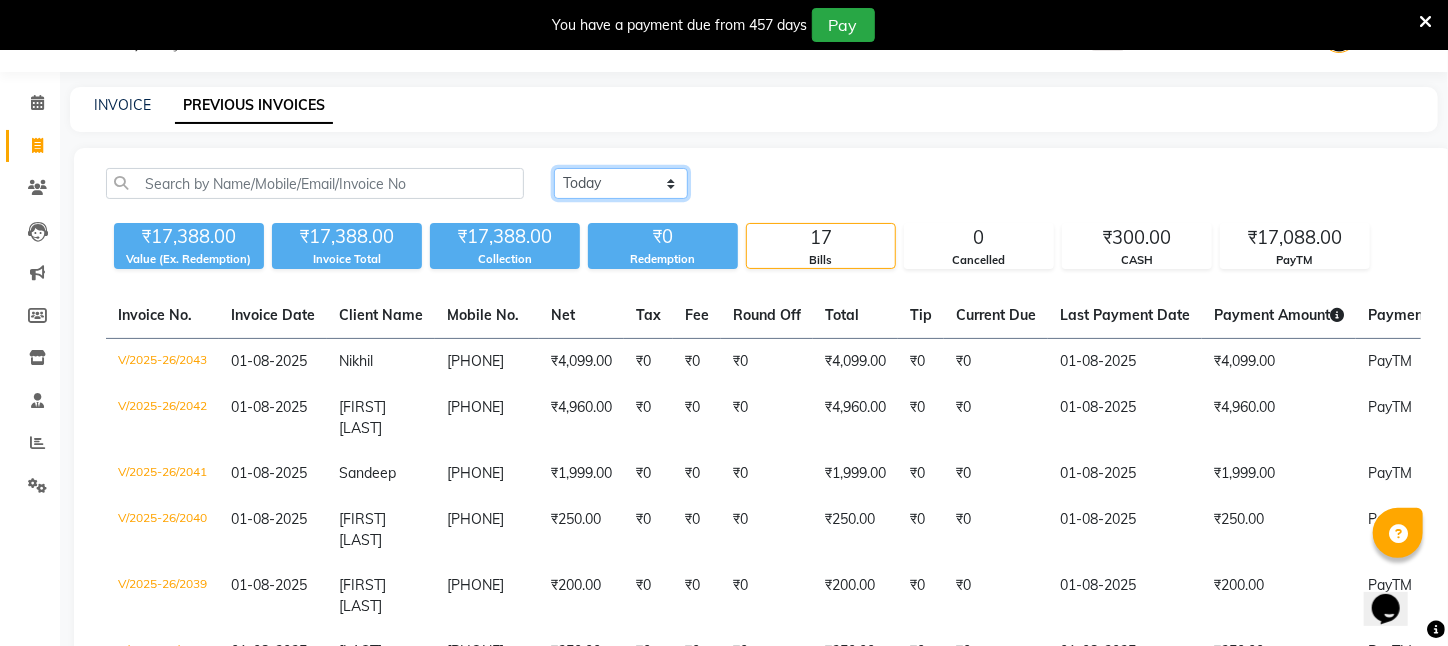 click on "Today Yesterday Custom Range" 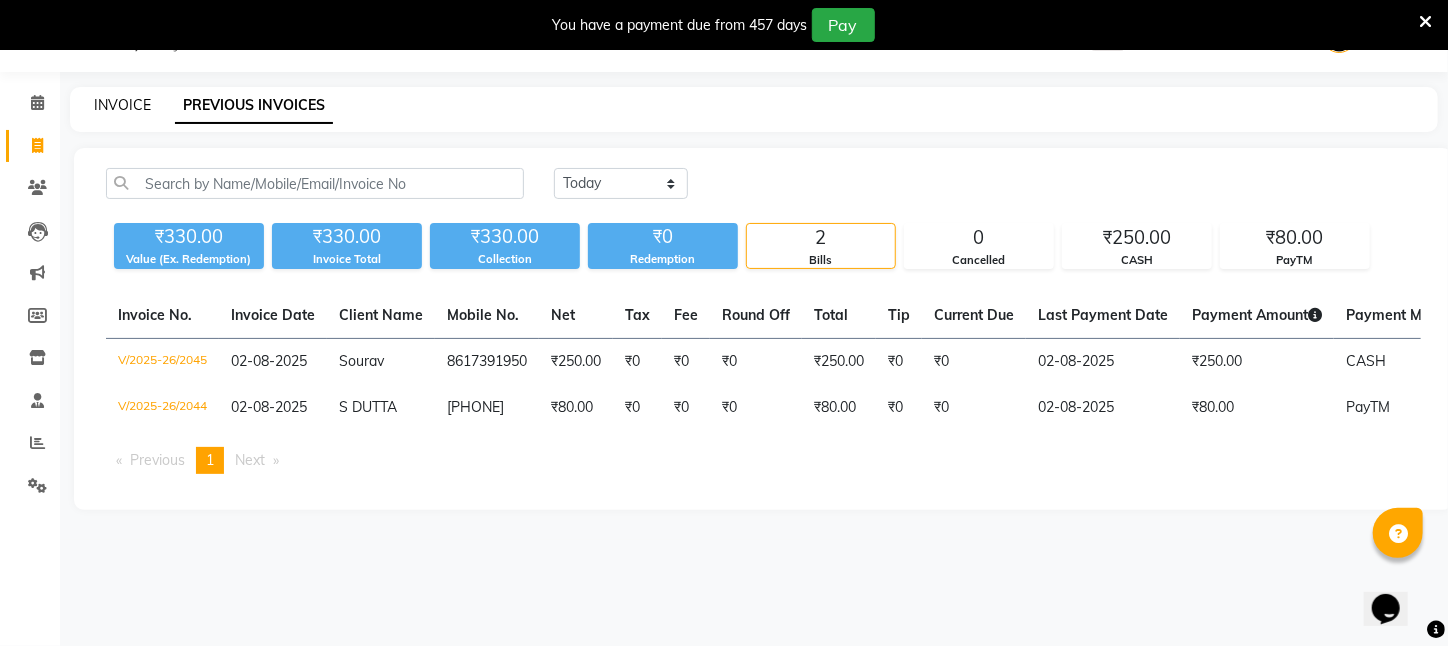 click on "INVOICE" 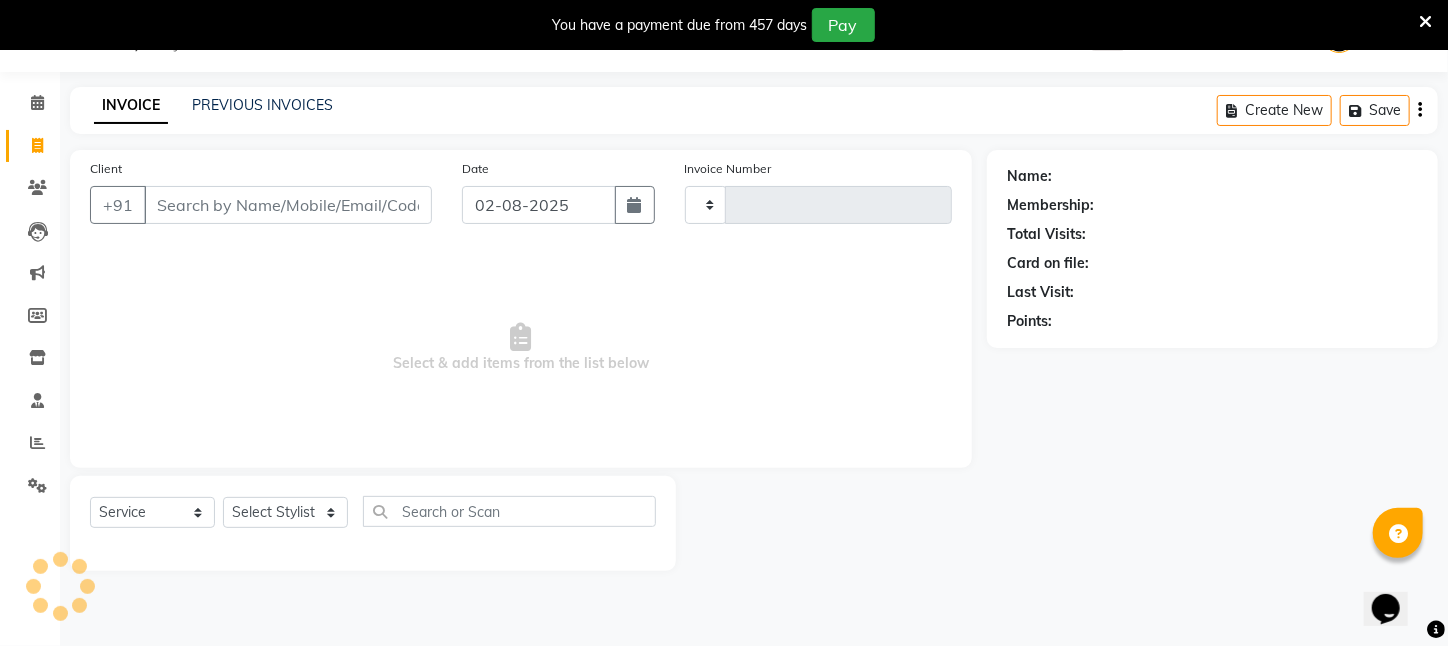 type on "2046" 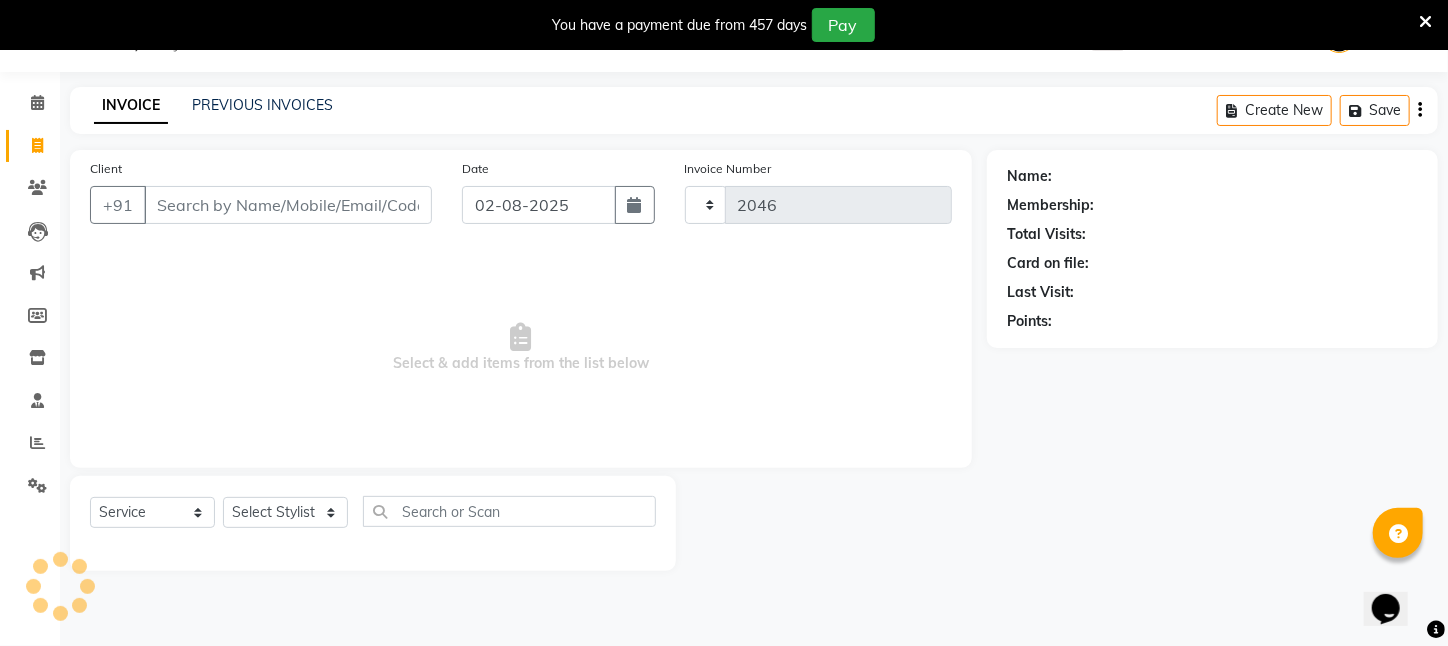 select on "4296" 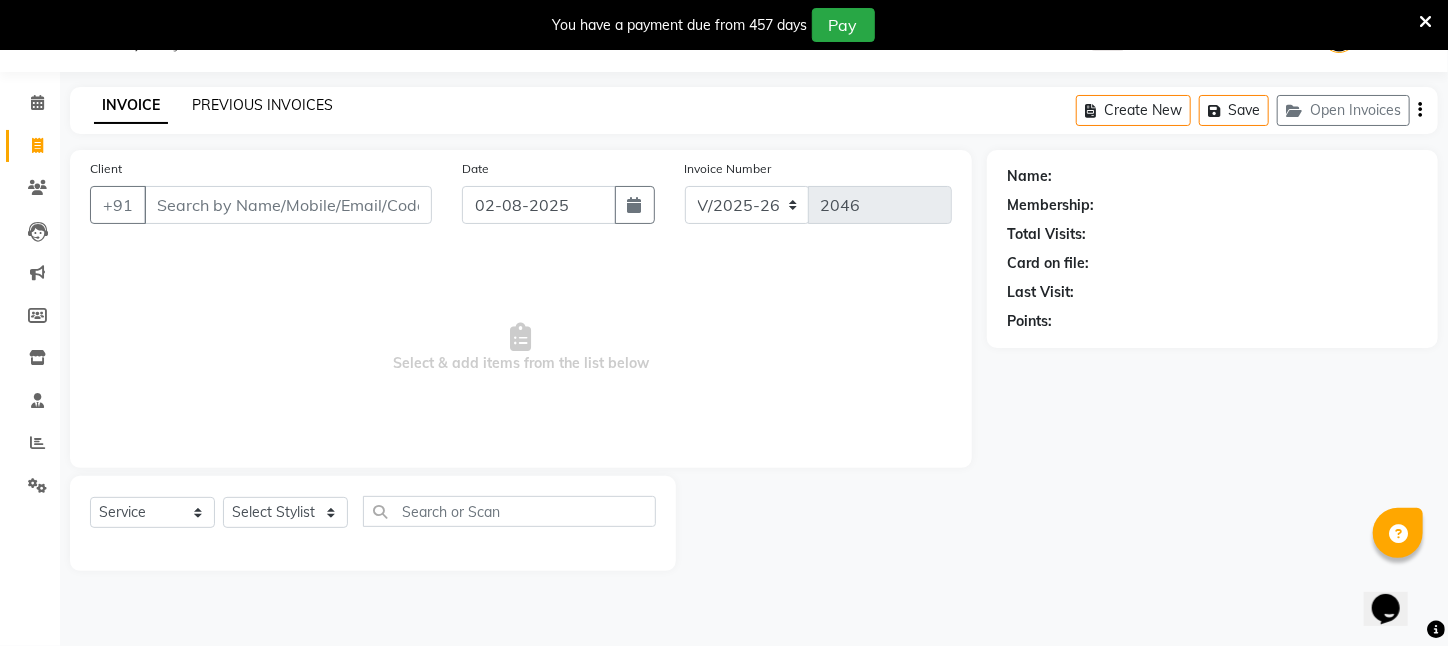 click on "PREVIOUS INVOICES" 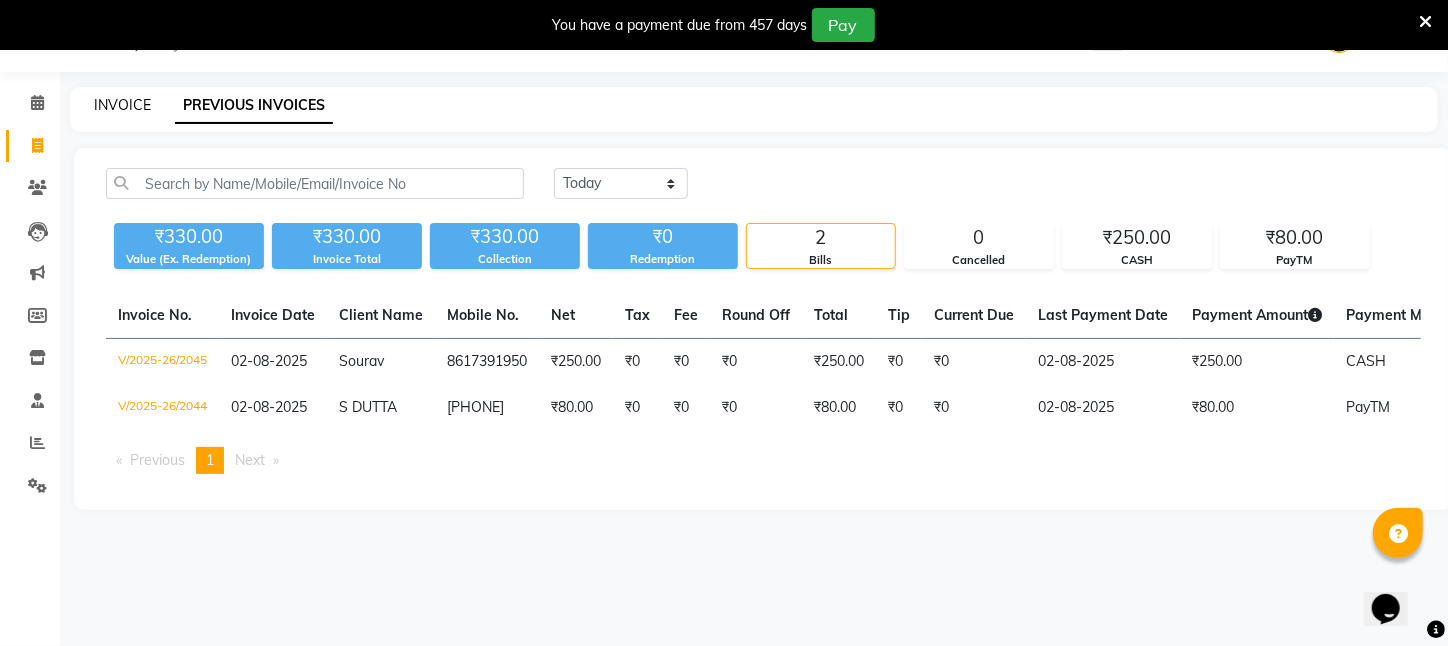 click on "INVOICE" 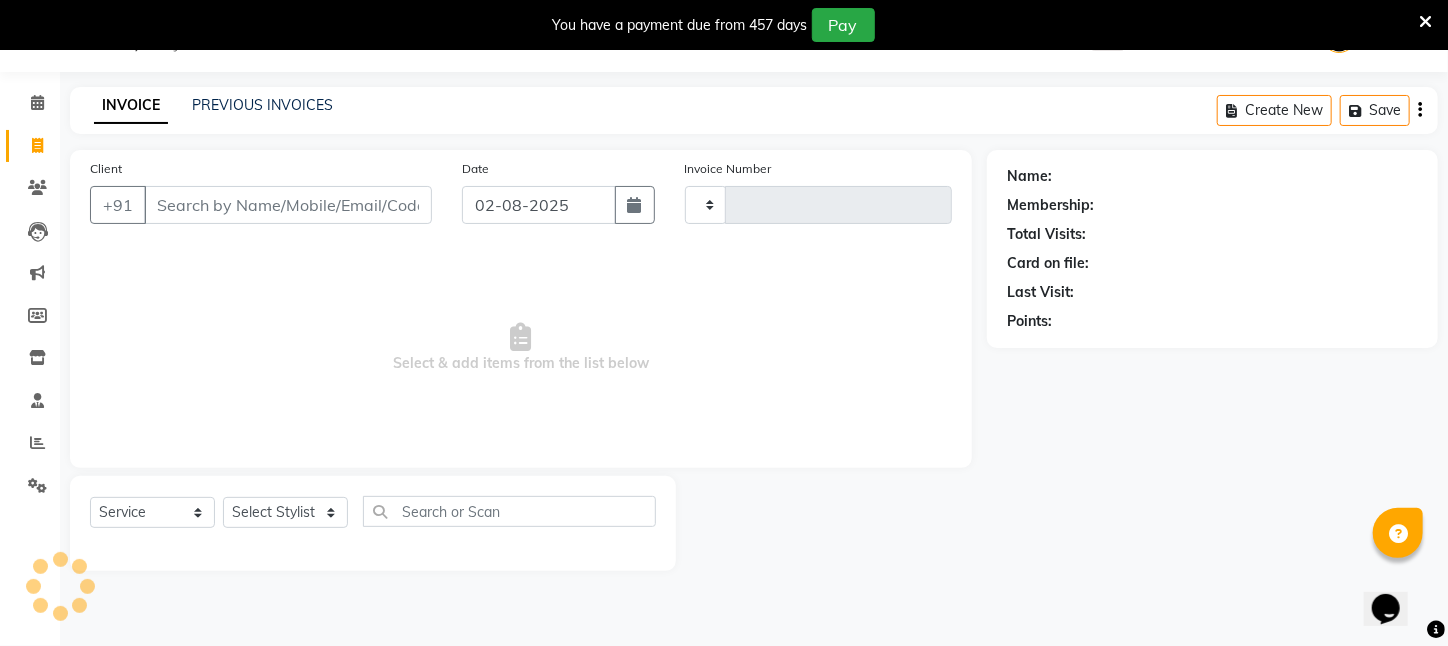 click on "INVOICE" 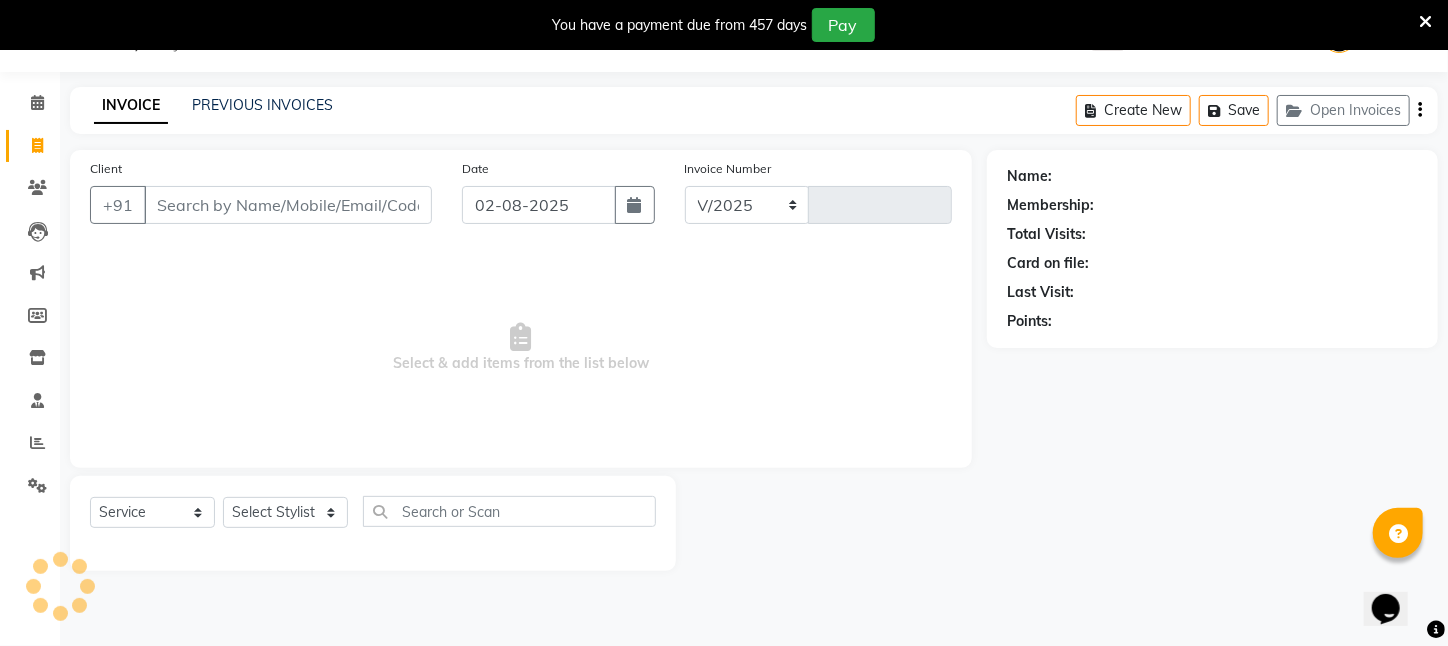select on "4296" 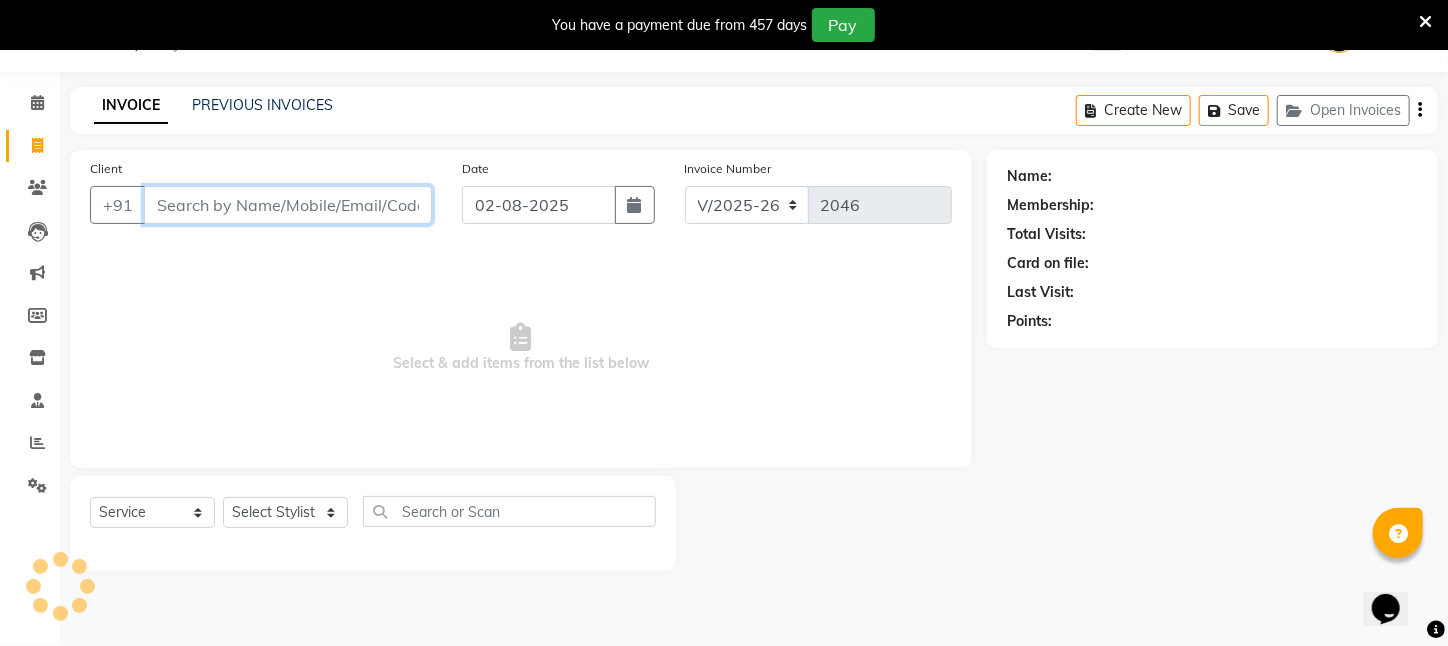 click on "Client" at bounding box center [288, 205] 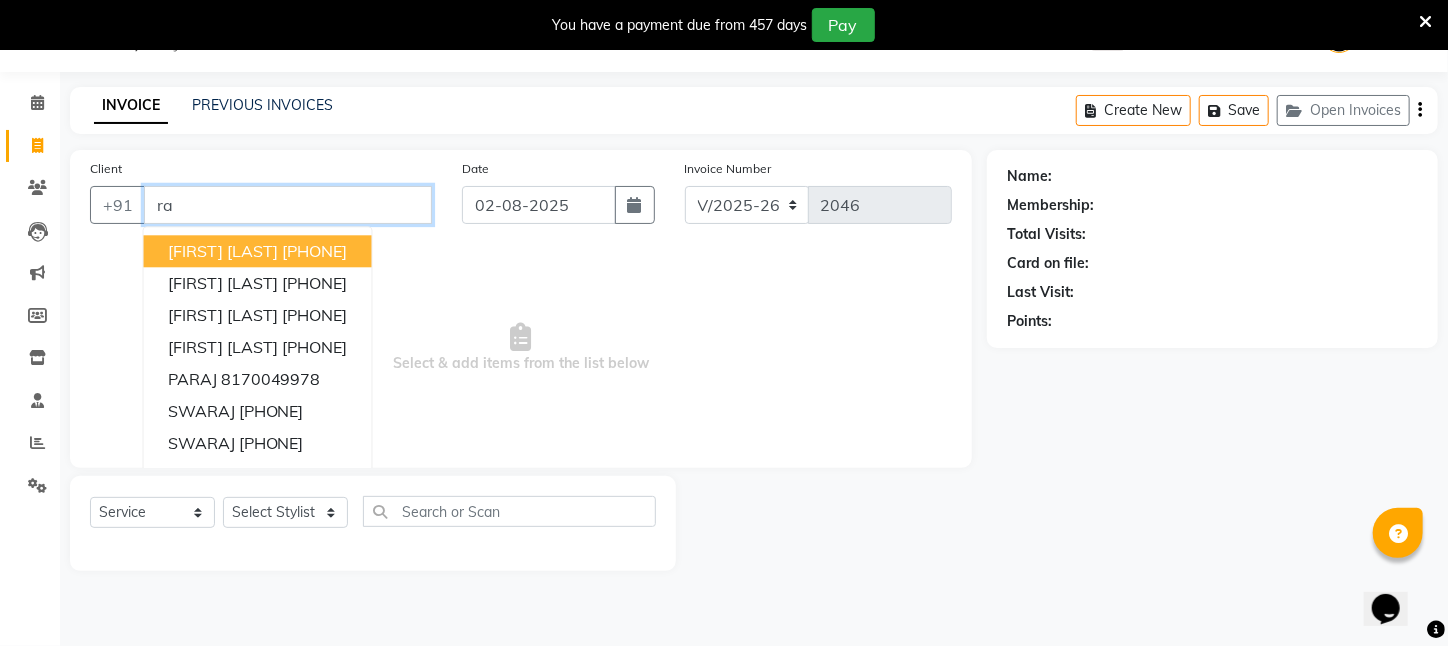 type on "r" 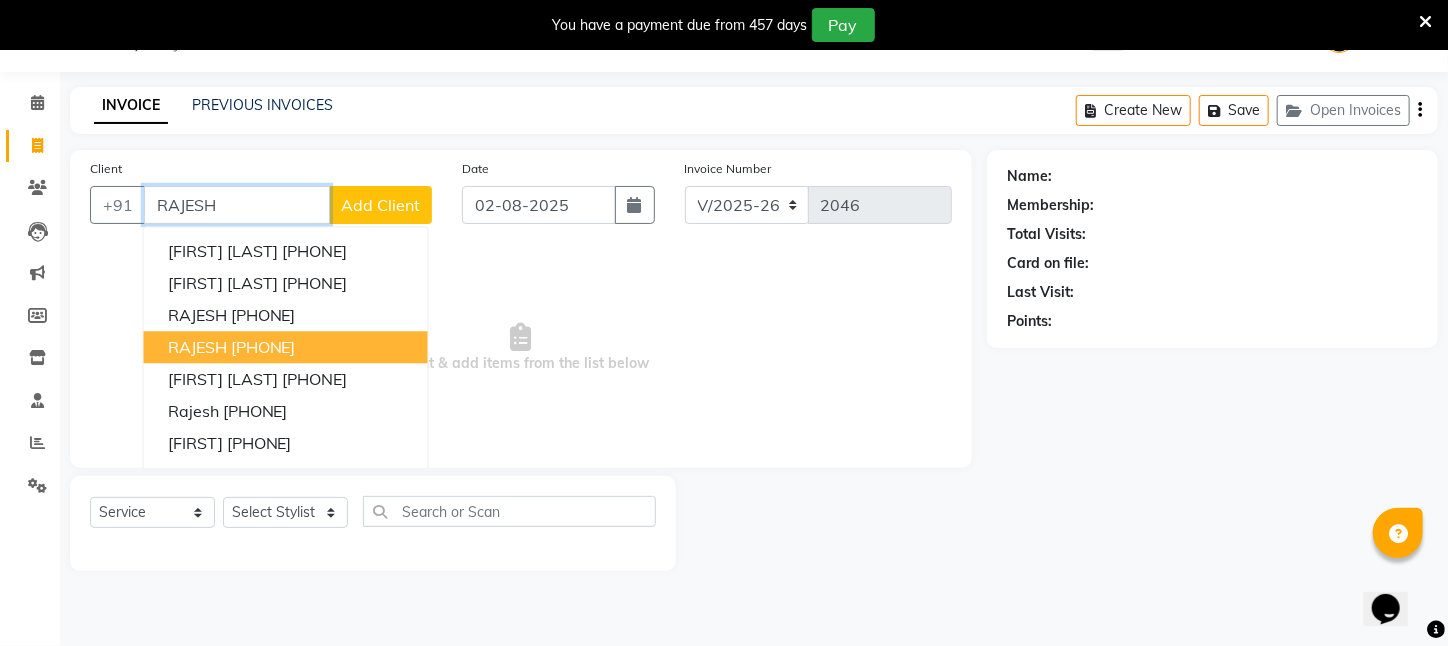click on "[PHONE]" at bounding box center [263, 347] 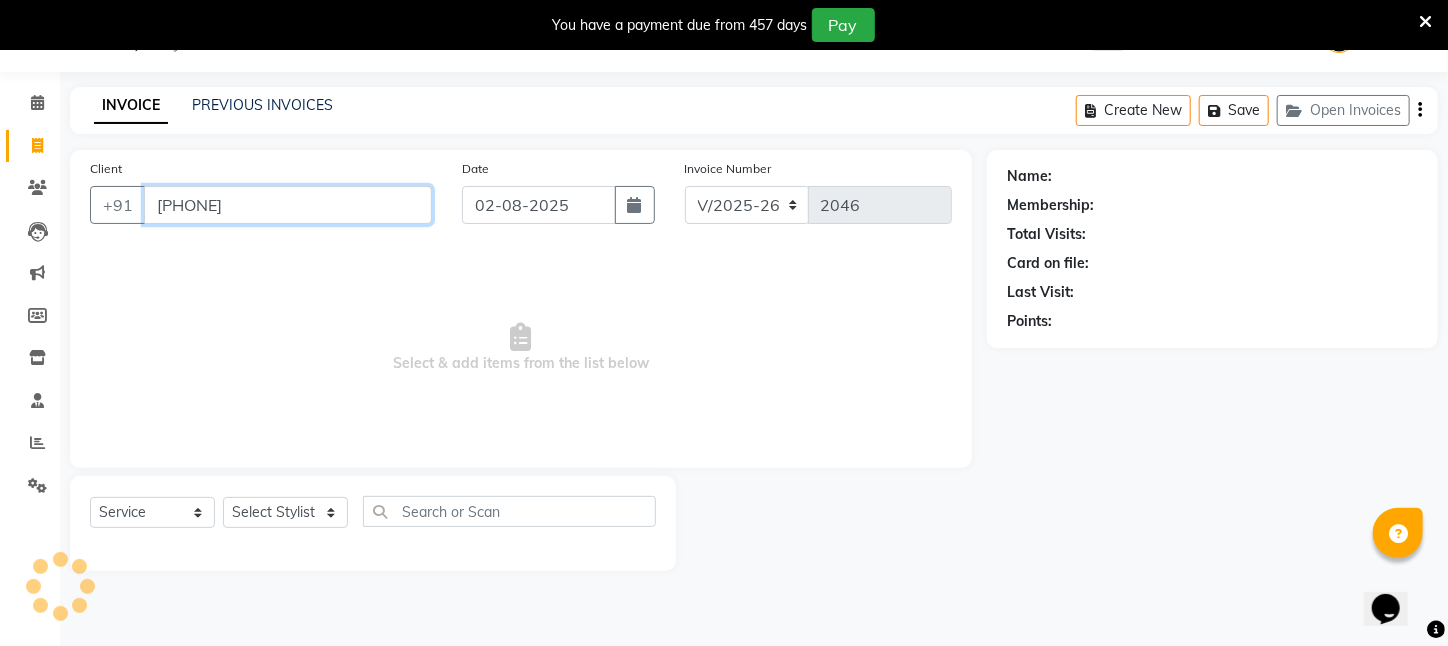 type on "[PHONE]" 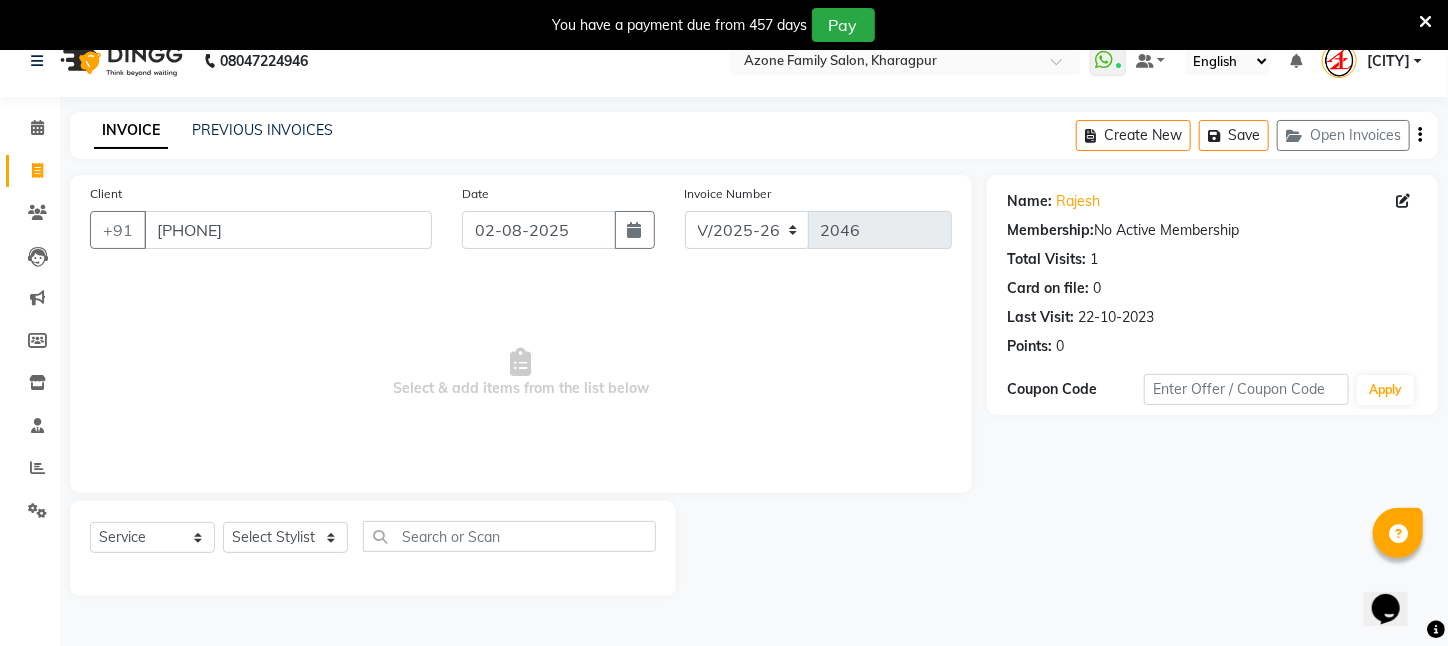 scroll, scrollTop: 50, scrollLeft: 0, axis: vertical 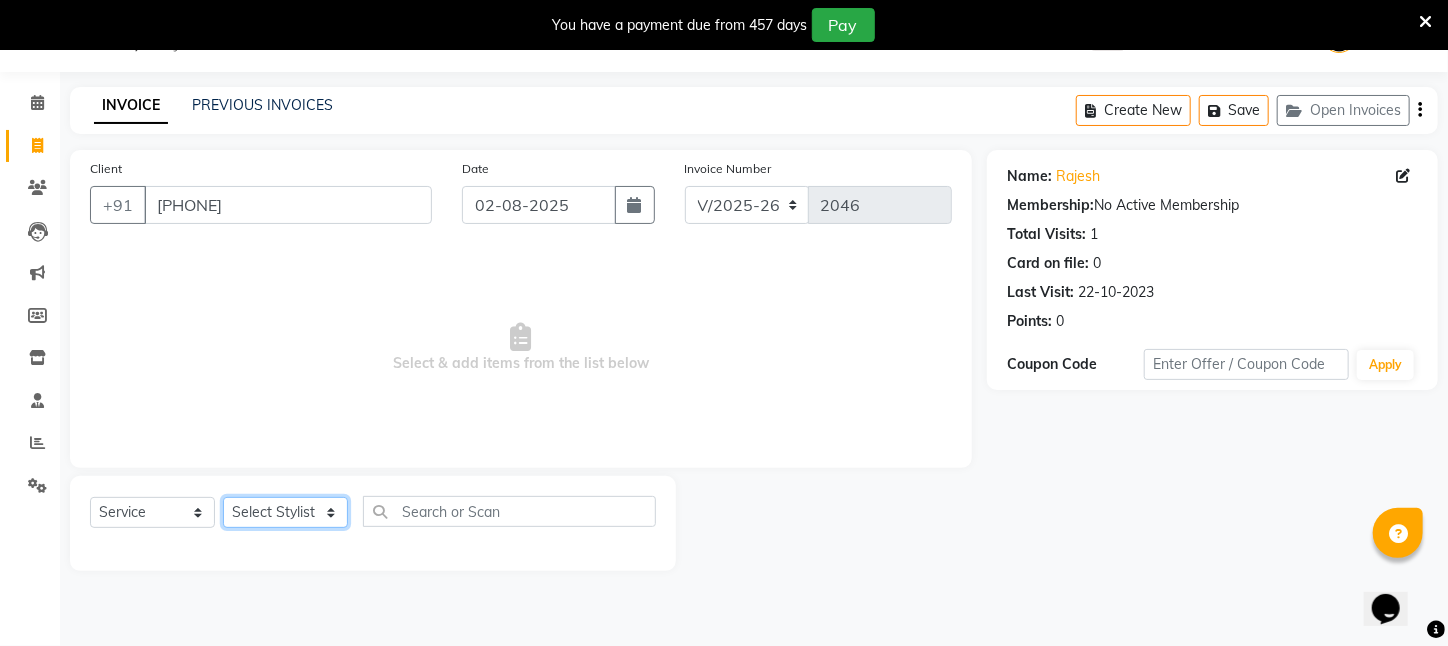 drag, startPoint x: 340, startPoint y: 519, endPoint x: 321, endPoint y: 502, distance: 25.495098 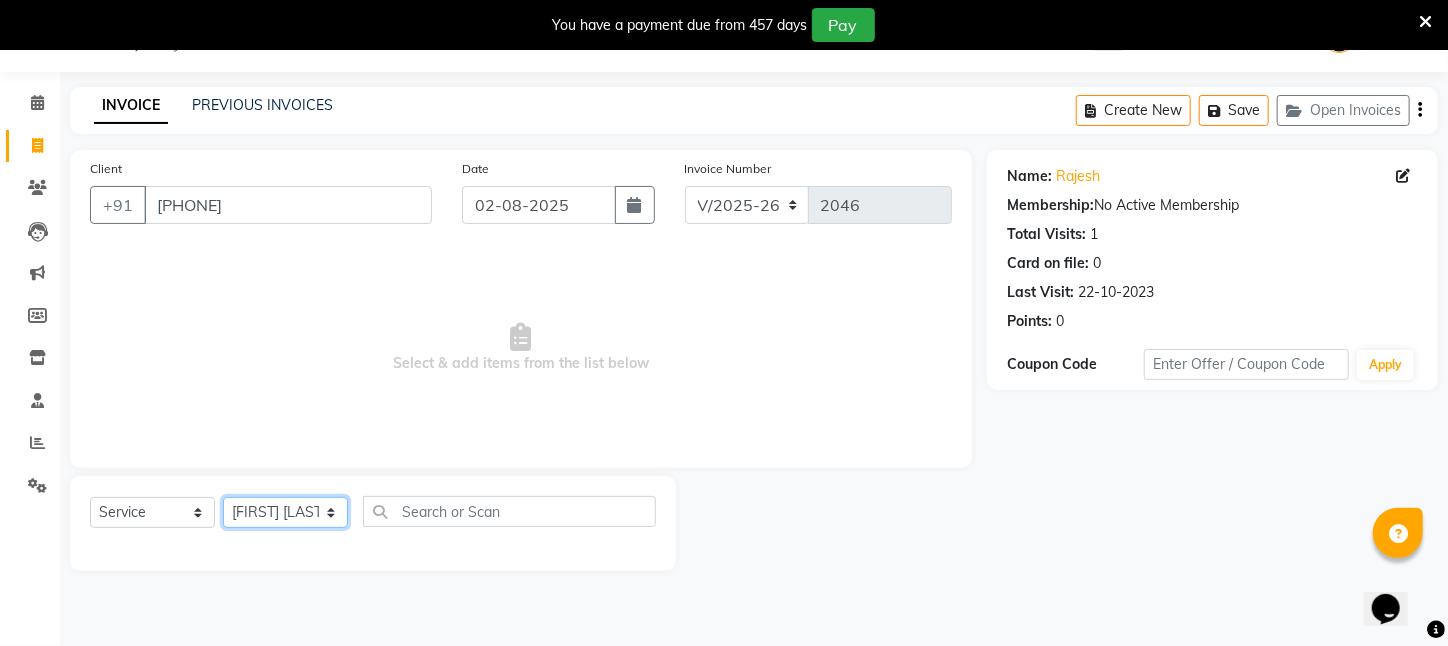click on "Select Stylist [FIRST] [LAST] [FIRST] [LAST] [FIRST] [LAST] [FIRST] [LAST] [FIRST] [LAST] [CITY] [FIRST] [LAST] [FIRST] [LAST] [FIRST] [LAST] [FIRST] [LAST] [FIRST] [LAST] [FIRST] [LAST] [FIRST] [LAST] [FIRST] [LAST] [FIRST] [LAST] [FIRST] [LAST] [FIRST] [LAST] [FIRST] [LAST]" 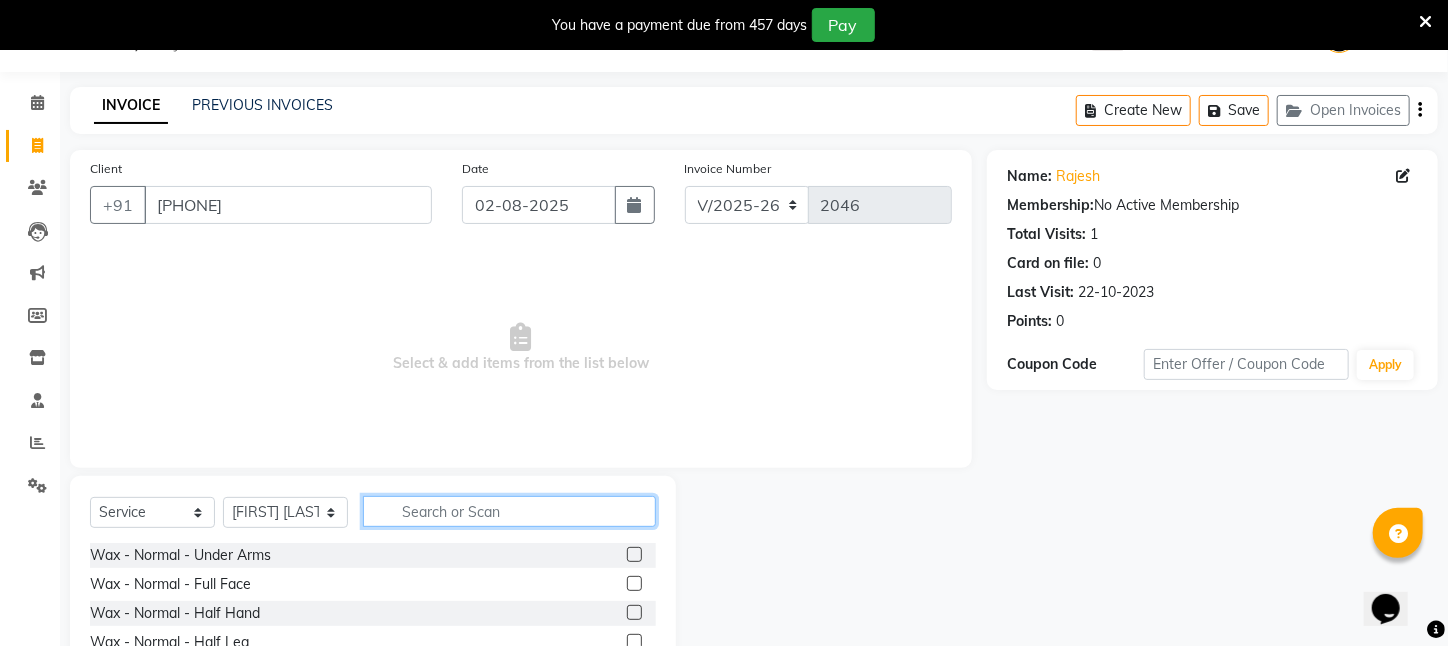 click 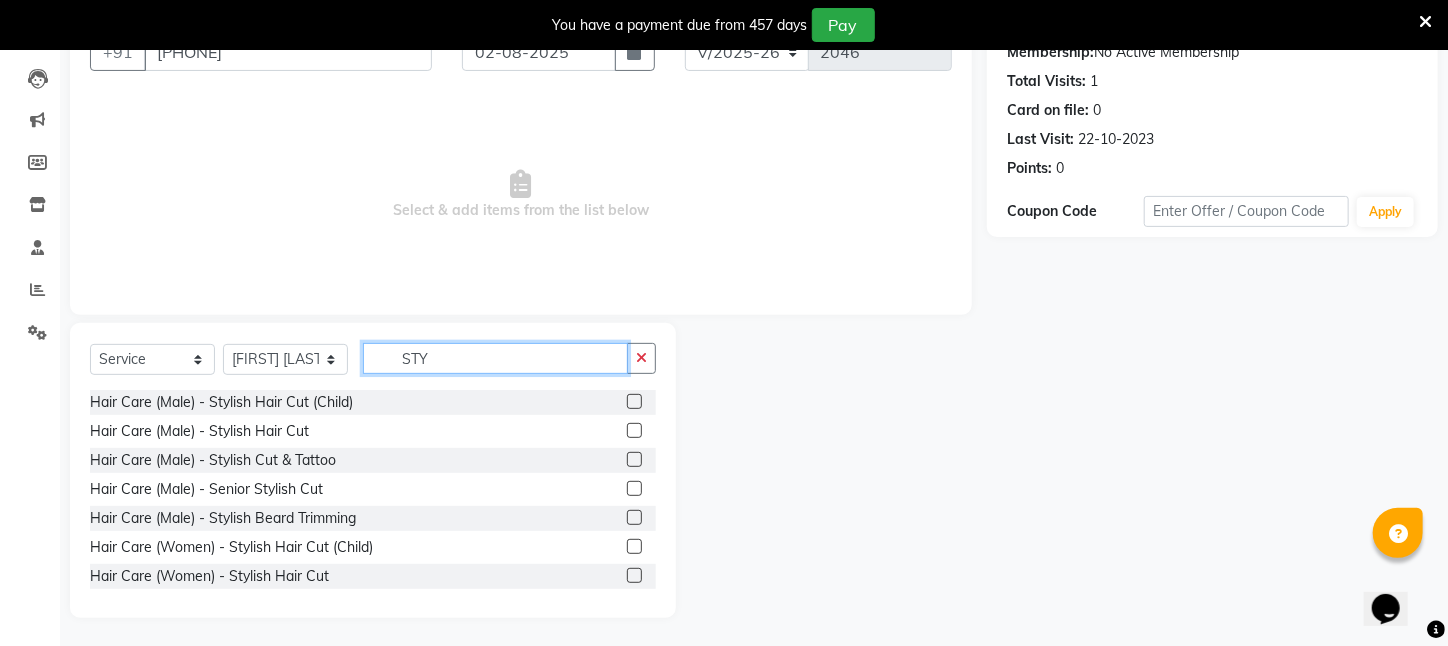 scroll, scrollTop: 204, scrollLeft: 0, axis: vertical 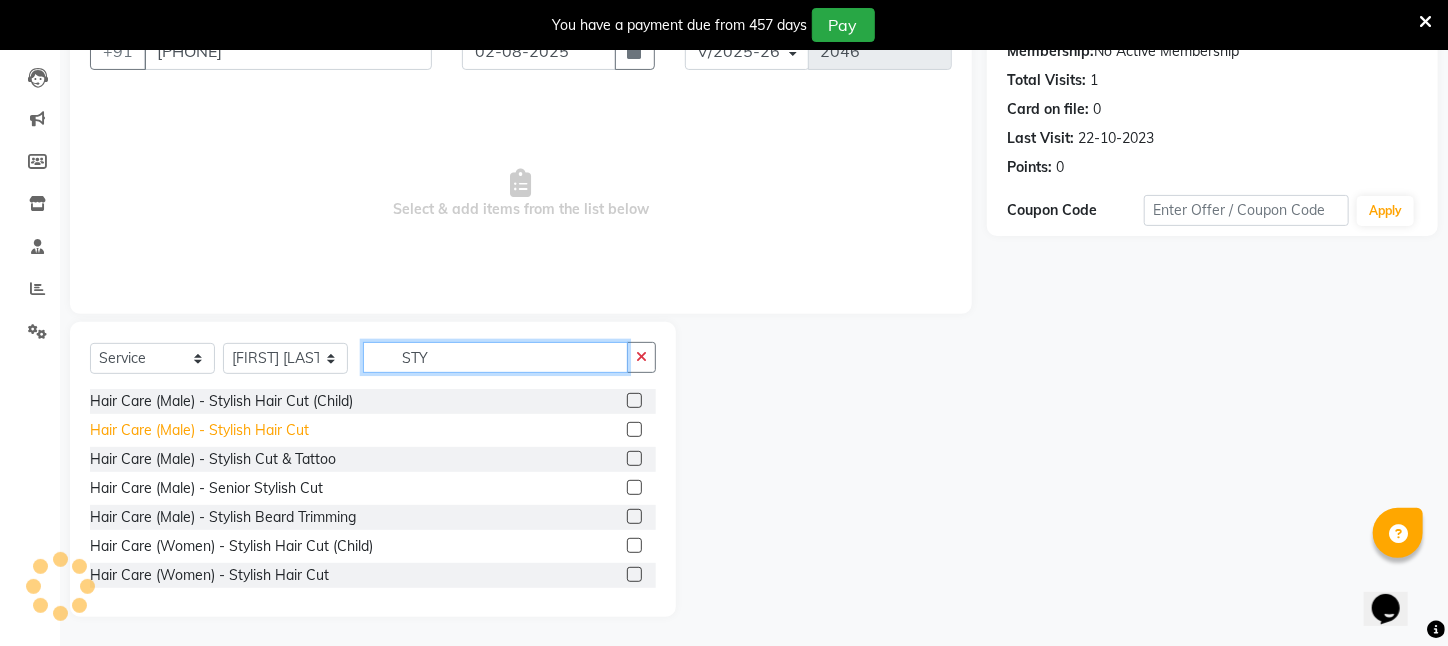 type on "STY" 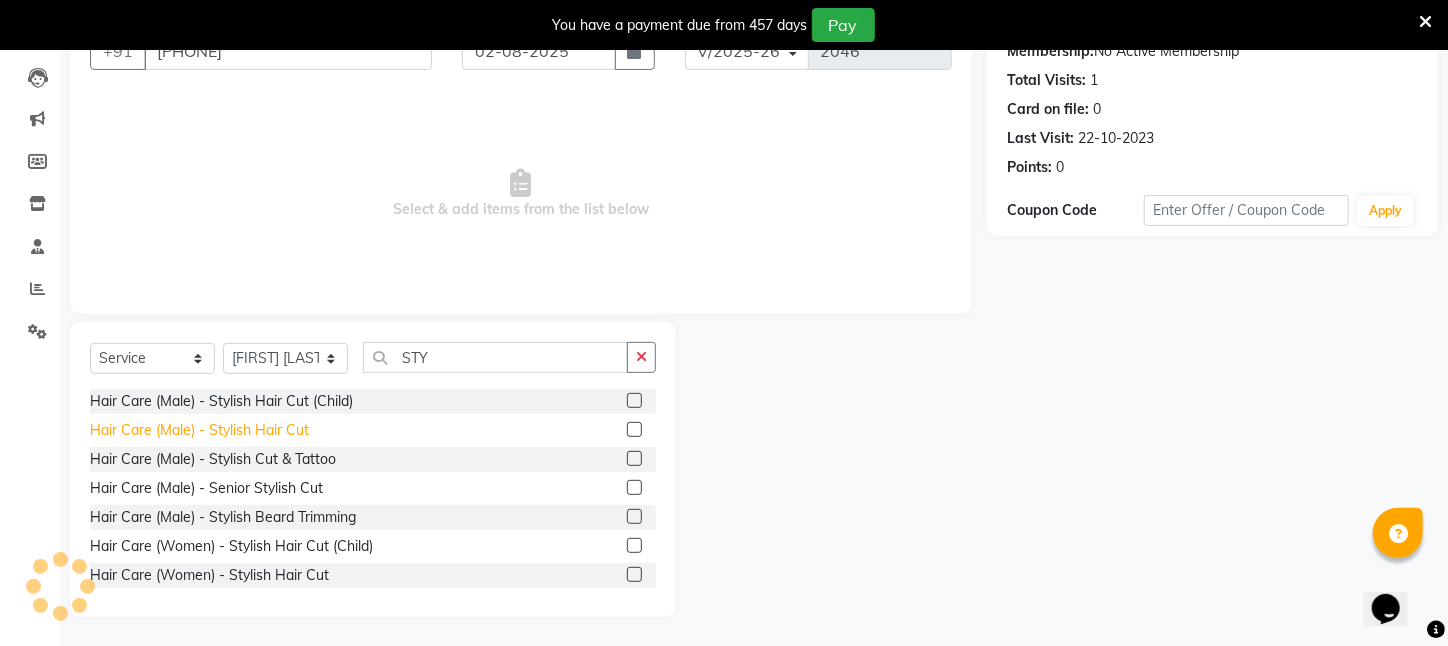 click on "Hair Care (Male)   -   Stylish Hair Cut" 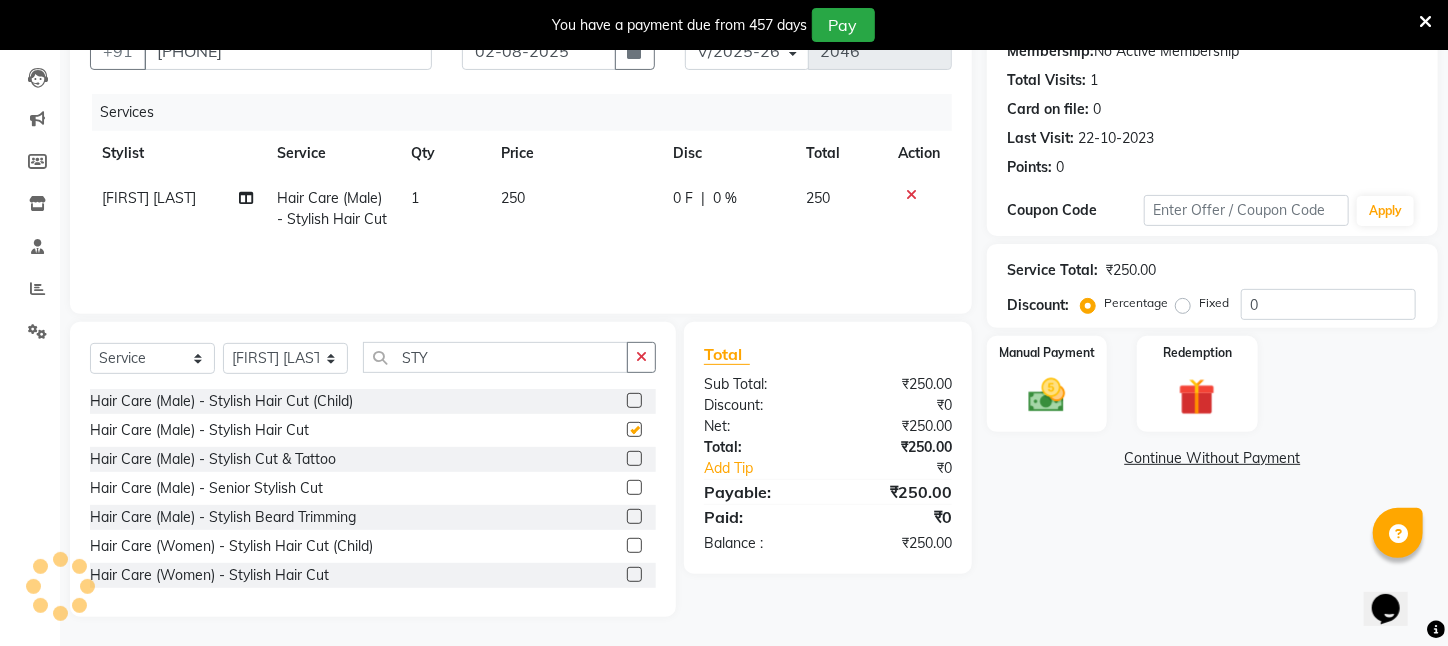 checkbox on "false" 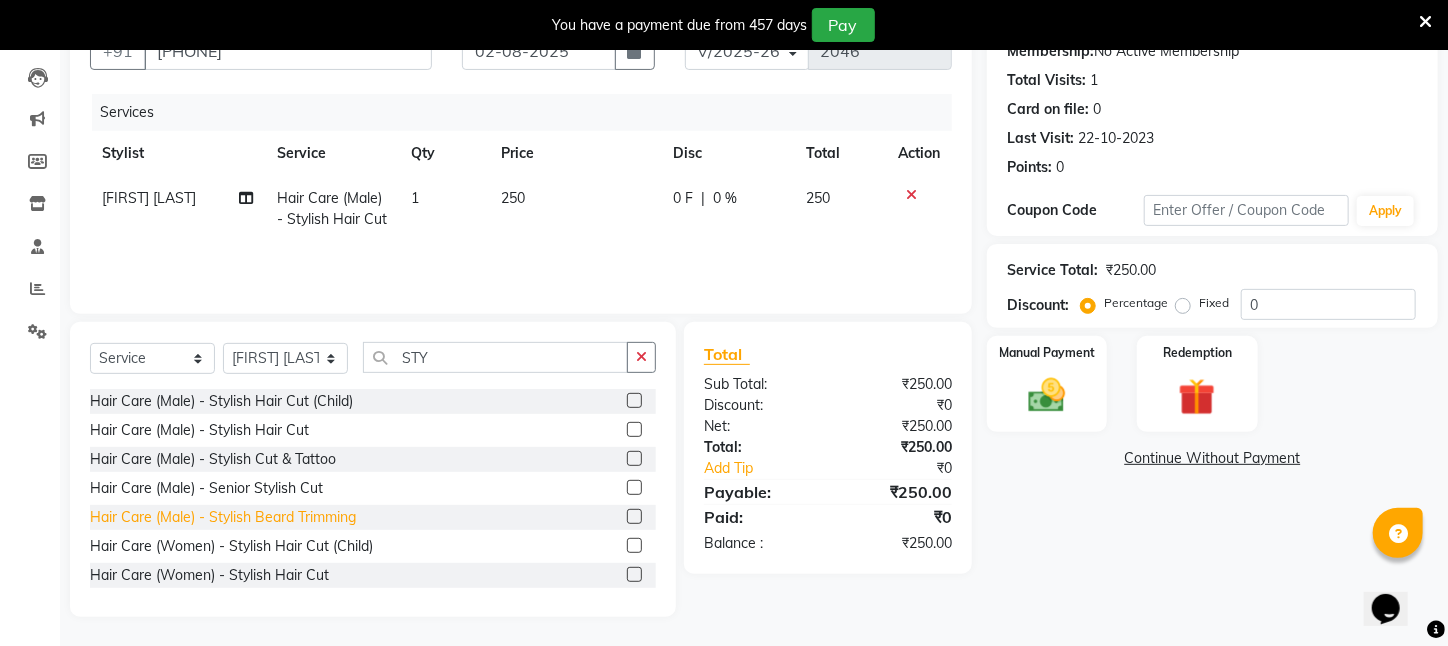 click on "Hair Care (Male)   -   Stylish Beard Trimming" 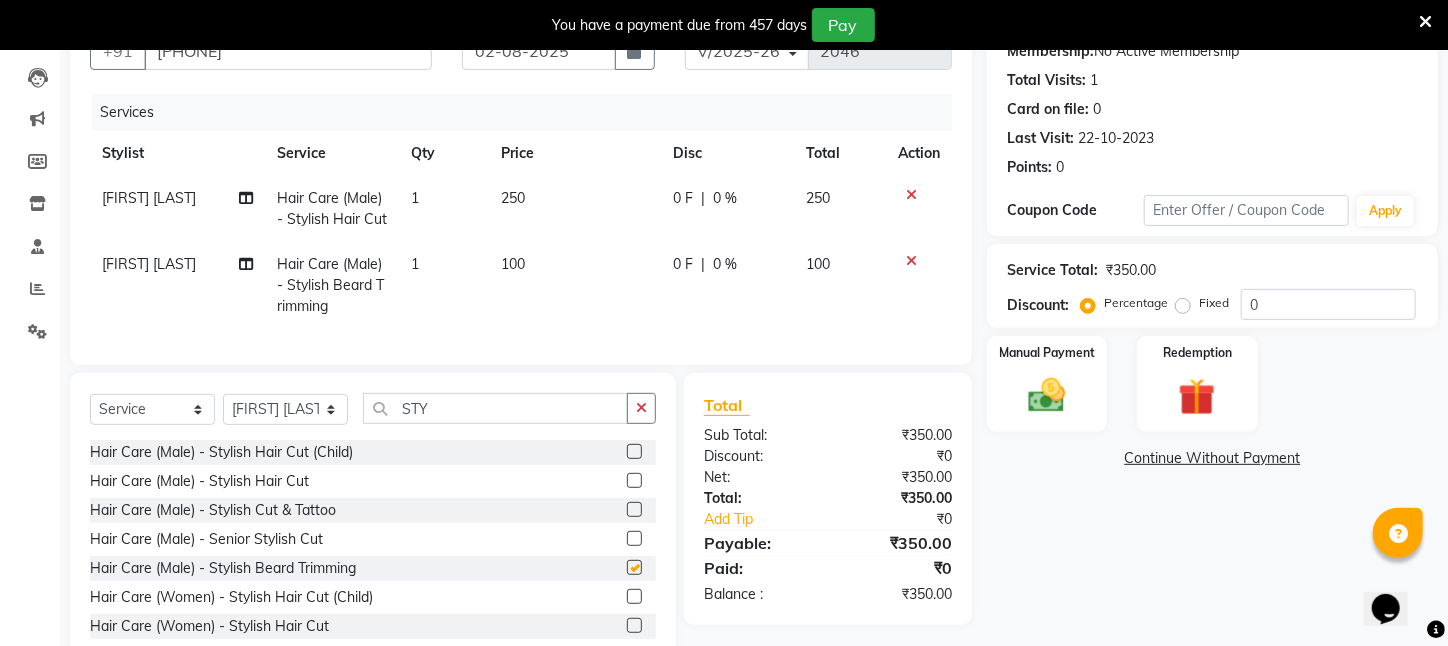 checkbox on "false" 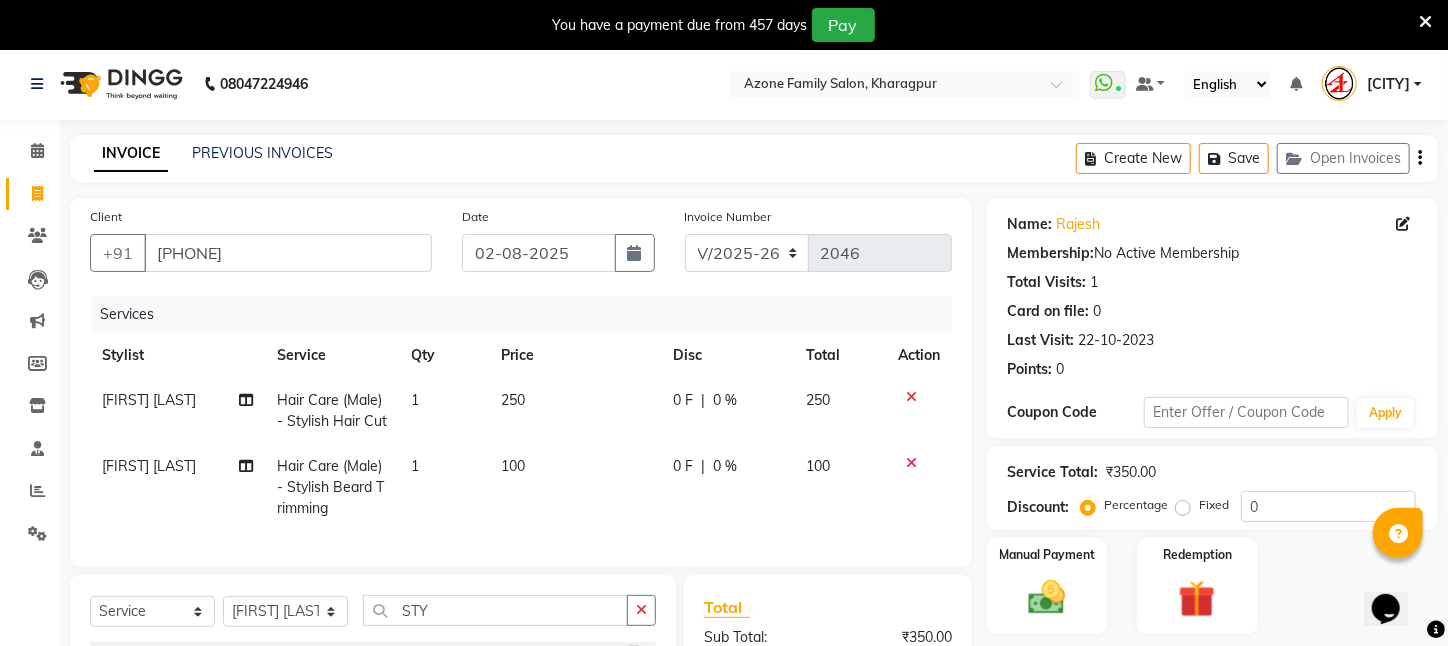 scroll, scrollTop: 0, scrollLeft: 0, axis: both 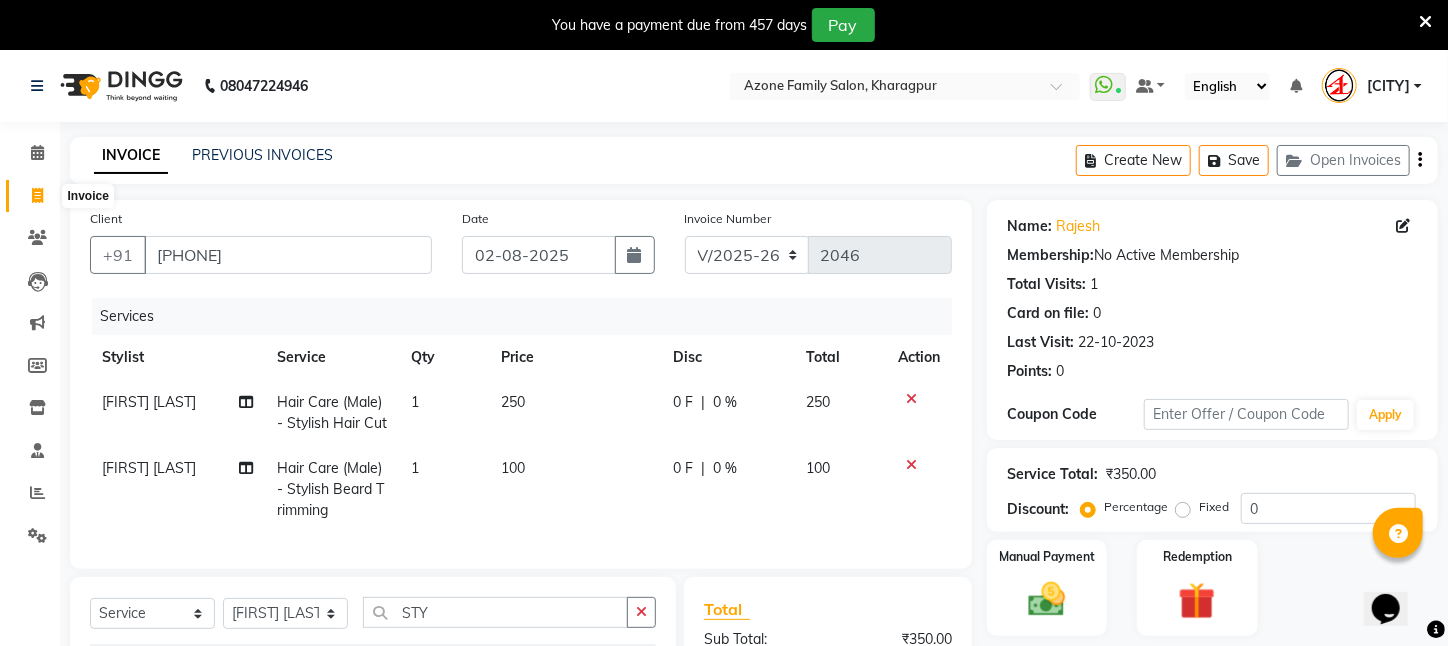 click 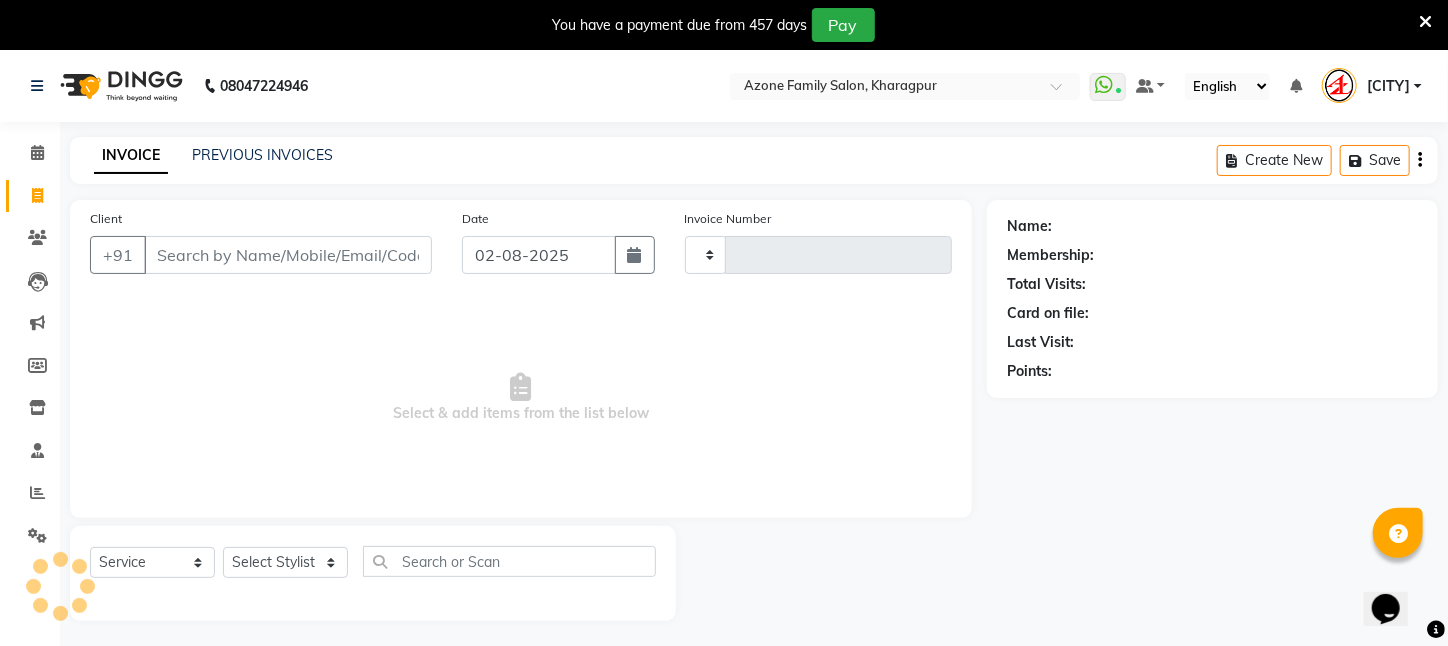 scroll, scrollTop: 50, scrollLeft: 0, axis: vertical 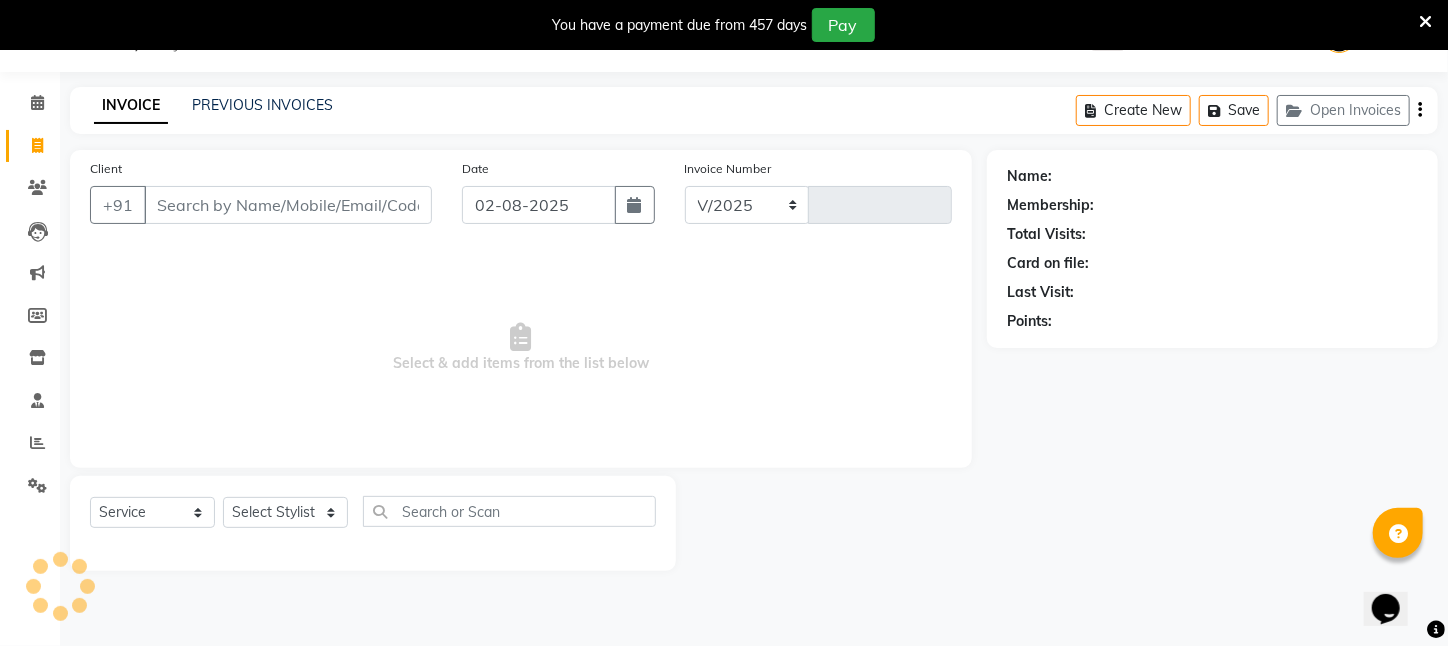 select on "4296" 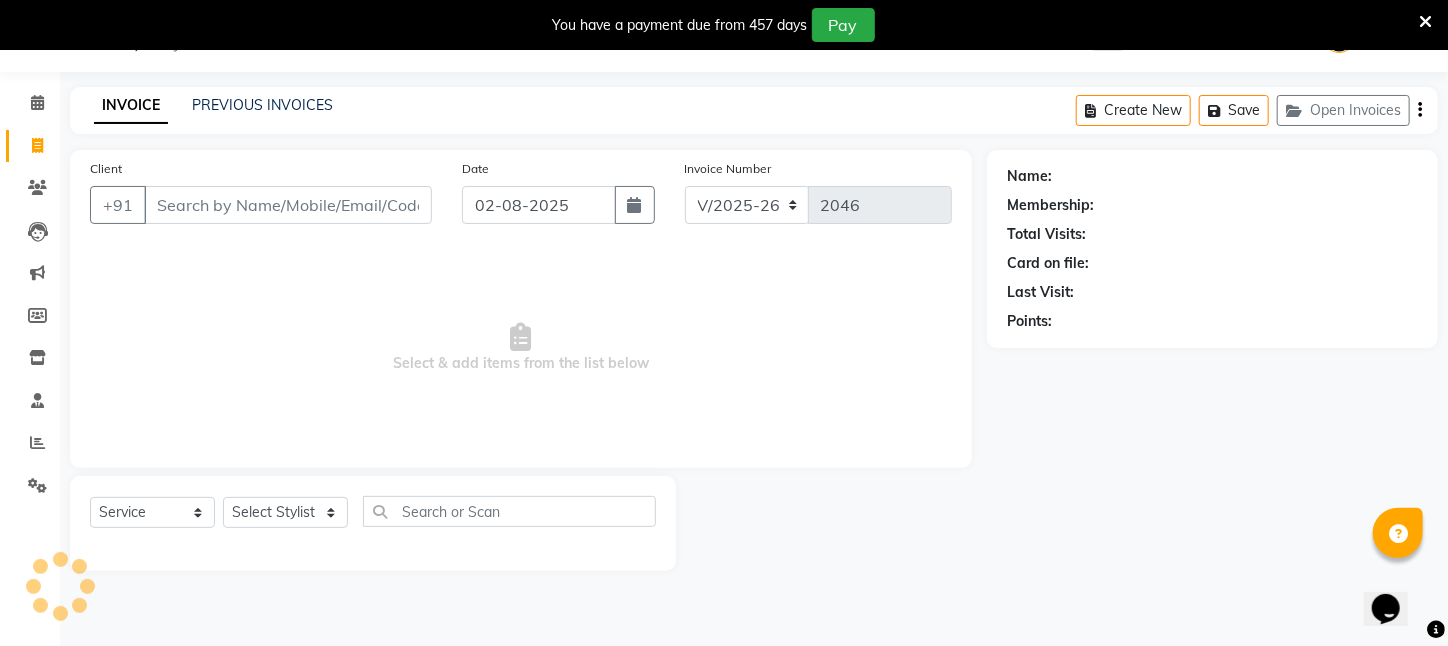 click on "Client" at bounding box center [288, 205] 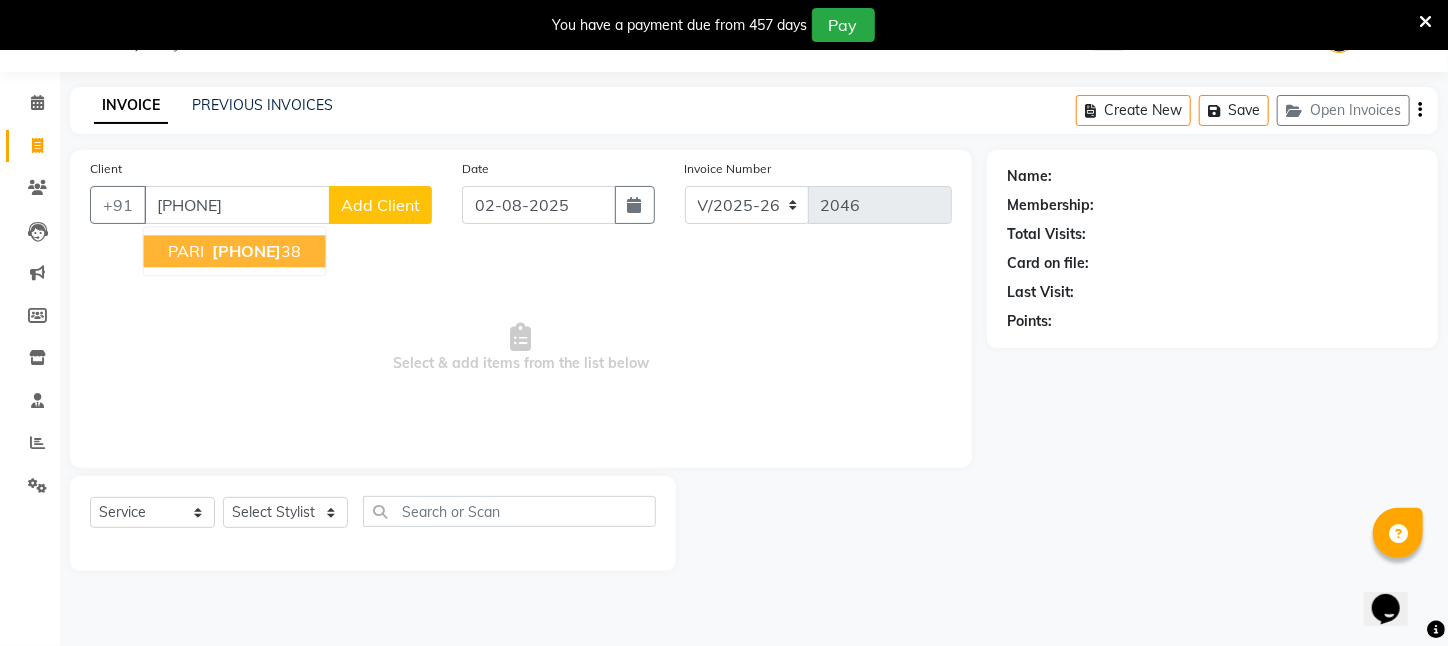 click on "PARI" at bounding box center [186, 251] 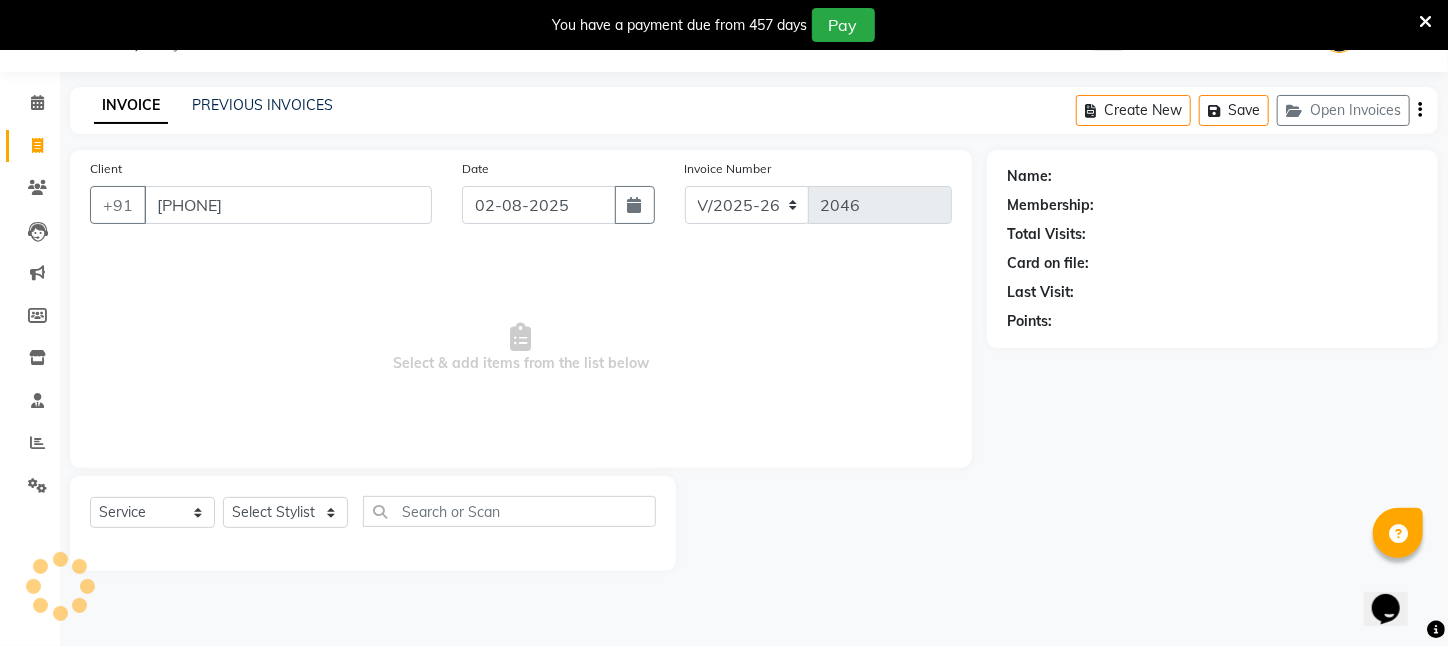 type on "[PHONE]" 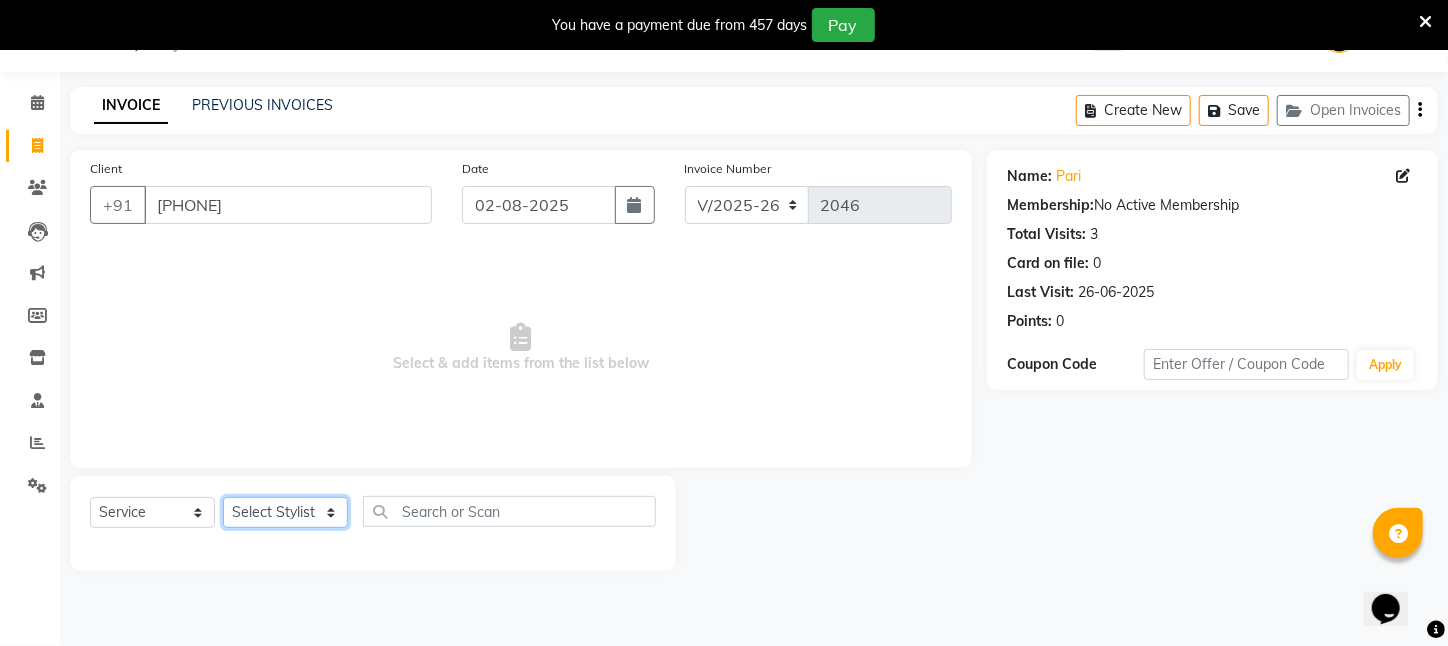 click on "Select Stylist [FIRST] [LAST] [FIRST] [LAST] [FIRST] [LAST] [FIRST] [LAST] [FIRST] [LAST] [CITY] [FIRST] [LAST] [FIRST] [LAST] [FIRST] [LAST] [FIRST] [LAST] [FIRST] [LAST] [FIRST] [LAST] [FIRST] [LAST] [FIRST] [LAST] [FIRST] [LAST] [FIRST] [LAST] [FIRST] [LAST] [FIRST] [LAST]" 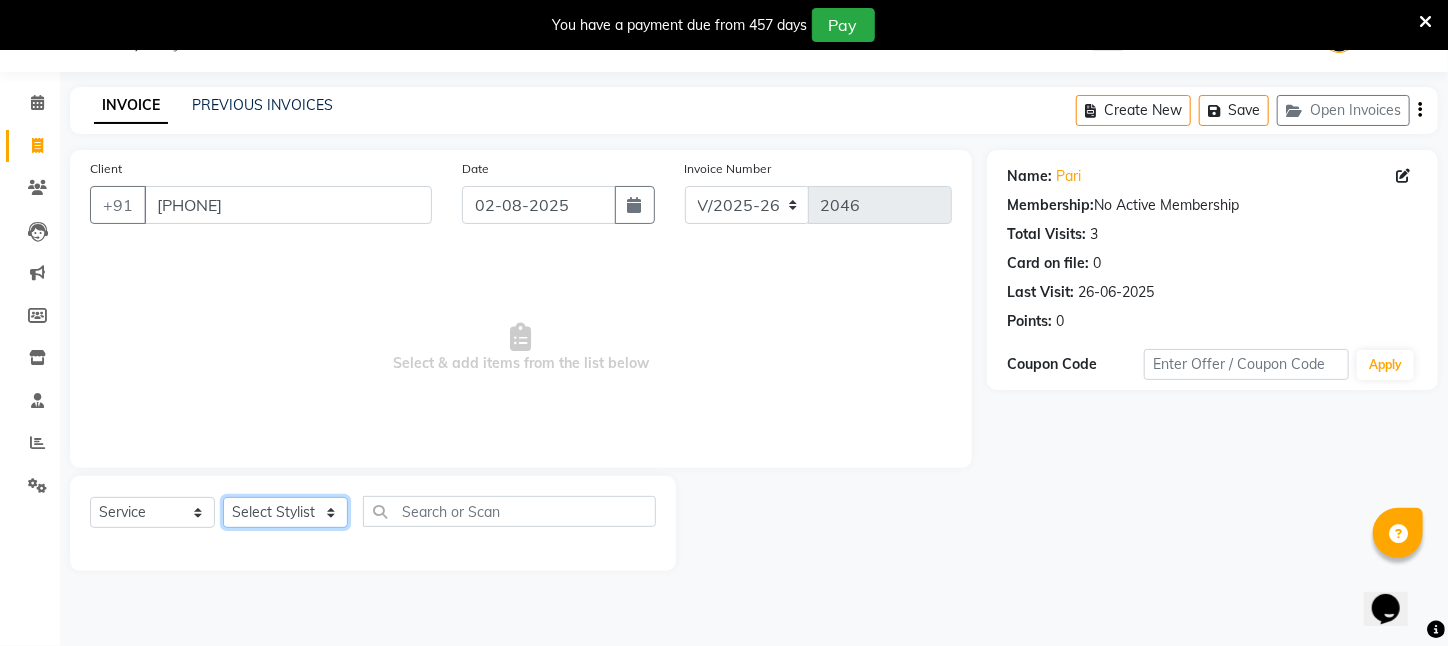 select on "28698" 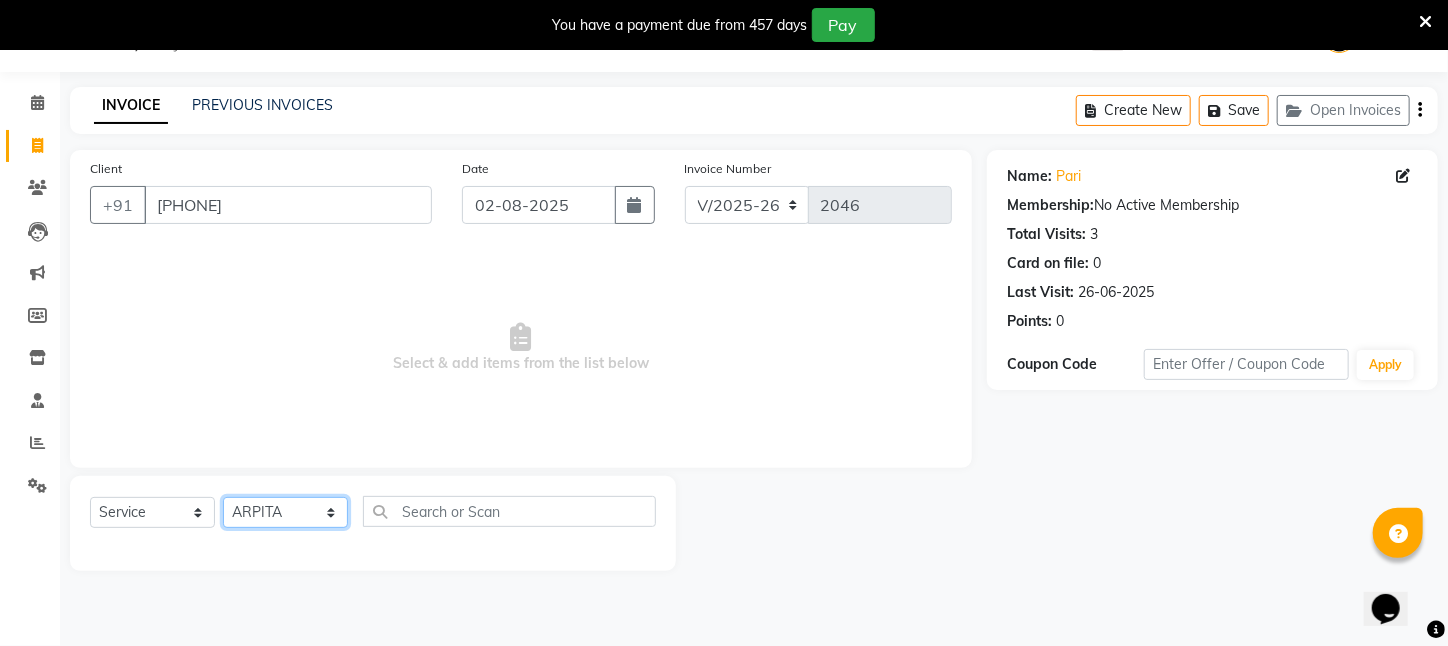 click on "Select Stylist [FIRST] [LAST] [FIRST] [LAST] [FIRST] [LAST] [FIRST] [LAST] [FIRST] [LAST] [CITY] [FIRST] [LAST] [FIRST] [LAST] [FIRST] [LAST] [FIRST] [LAST] [FIRST] [LAST] [FIRST] [LAST] [FIRST] [LAST] [FIRST] [LAST] [FIRST] [LAST] [FIRST] [LAST] [FIRST] [LAST] [FIRST] [LAST]" 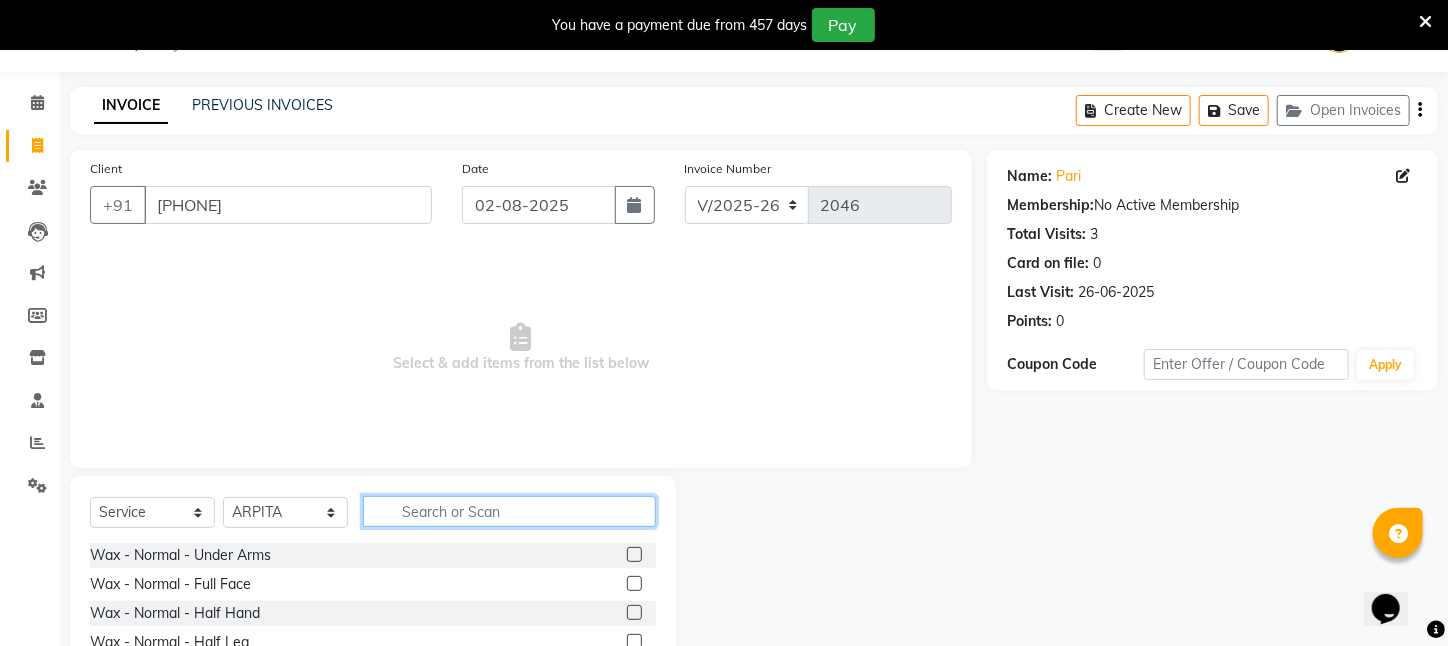 click 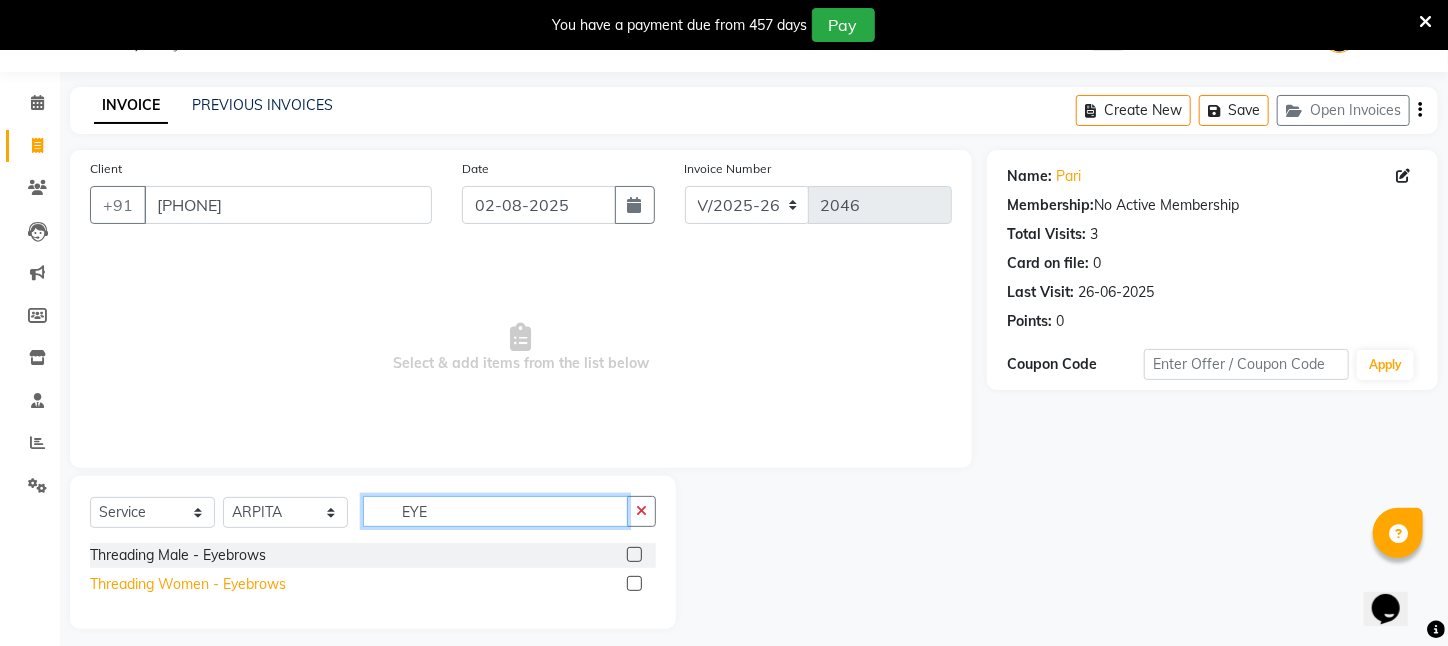 type on "EYE" 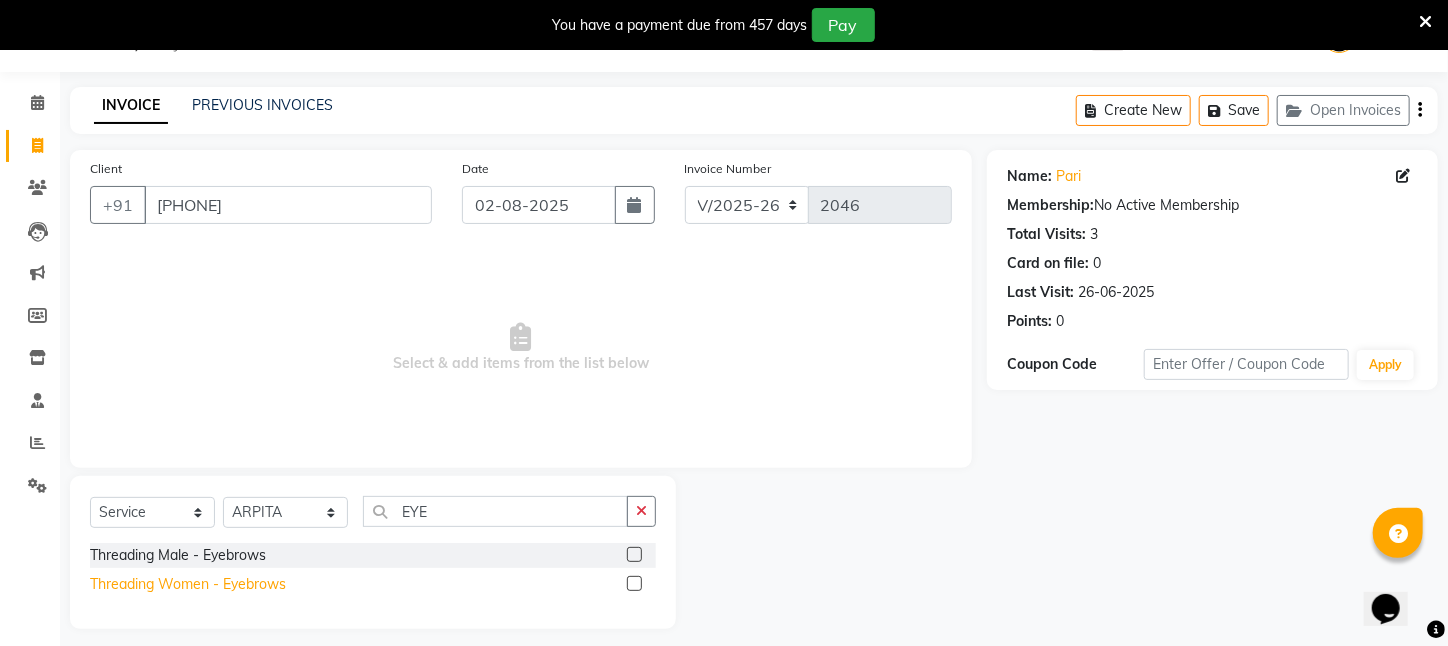click on "Threading Women    -   Eyebrows" 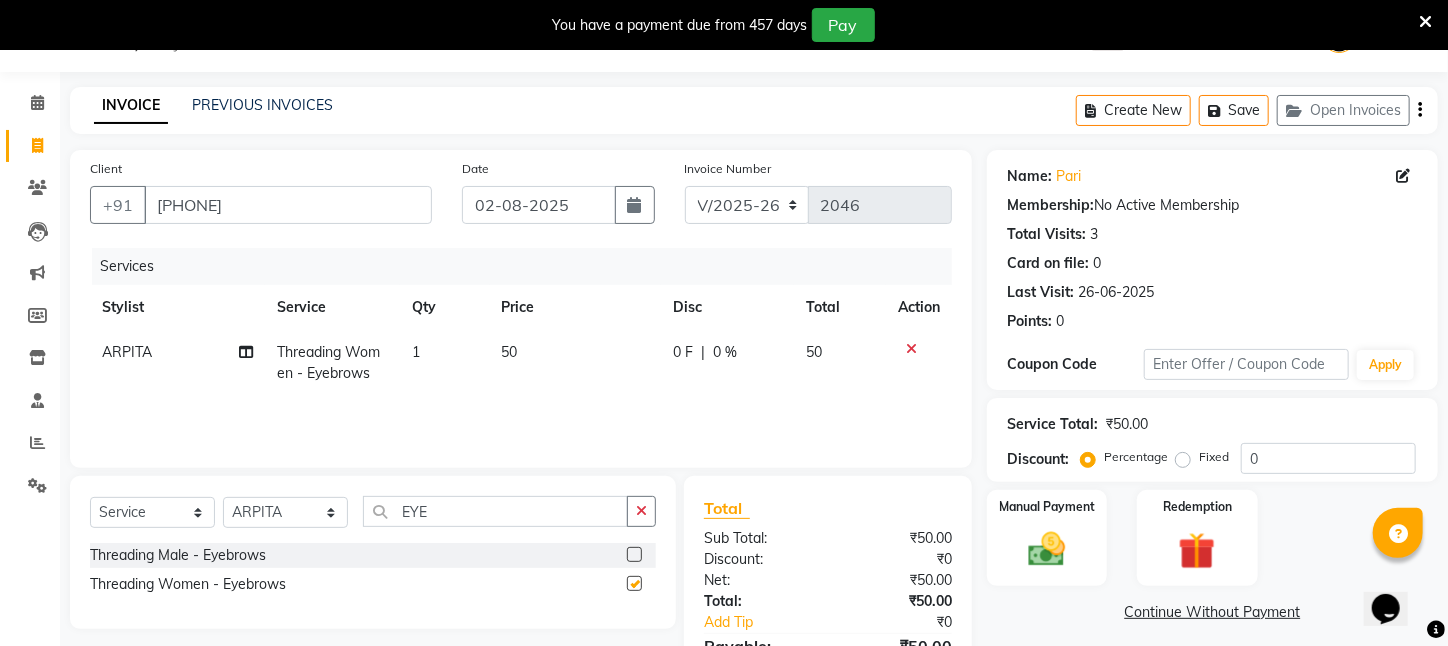 checkbox on "false" 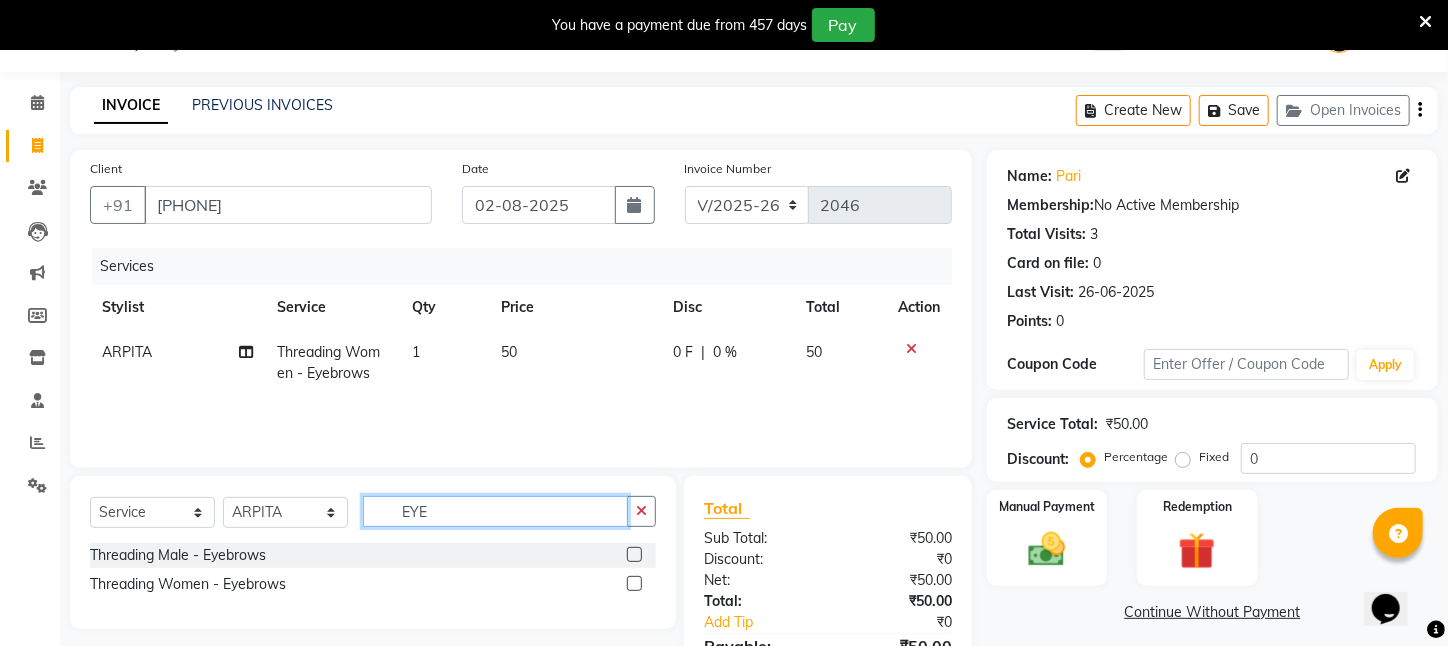 drag, startPoint x: 451, startPoint y: 509, endPoint x: 316, endPoint y: 520, distance: 135.4474 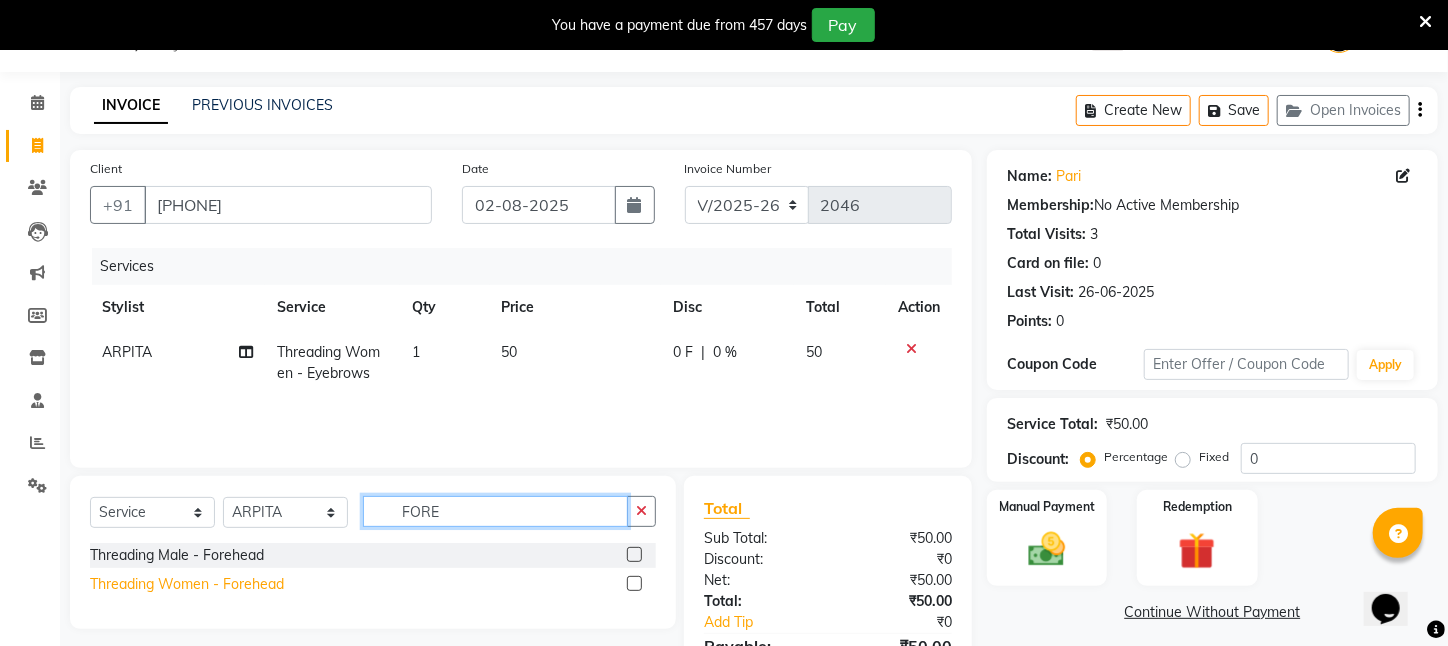 type on "FORE" 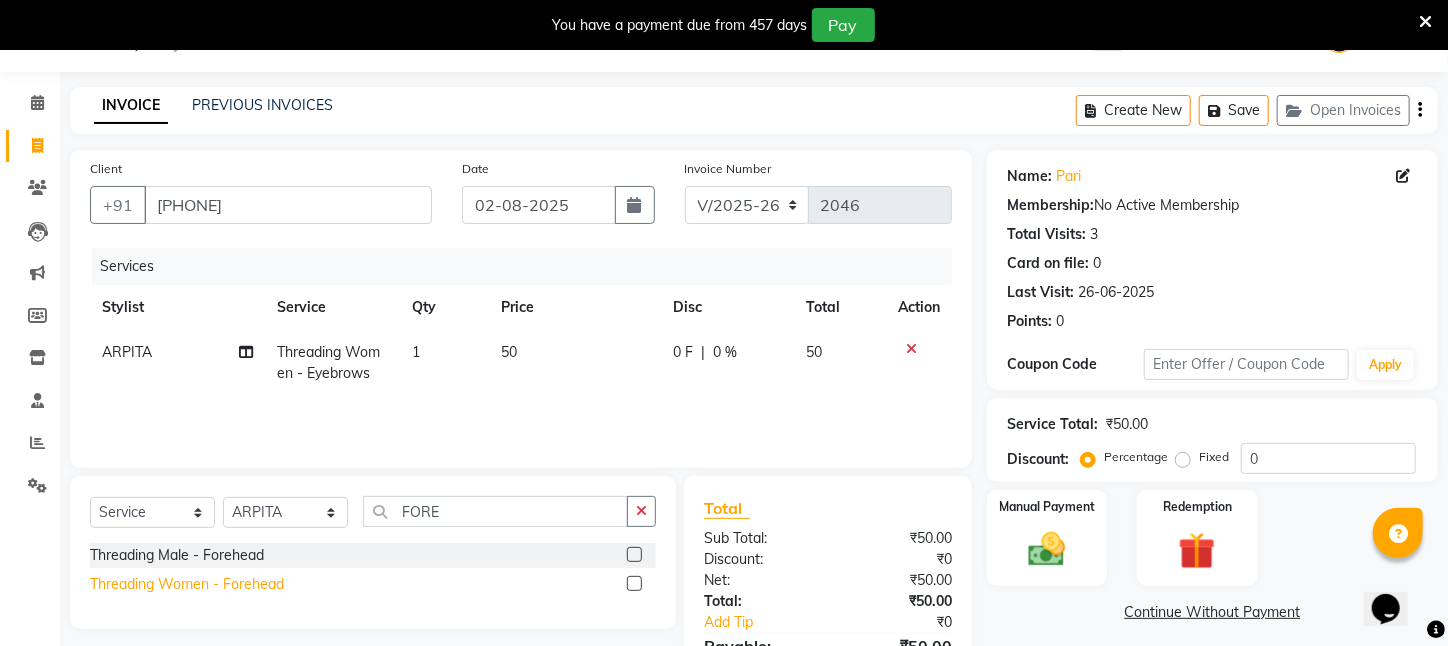 drag, startPoint x: 262, startPoint y: 576, endPoint x: 398, endPoint y: 572, distance: 136.0588 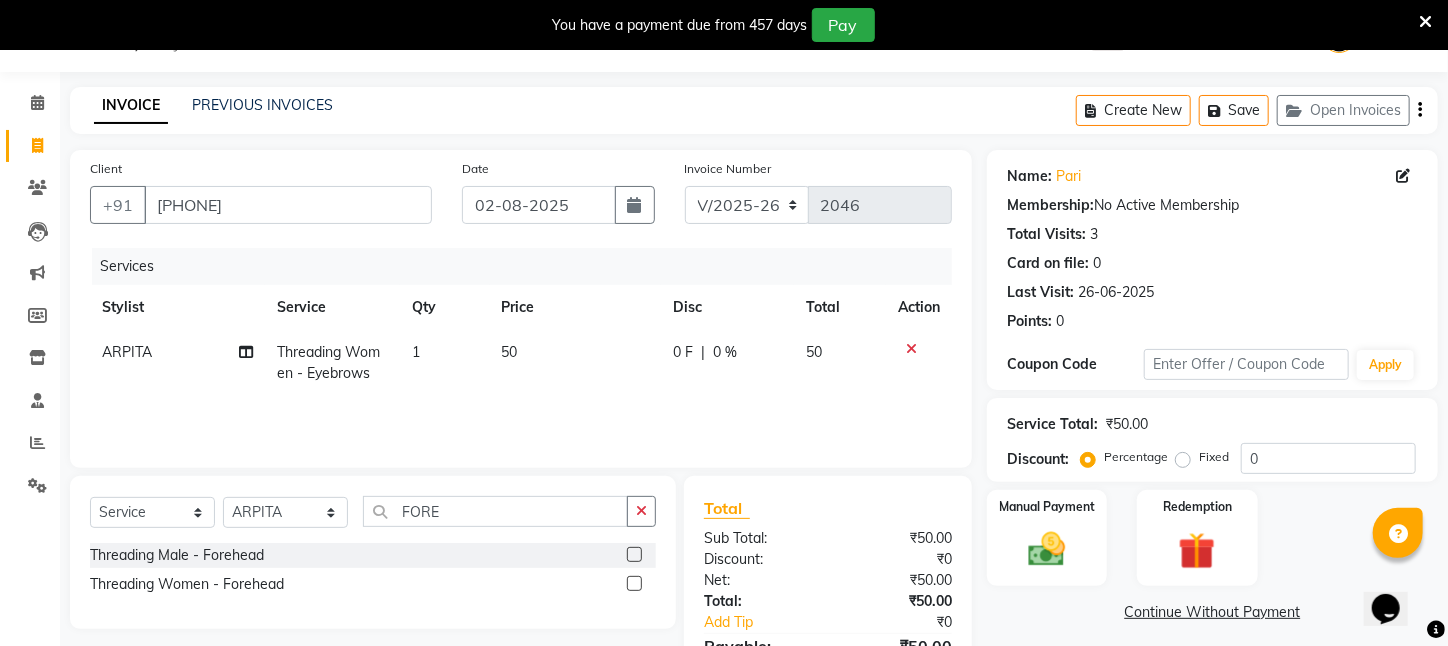 click on "Threading Women    -   Forehead" 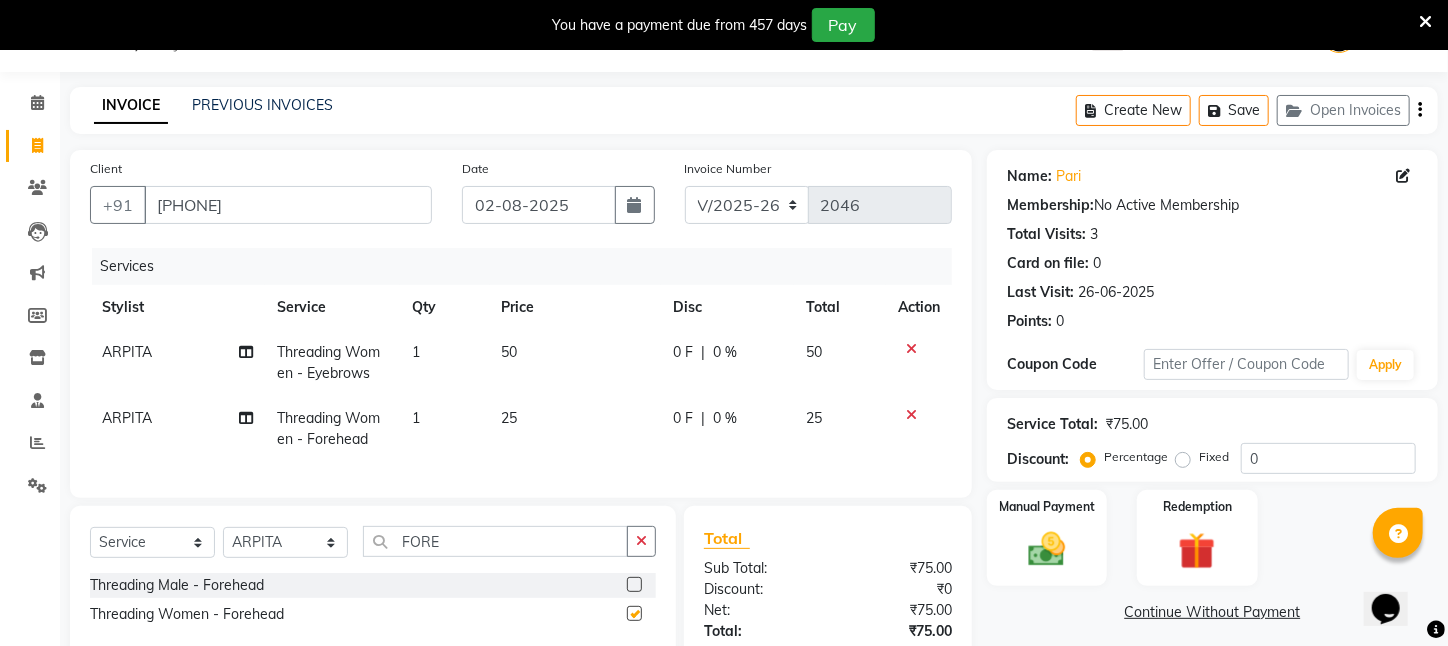 checkbox on "false" 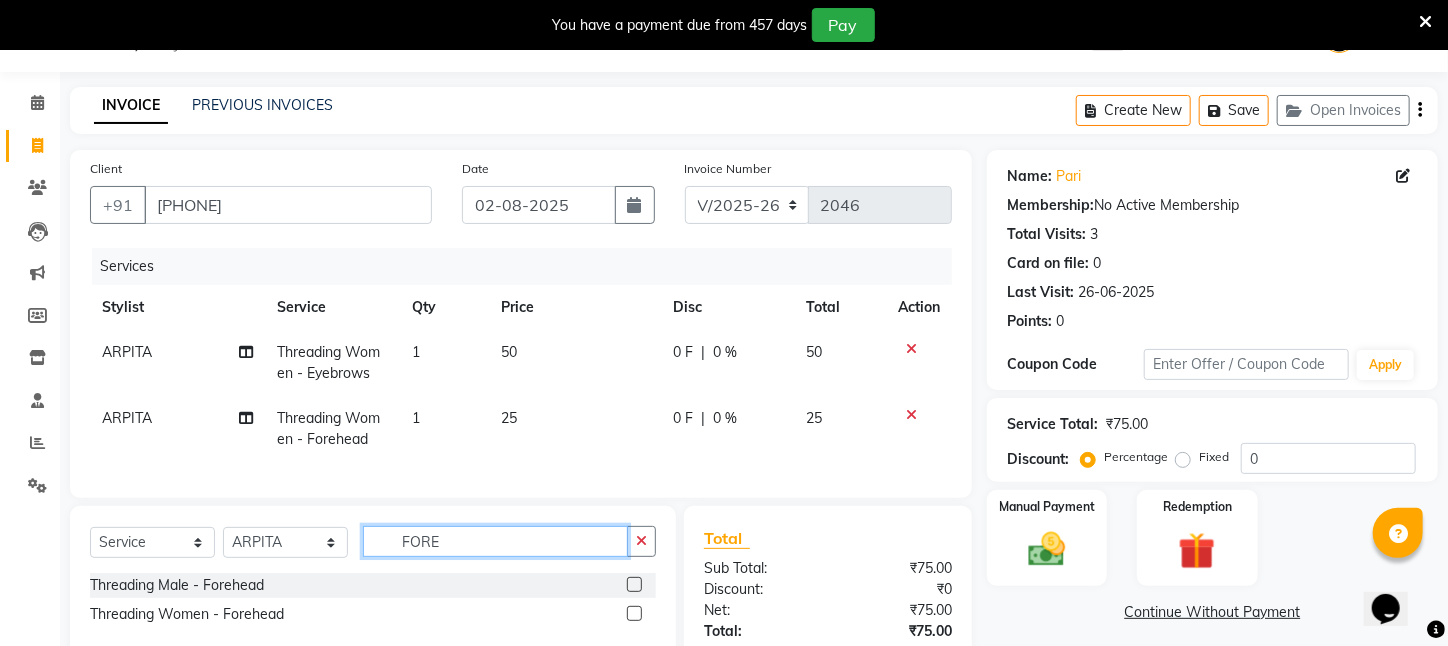 drag, startPoint x: 444, startPoint y: 552, endPoint x: 272, endPoint y: 555, distance: 172.02615 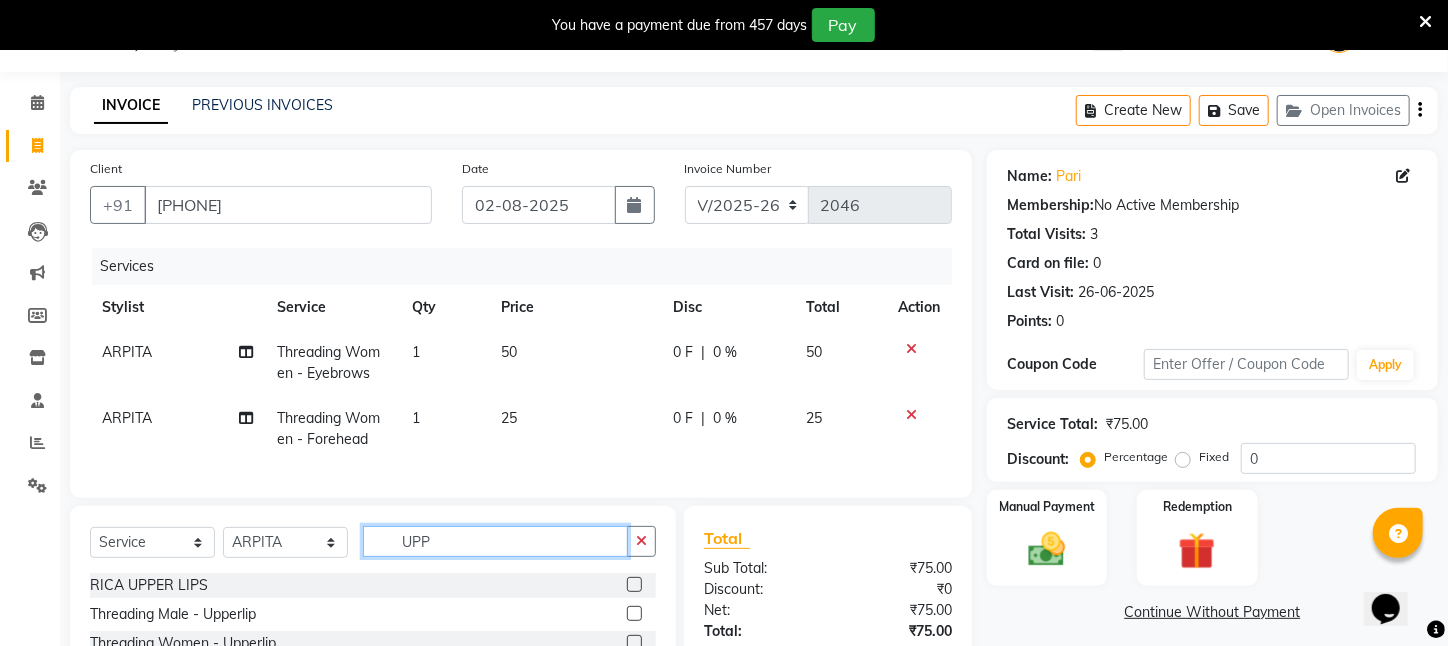 scroll, scrollTop: 150, scrollLeft: 0, axis: vertical 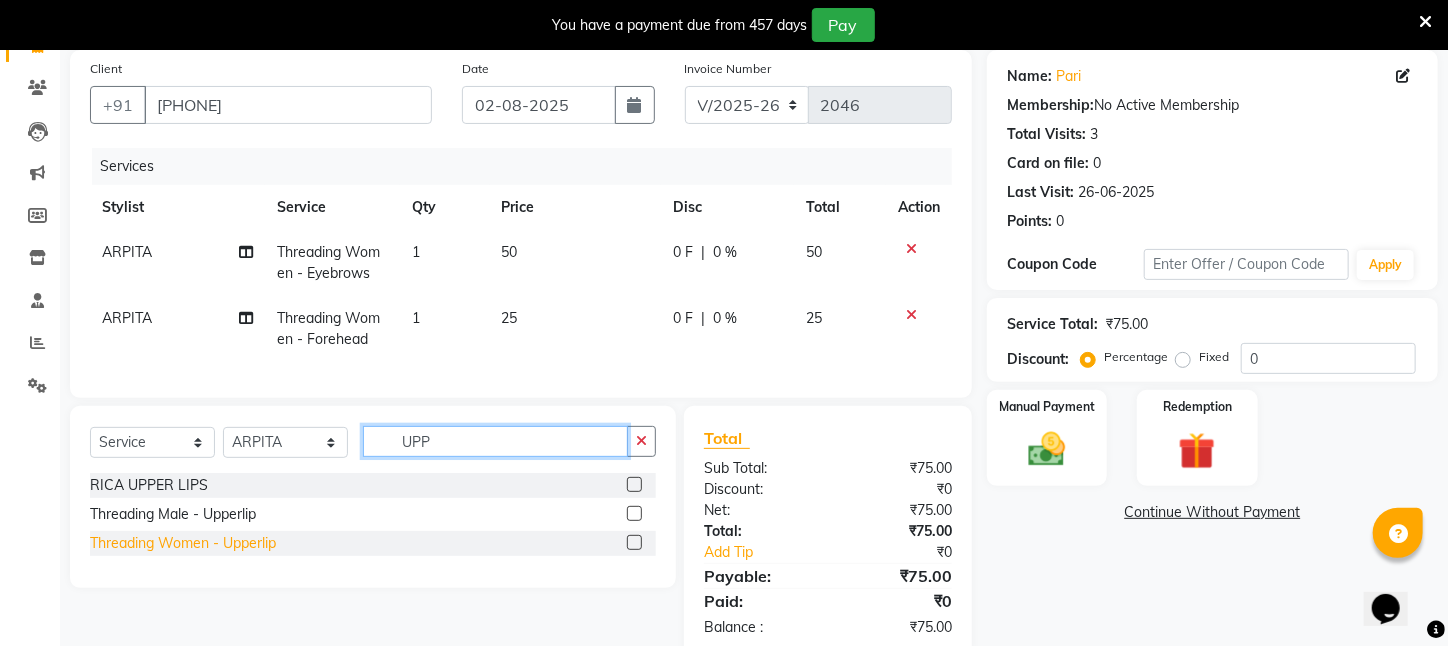 type on "UPP" 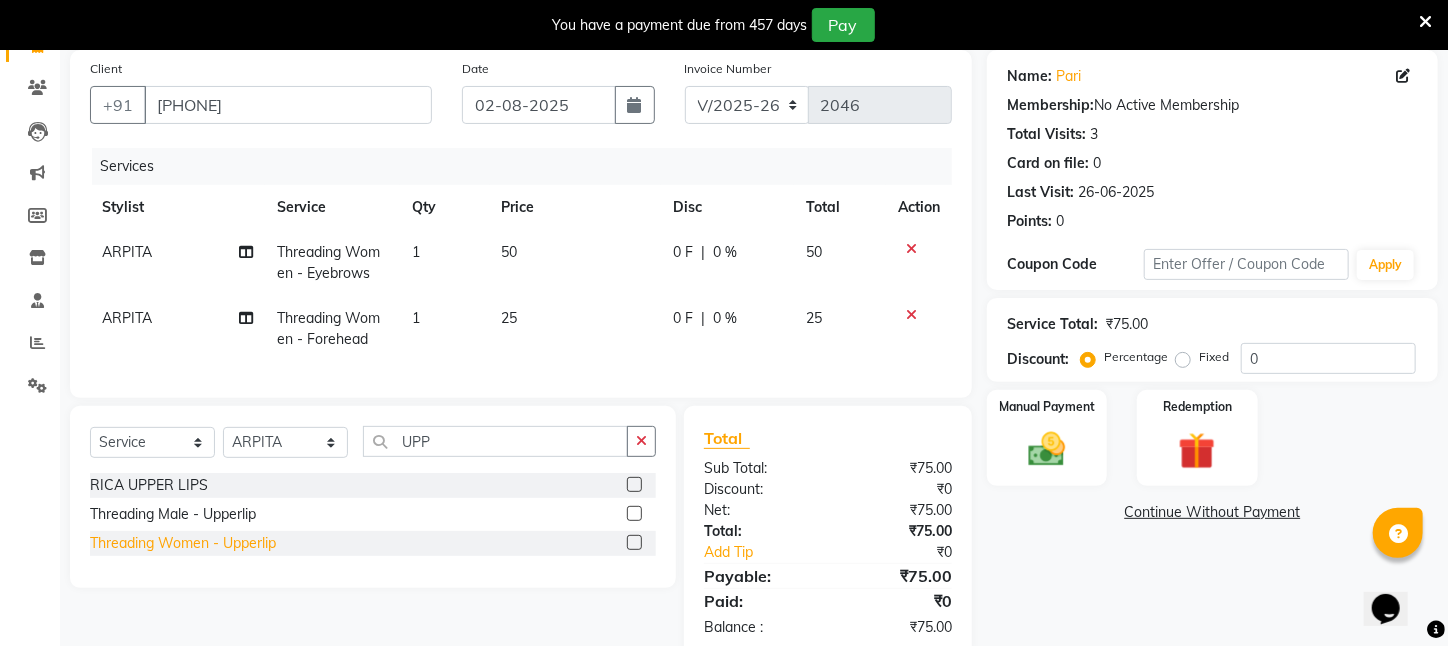 click on "Threading Women    -   Upperlip" 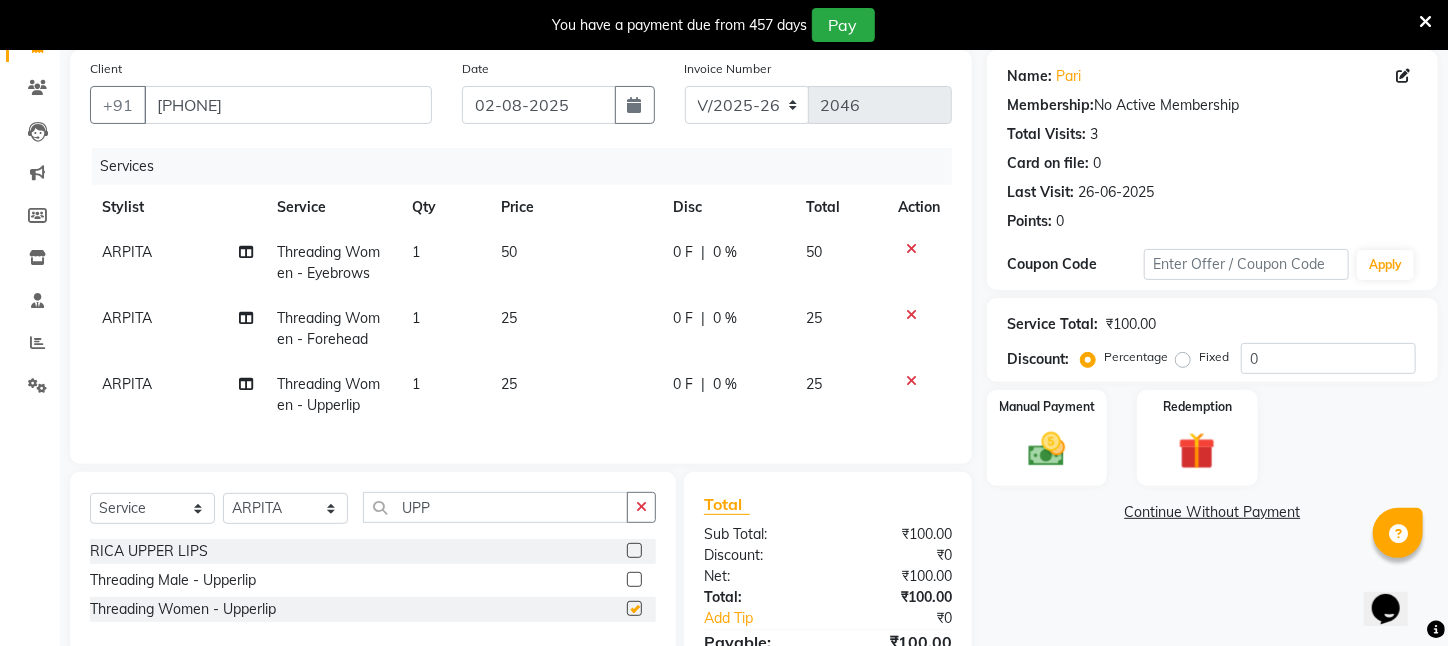 checkbox on "false" 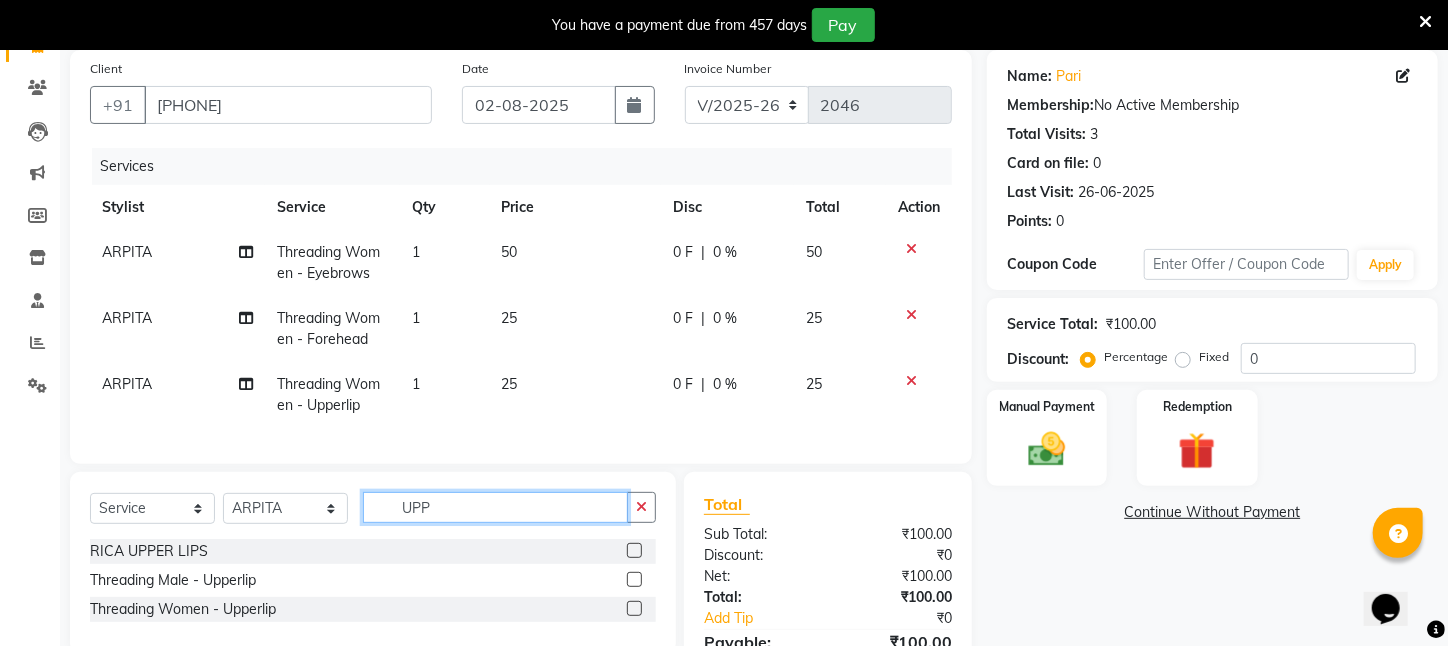 drag, startPoint x: 435, startPoint y: 519, endPoint x: 360, endPoint y: 508, distance: 75.802376 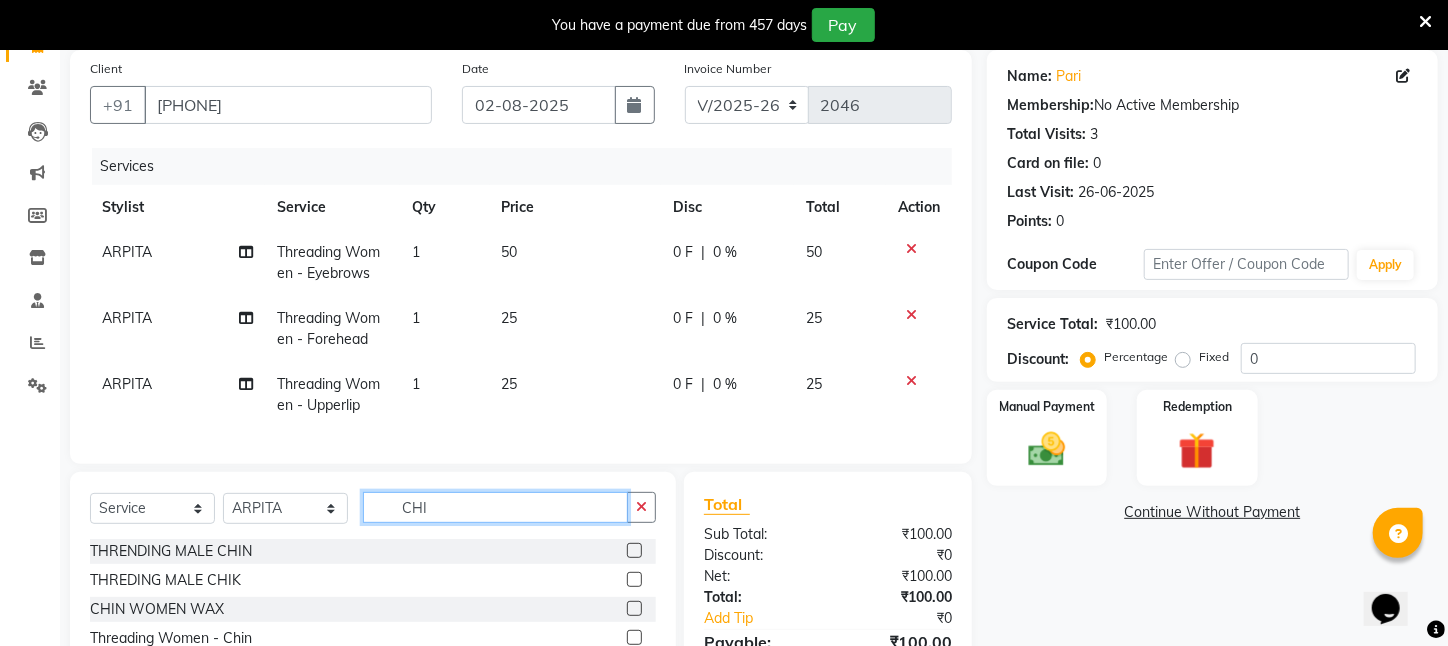scroll, scrollTop: 216, scrollLeft: 0, axis: vertical 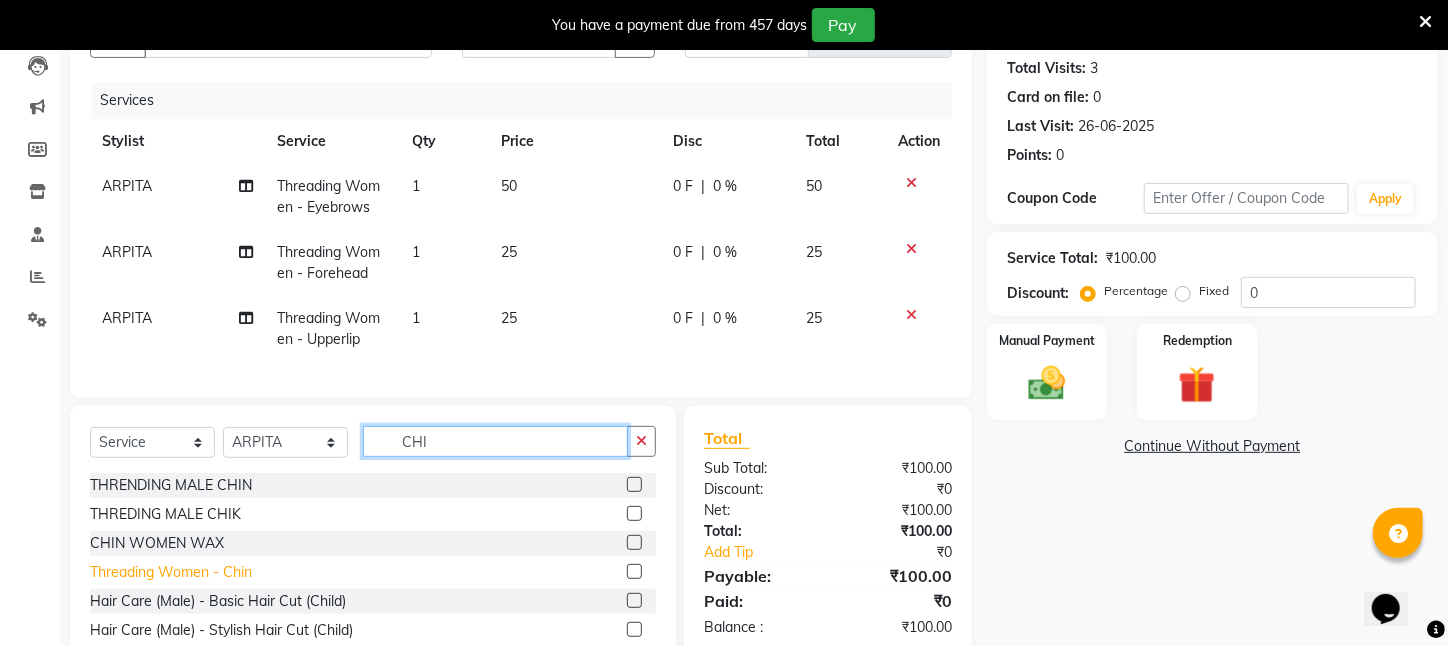 type on "CHI" 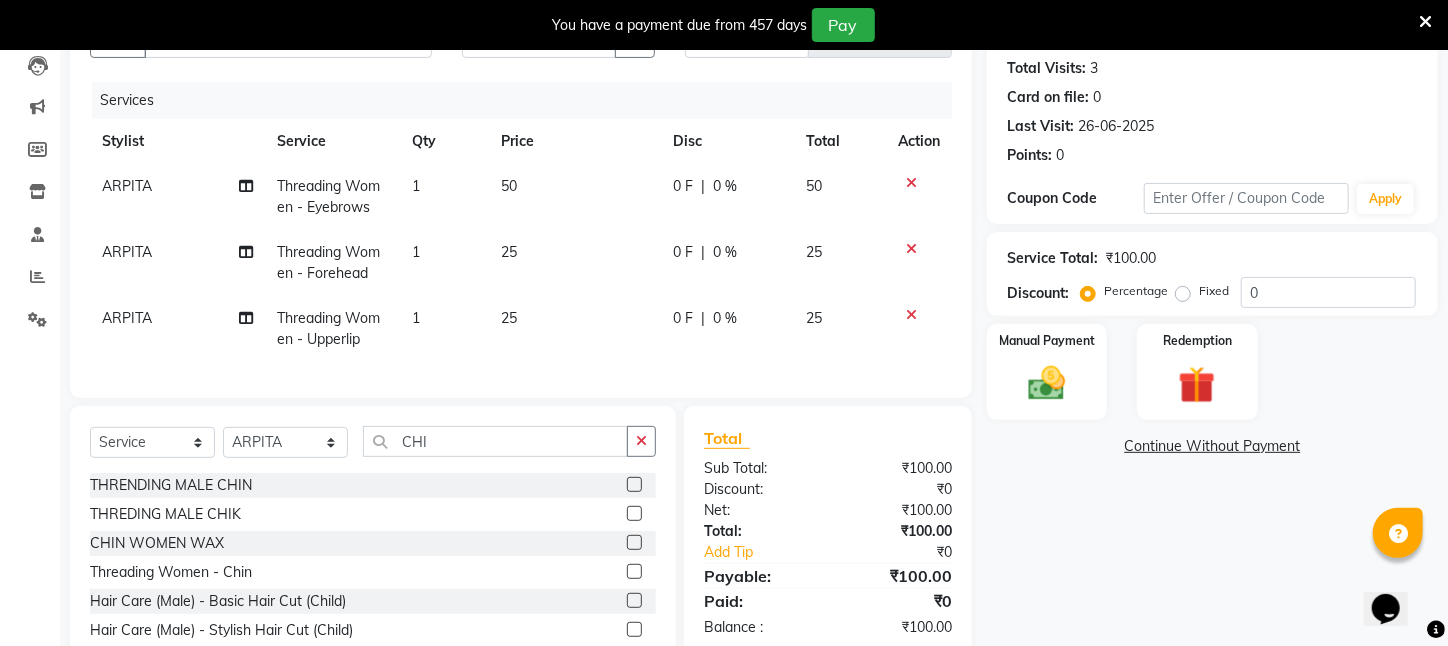 drag, startPoint x: 233, startPoint y: 584, endPoint x: 303, endPoint y: 482, distance: 123.709335 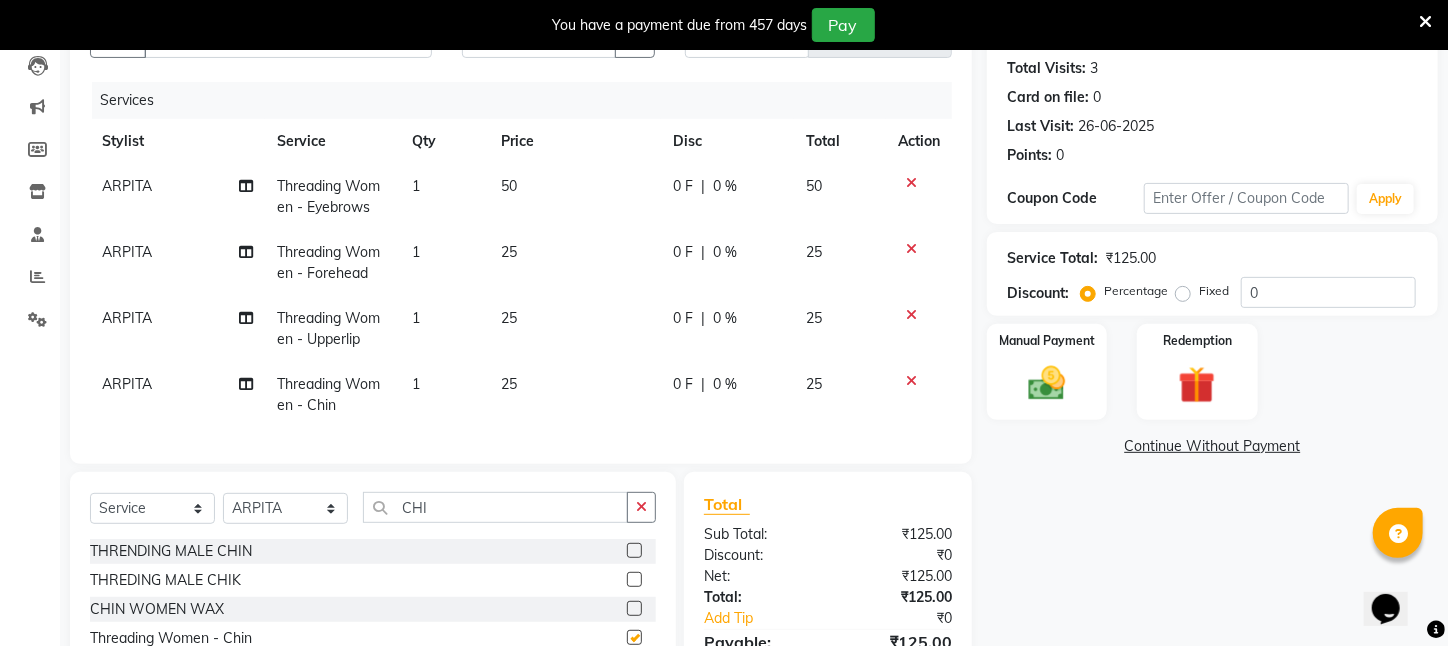 checkbox on "false" 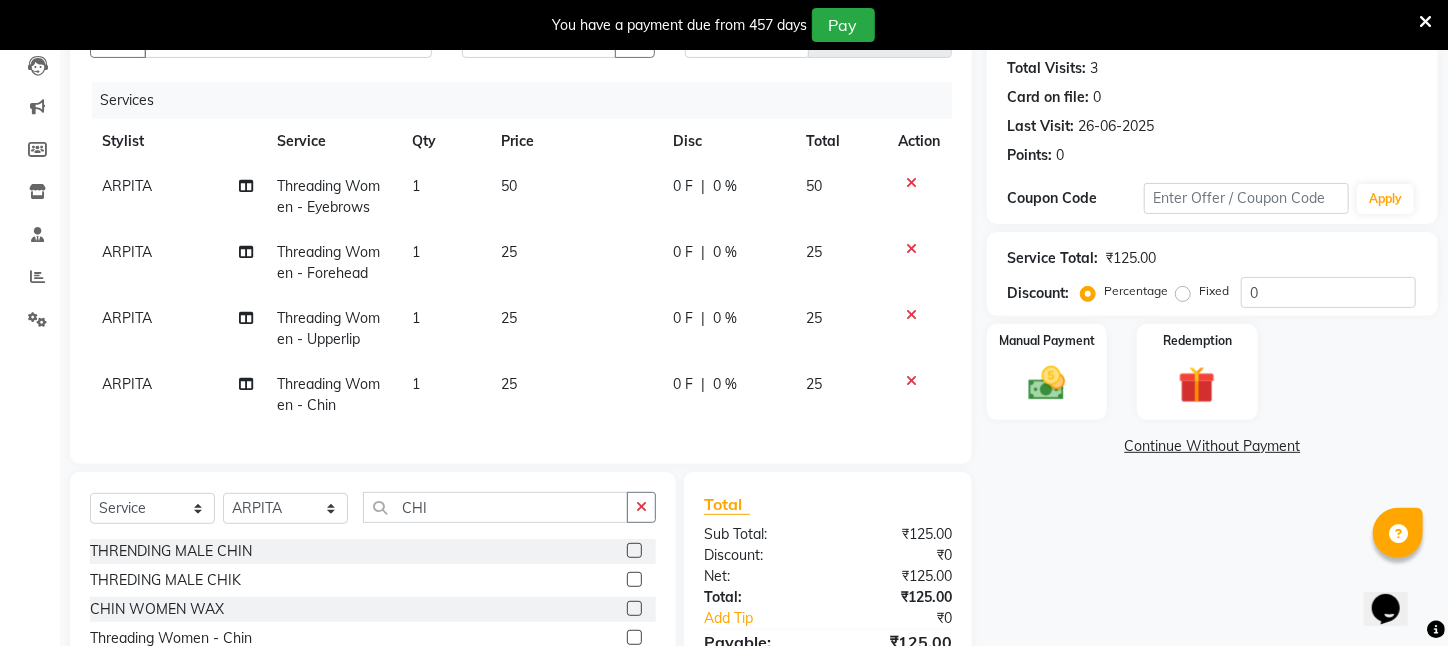 scroll, scrollTop: 381, scrollLeft: 0, axis: vertical 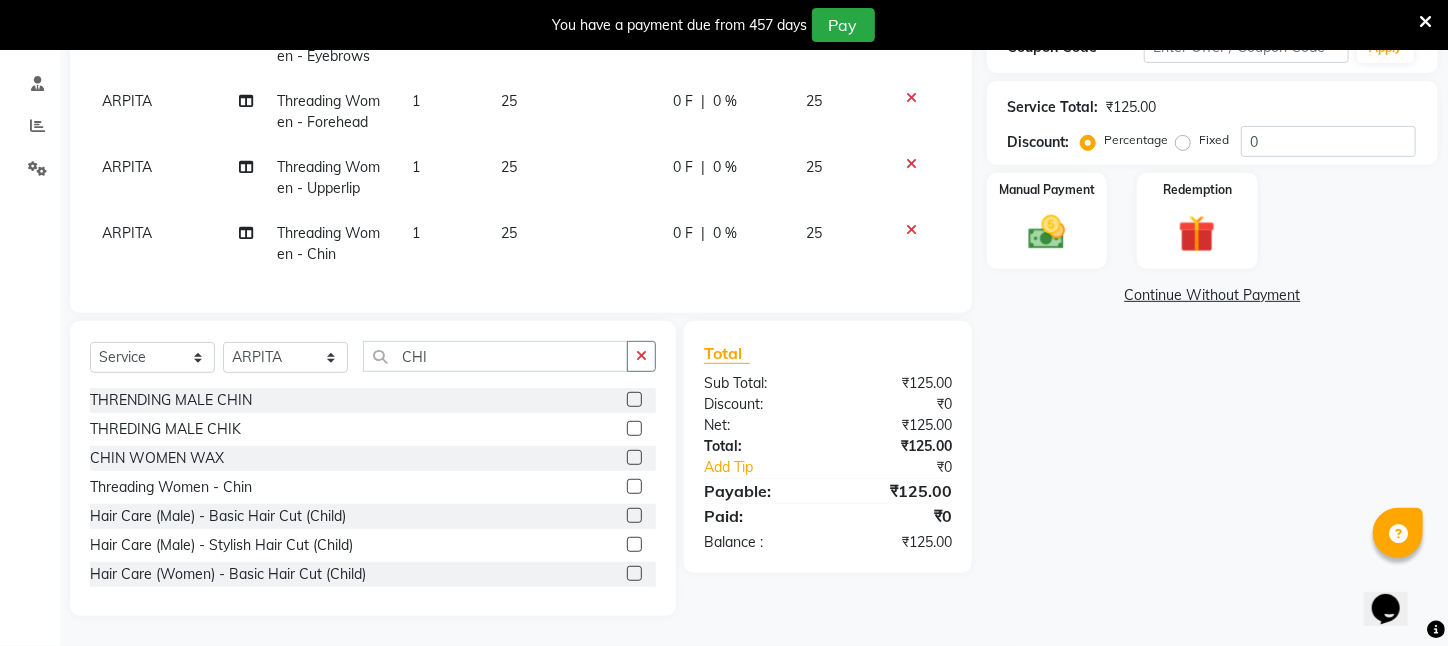 click on "25" 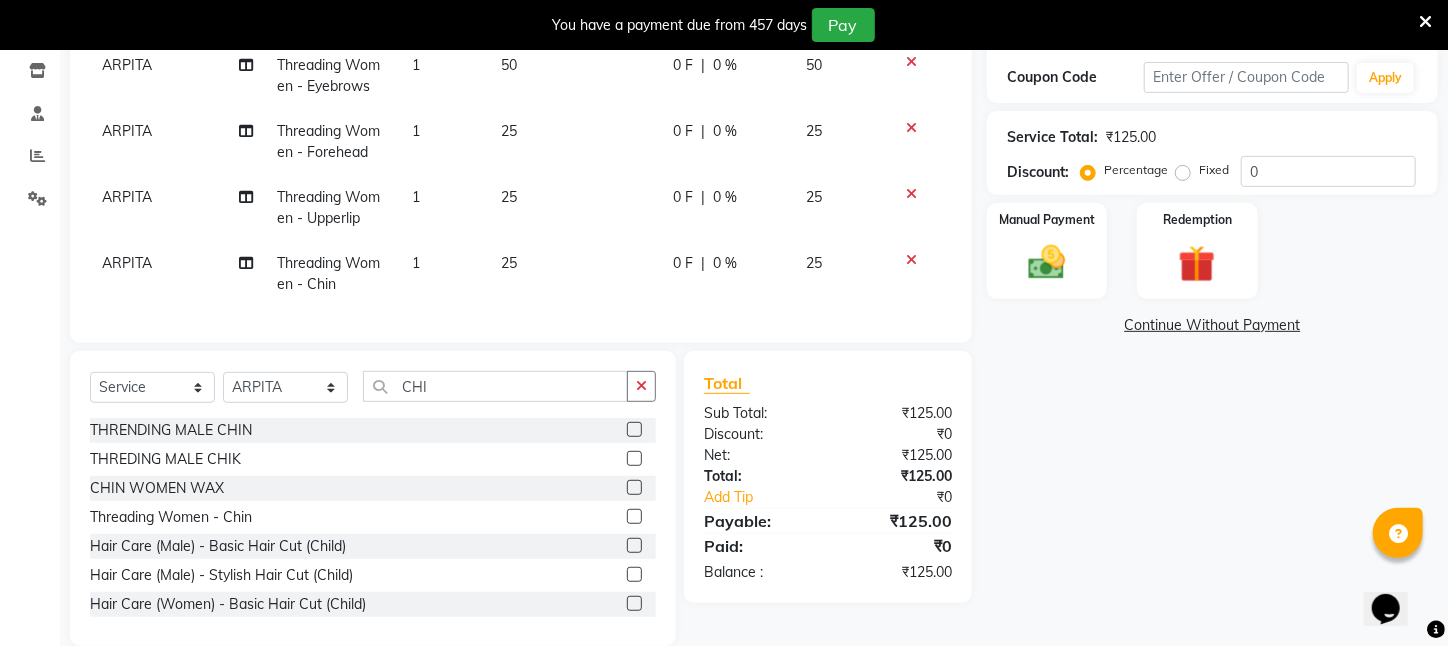 select on "28698" 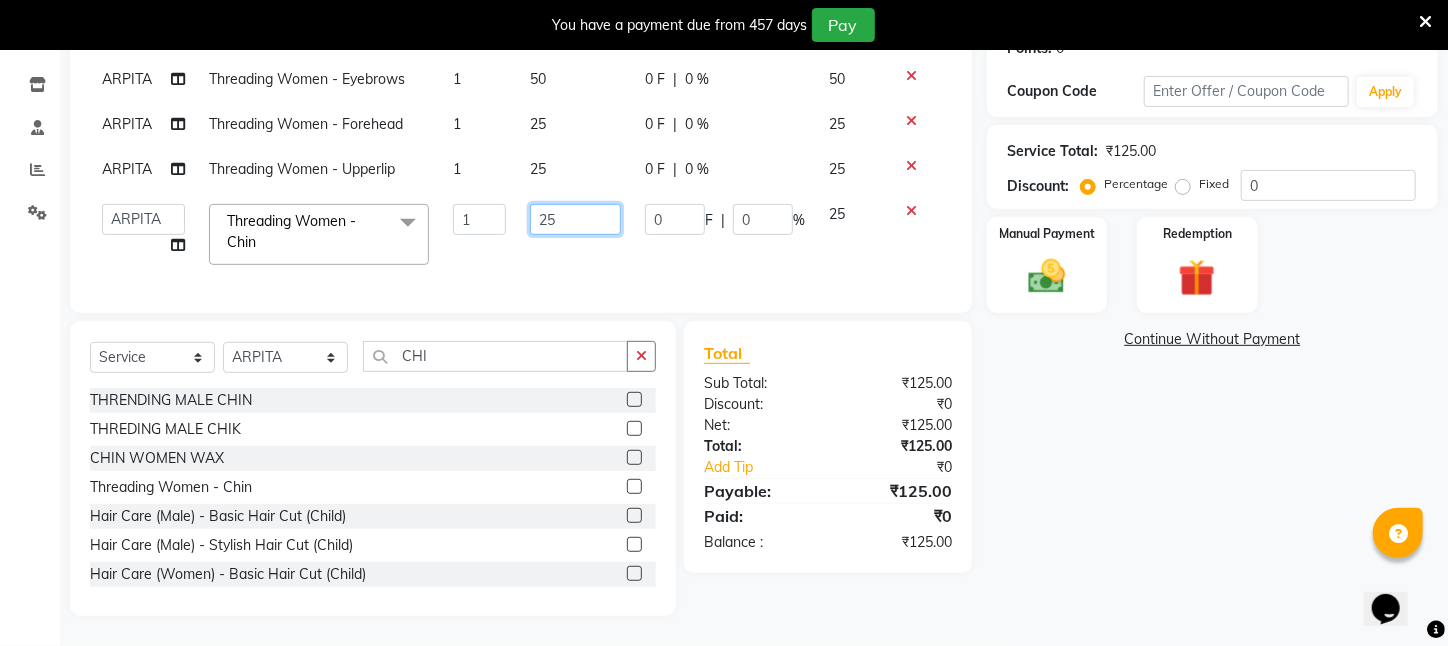 drag, startPoint x: 573, startPoint y: 209, endPoint x: 361, endPoint y: 206, distance: 212.02122 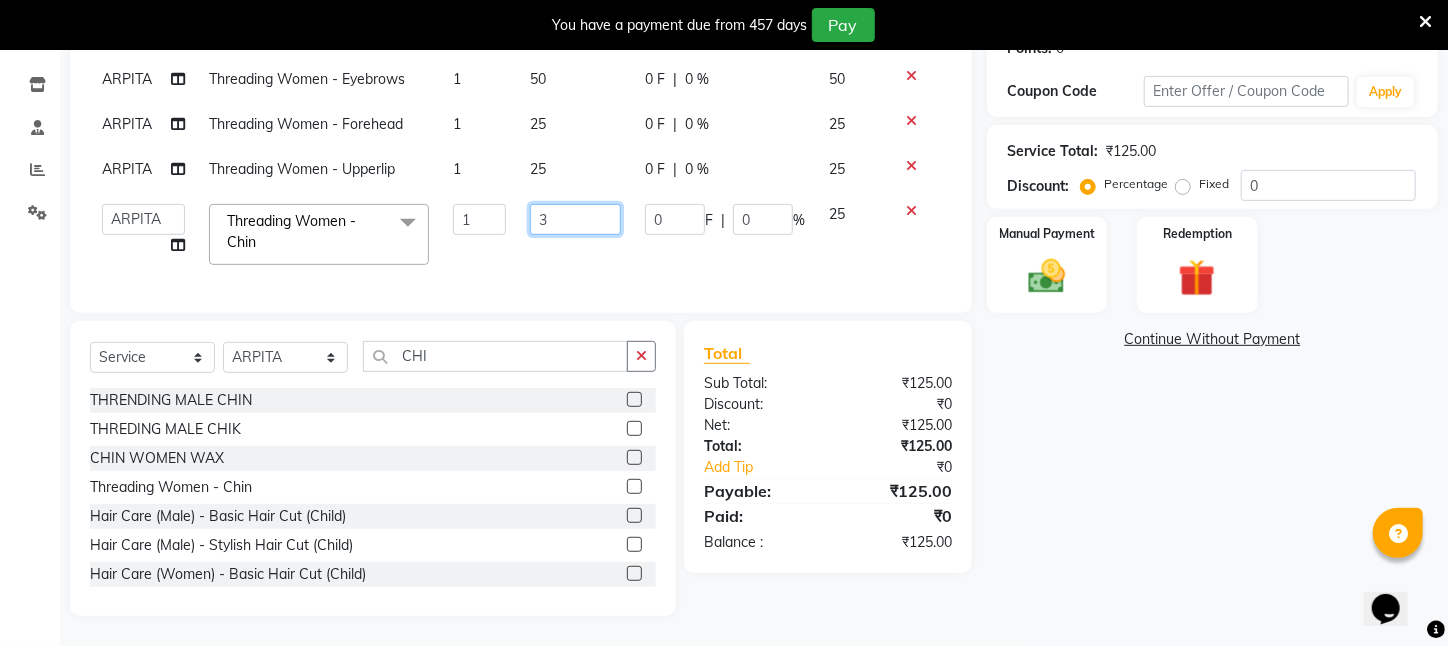 type on "30" 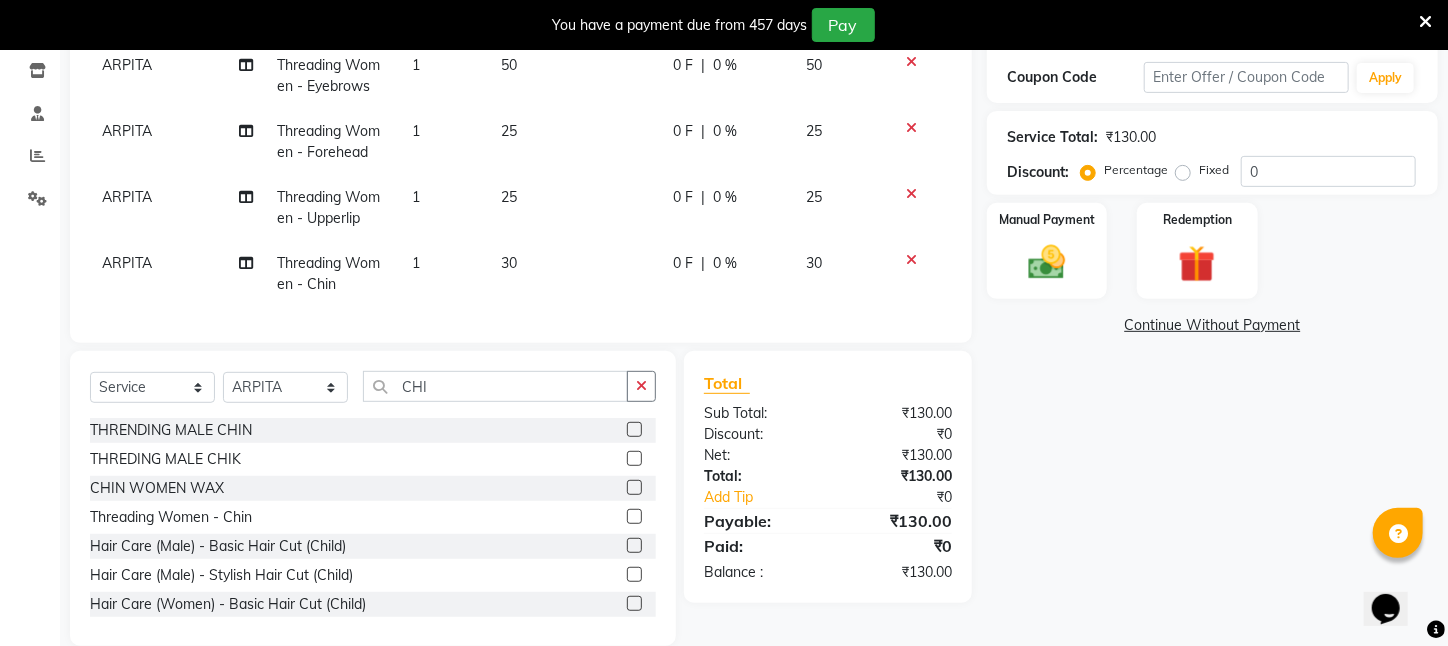 click on "1" 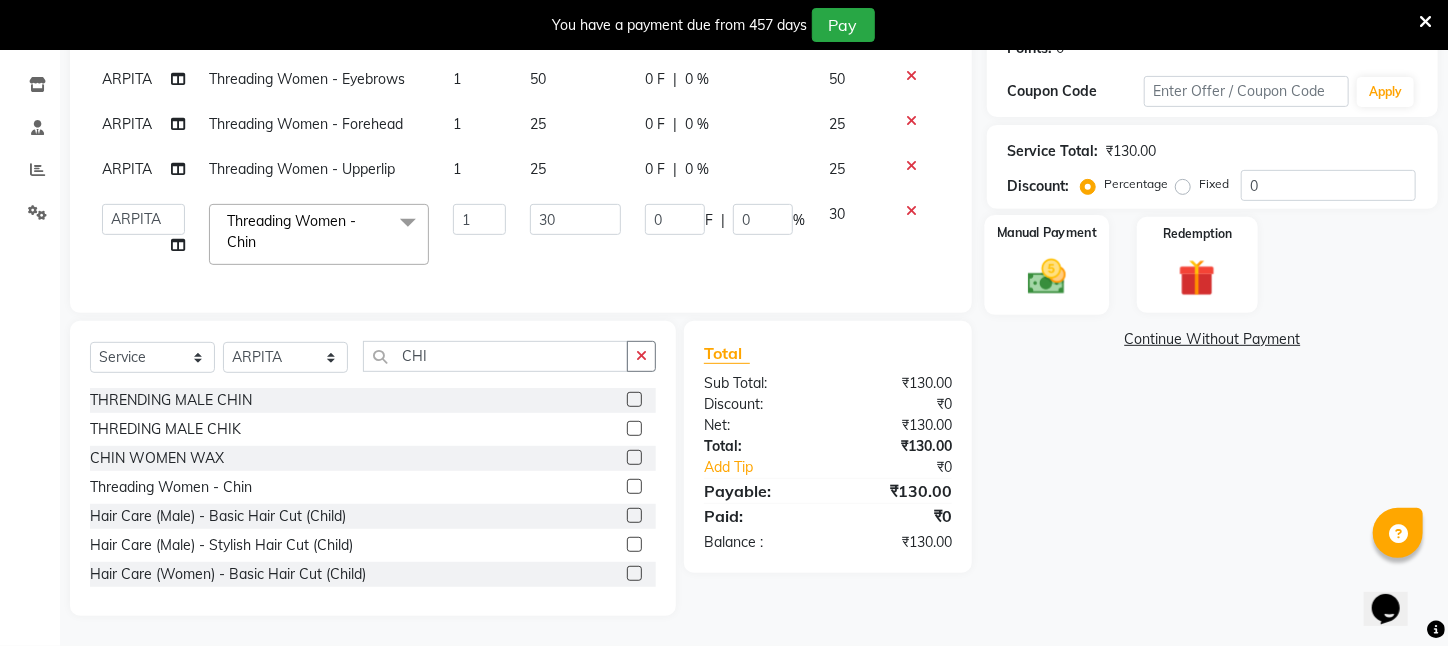 click on "Manual Payment" 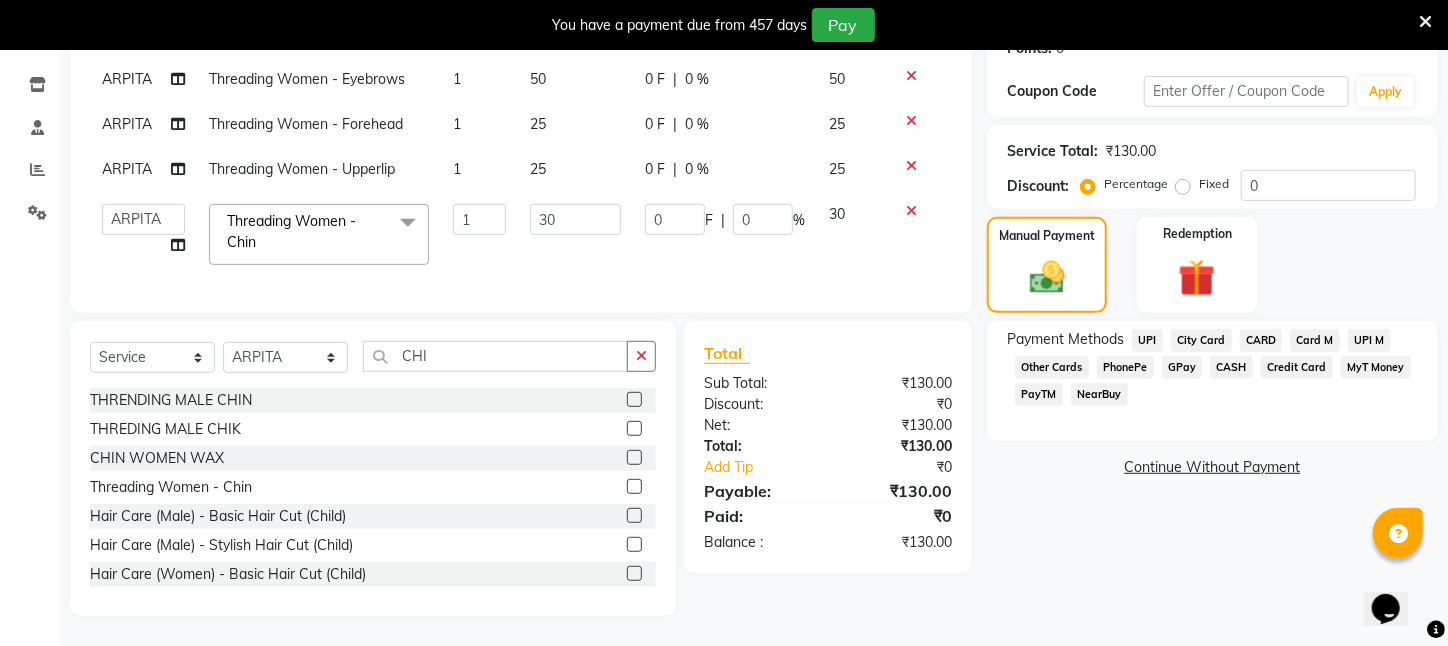 click on "PayTM" 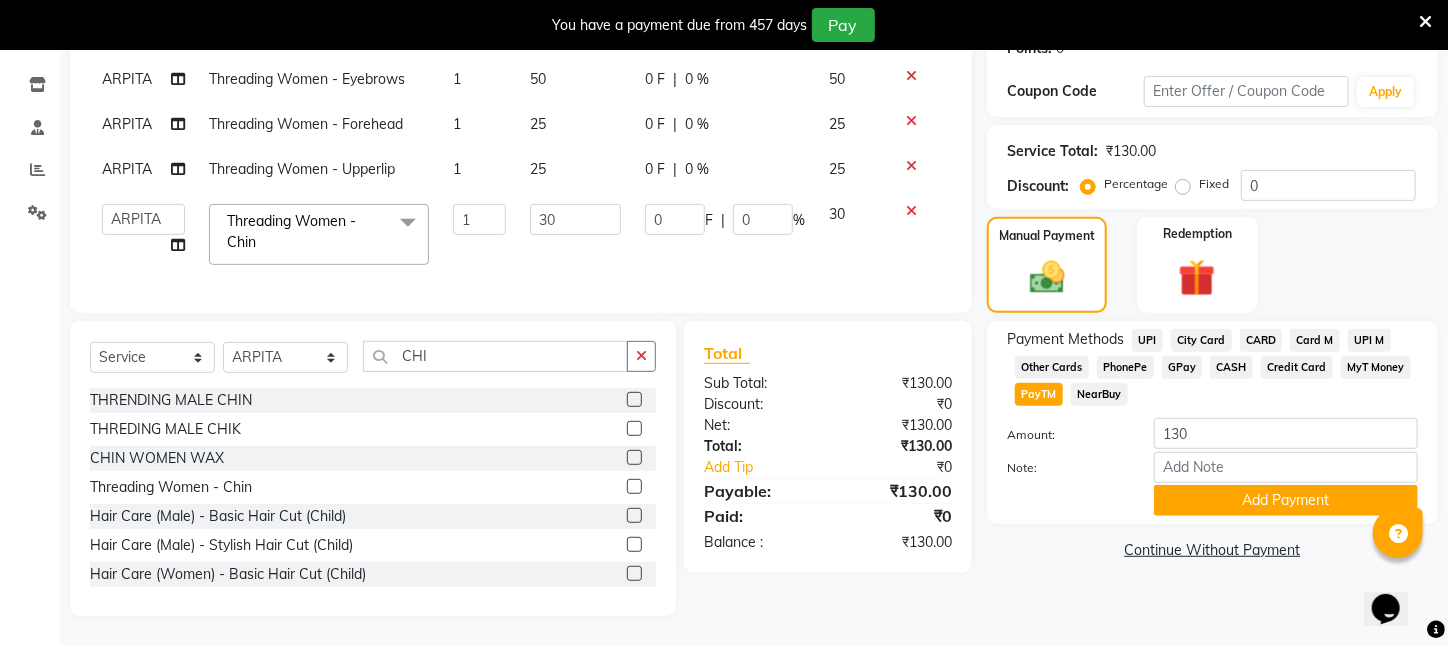 scroll, scrollTop: 337, scrollLeft: 0, axis: vertical 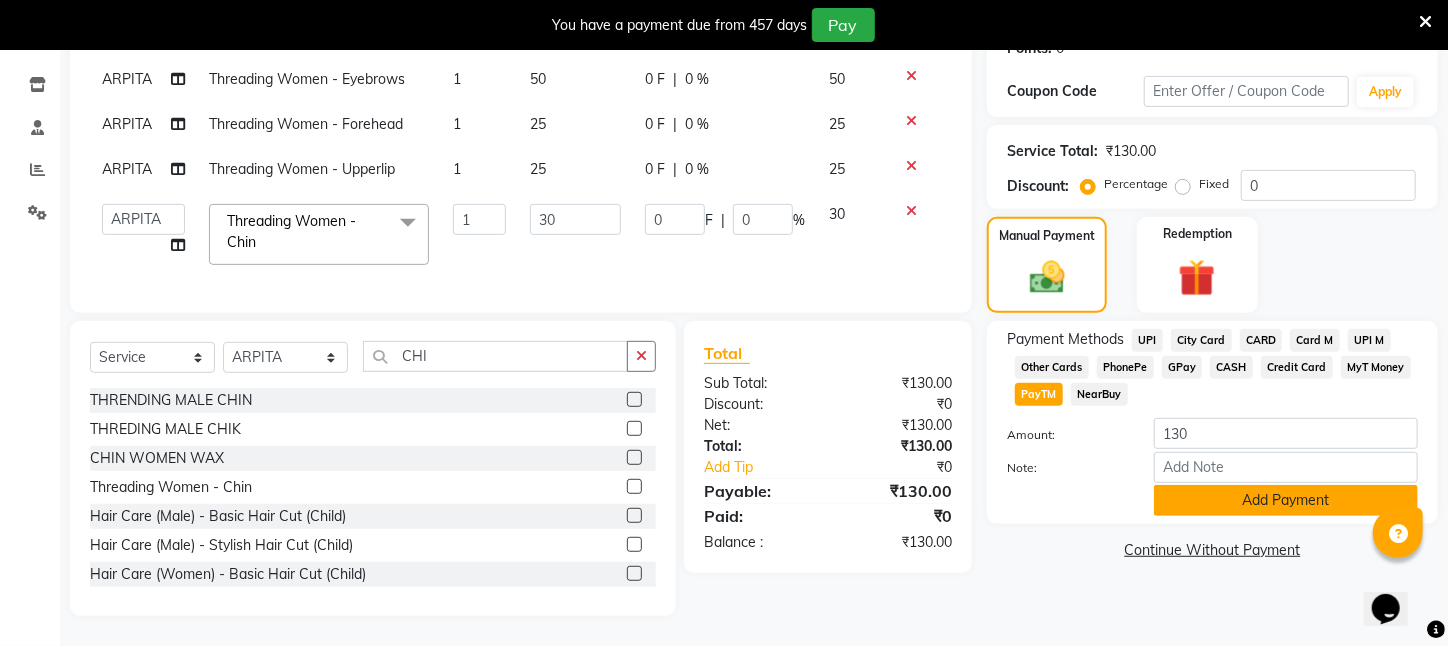 click on "Add Payment" 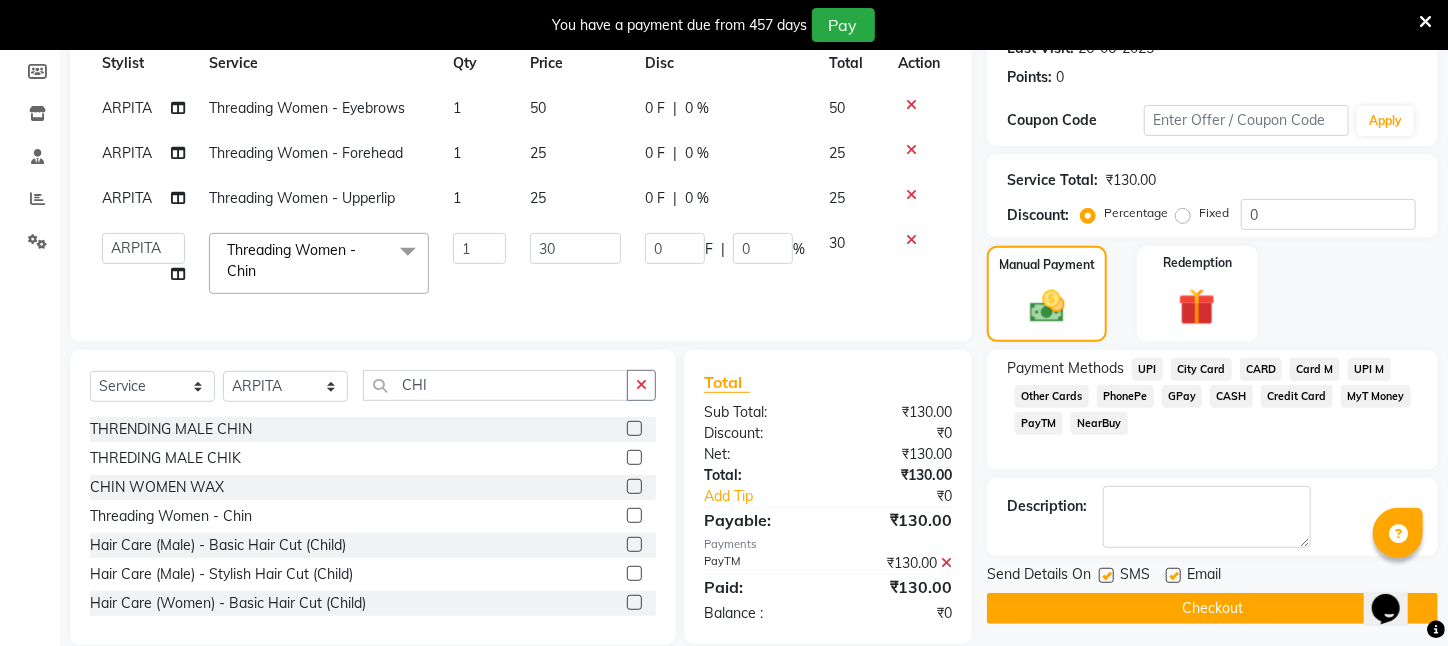 scroll, scrollTop: 337, scrollLeft: 0, axis: vertical 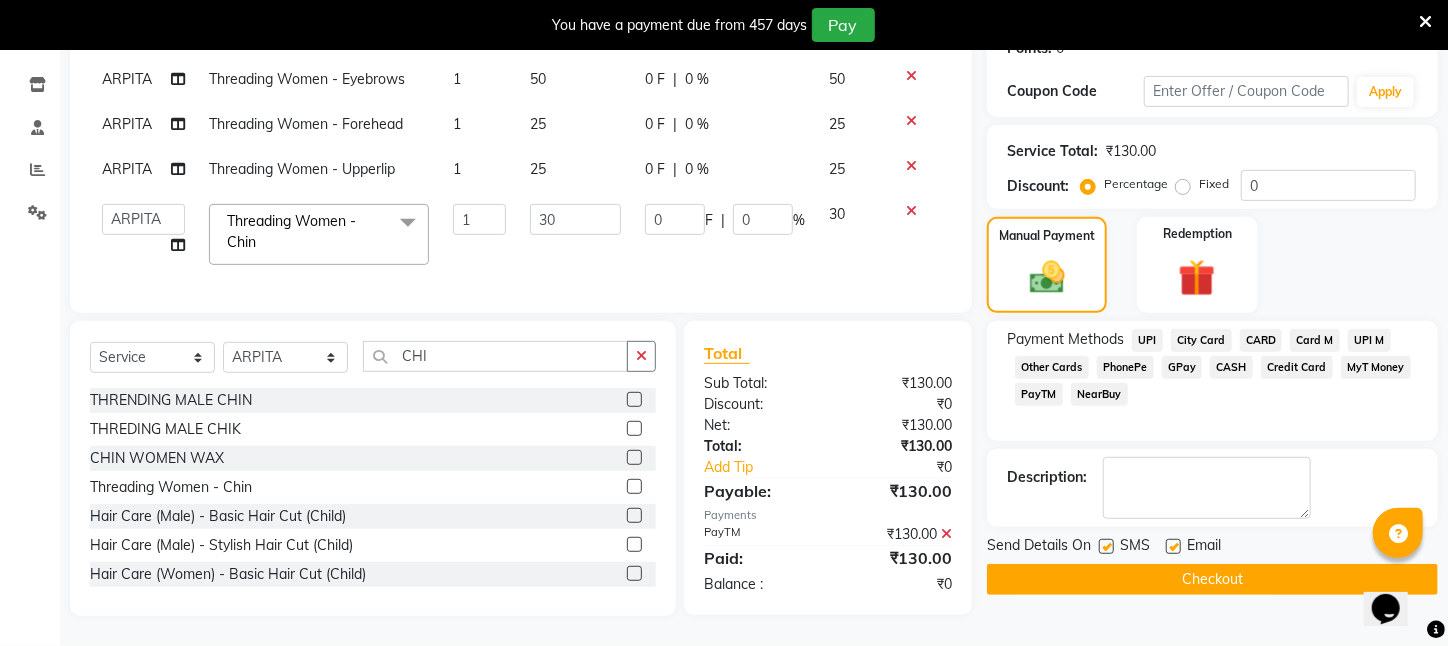 click on "Checkout" 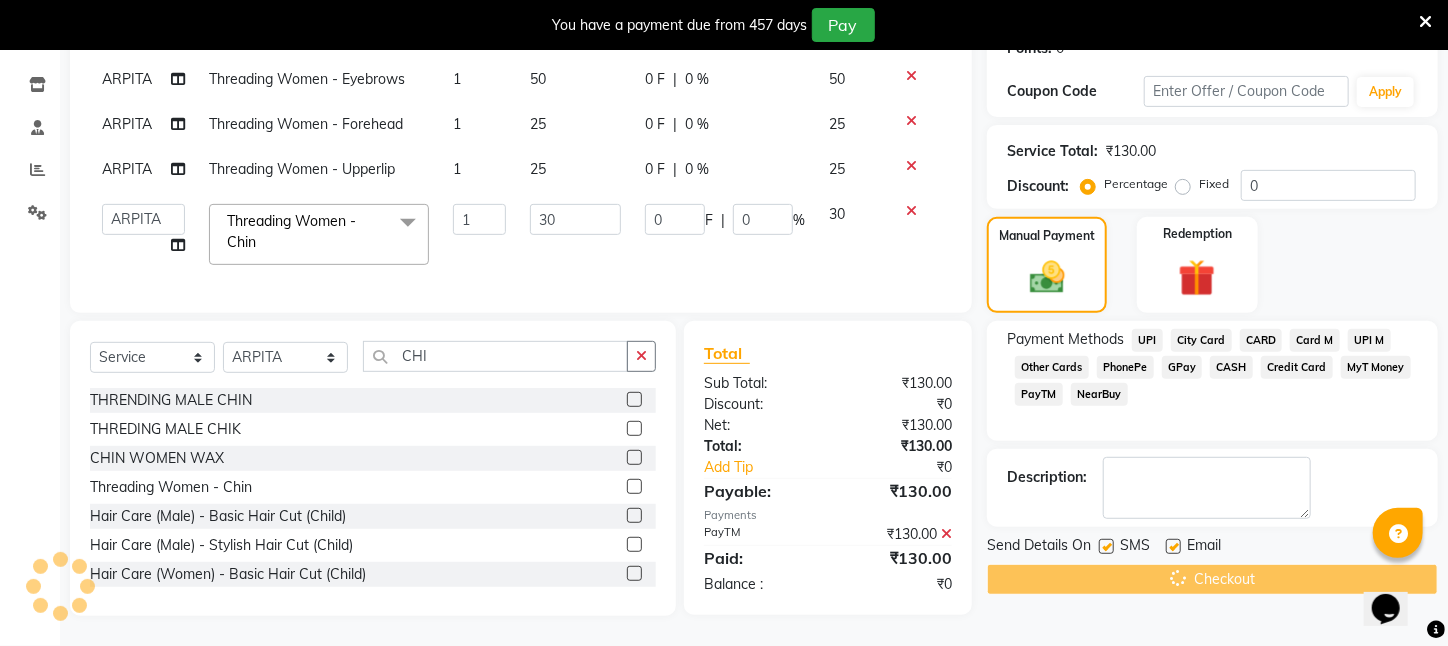 click on "Total Sub Total: ₹[PRICE] Discount: ₹[PRICE] Net: ₹[PRICE] Total: ₹[PRICE] Add Tip ₹[PRICE] Payable: ₹[PRICE] Payments PayTM ₹[PRICE] Paid: ₹[PRICE] Balance : ₹[PRICE]" 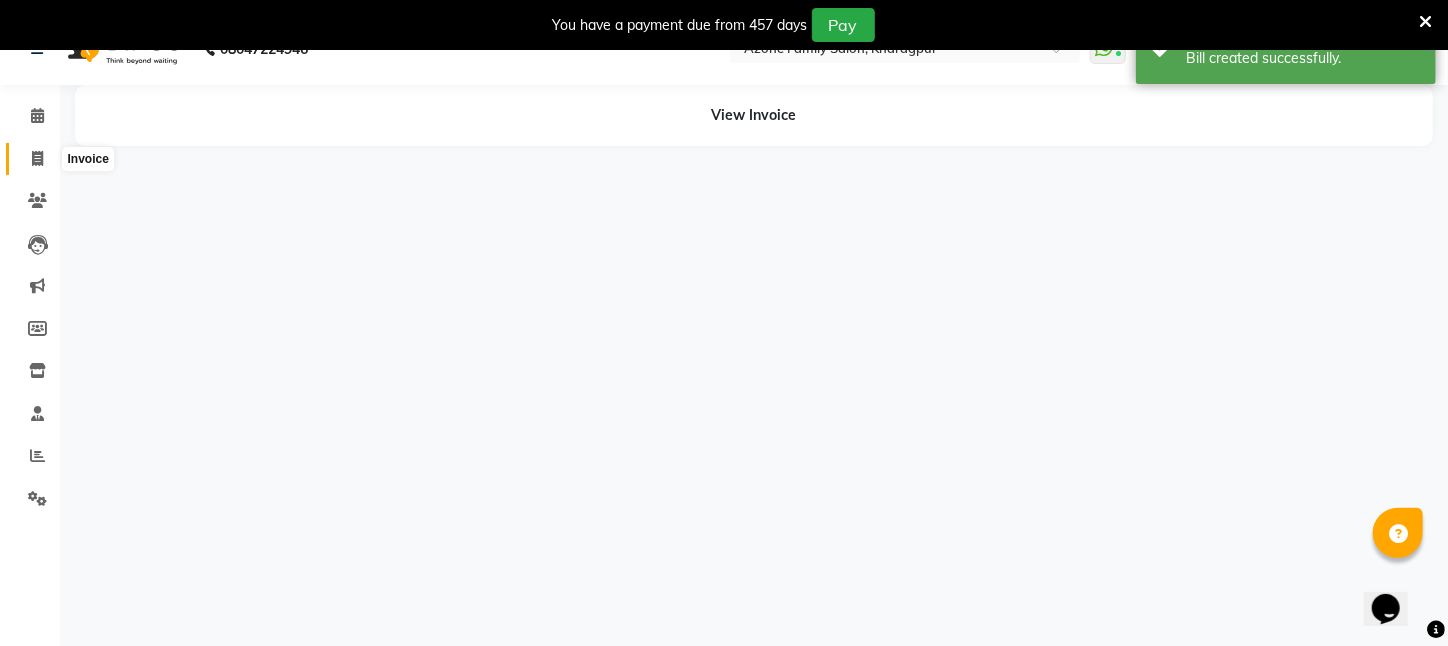 click 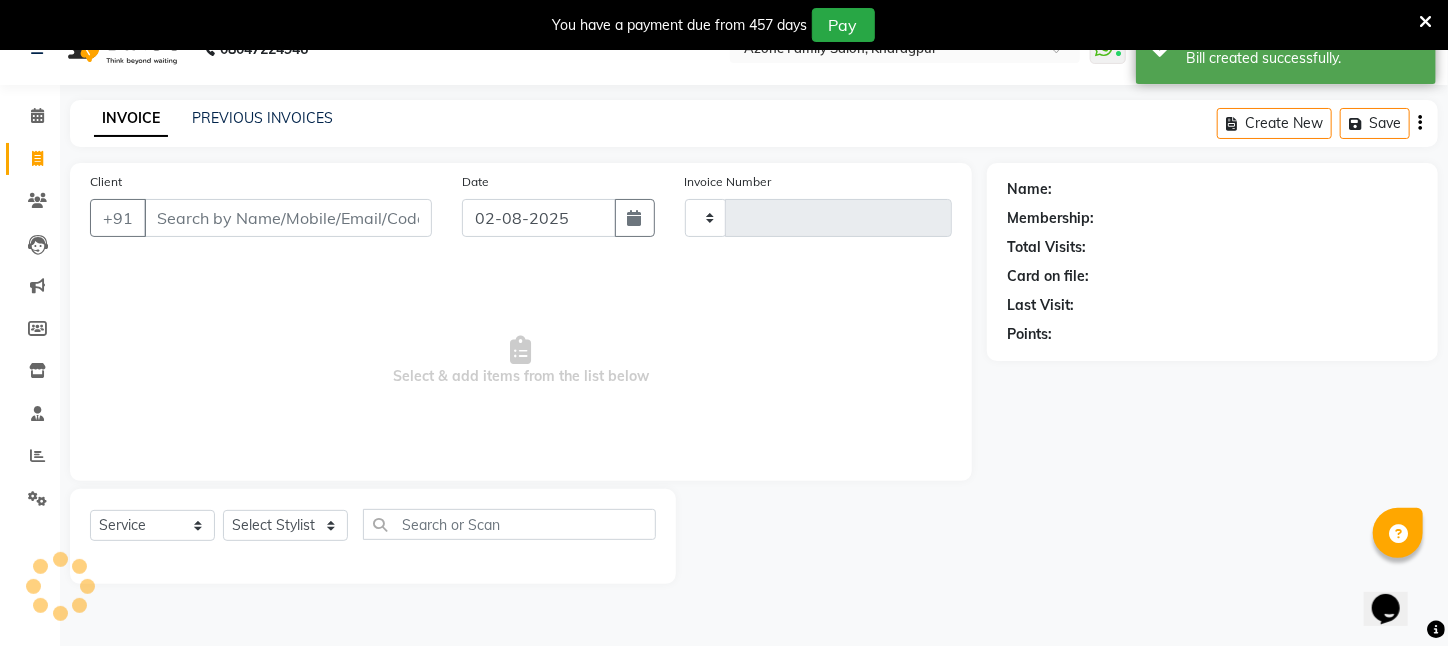 type on "2047" 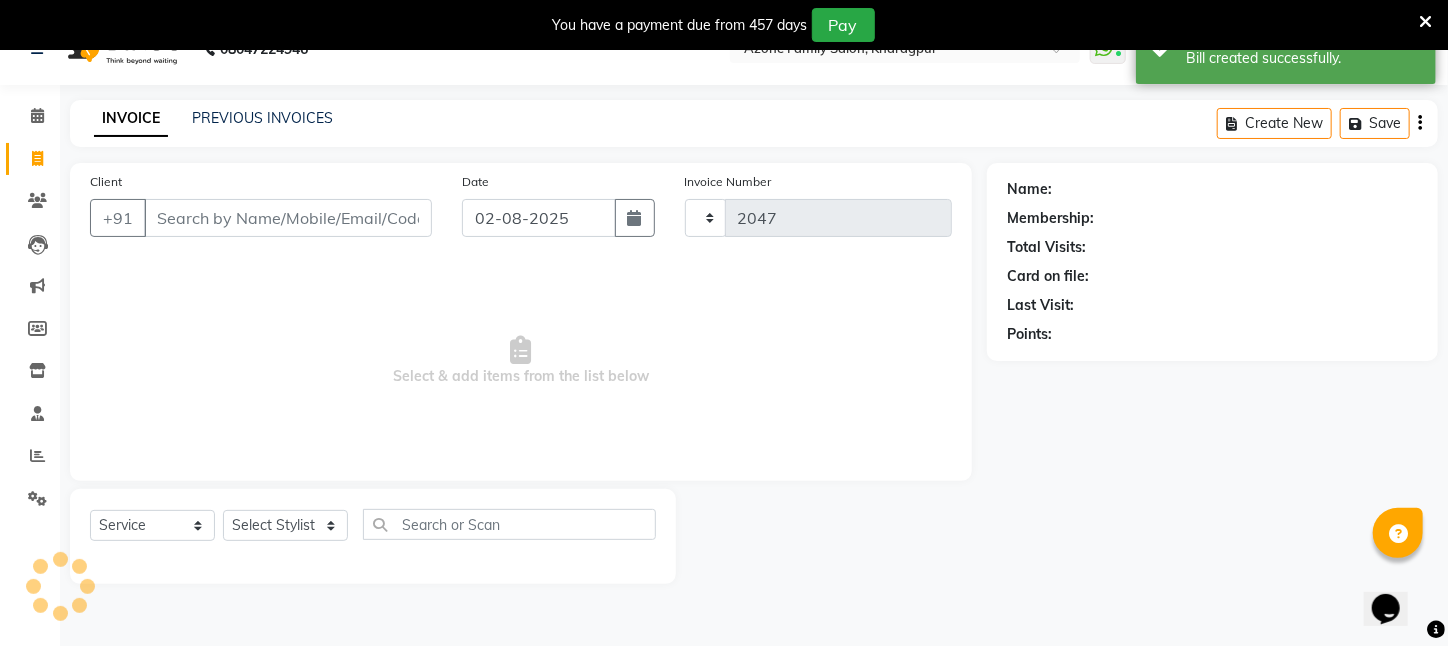 select on "4296" 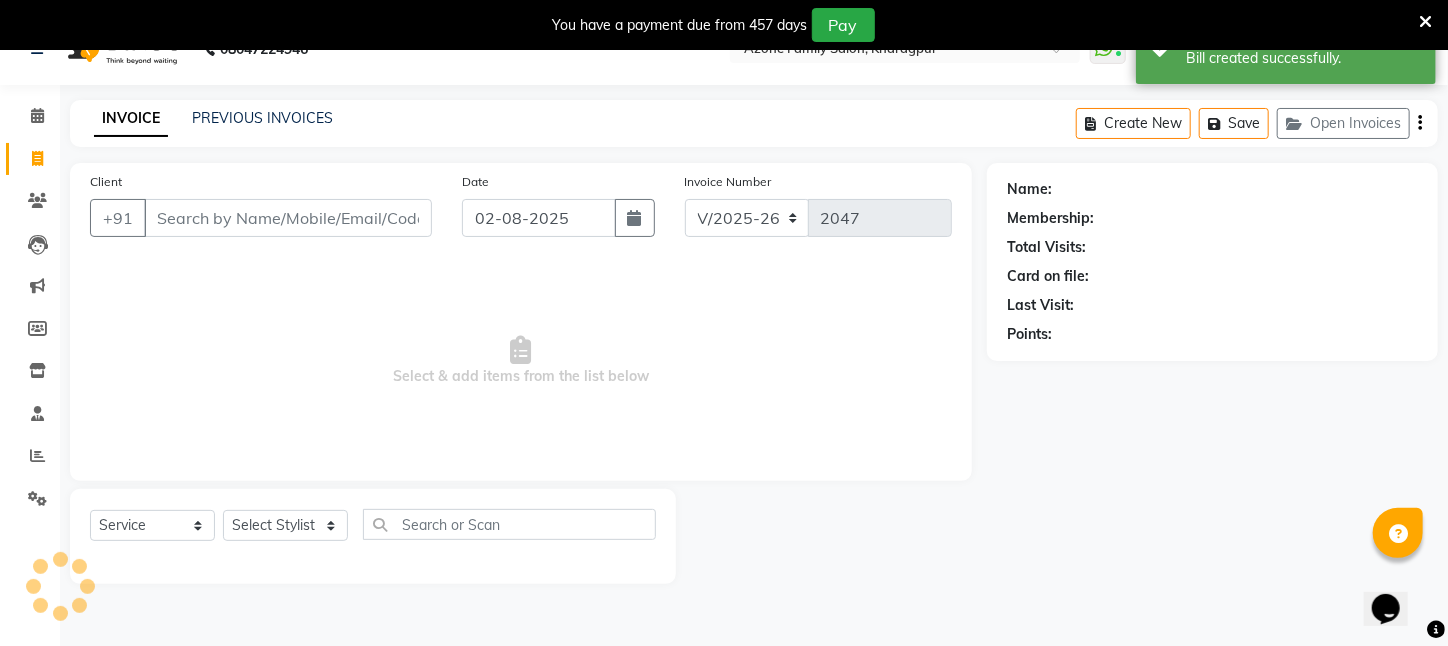 click on "Client" at bounding box center (288, 218) 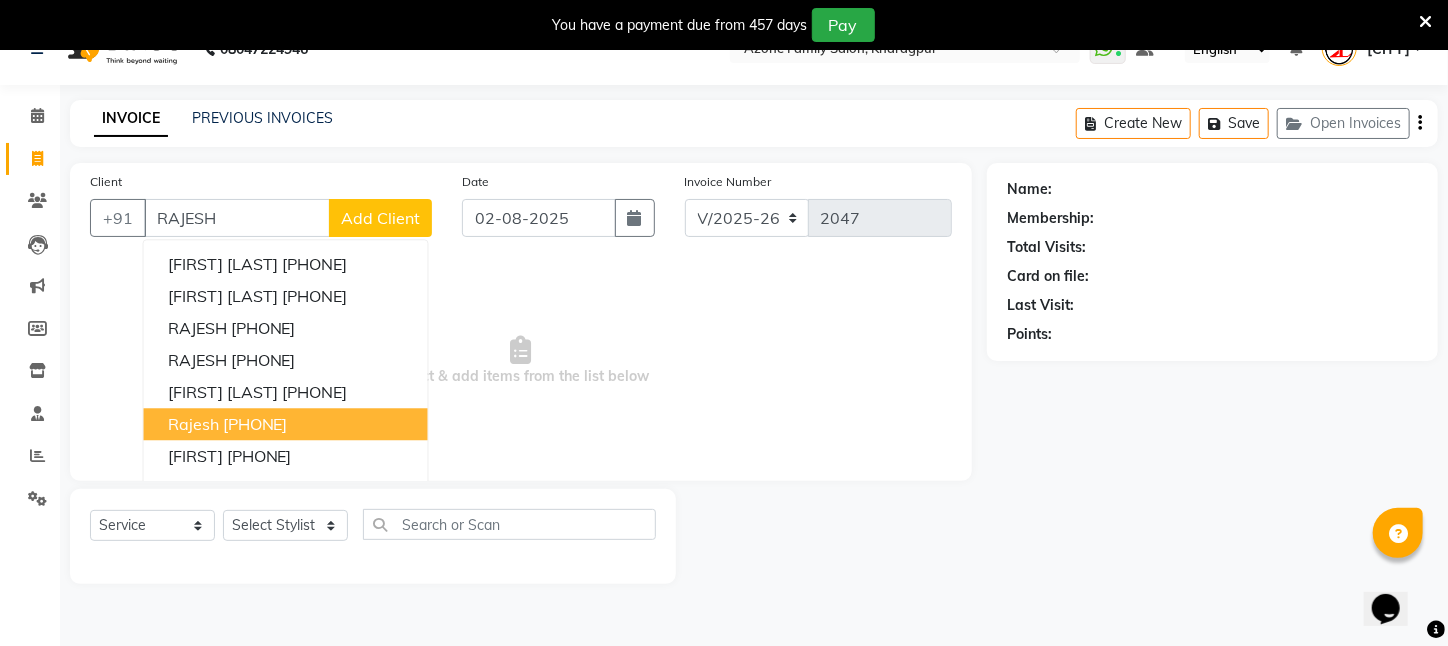click on "[PHONE]" at bounding box center (255, 424) 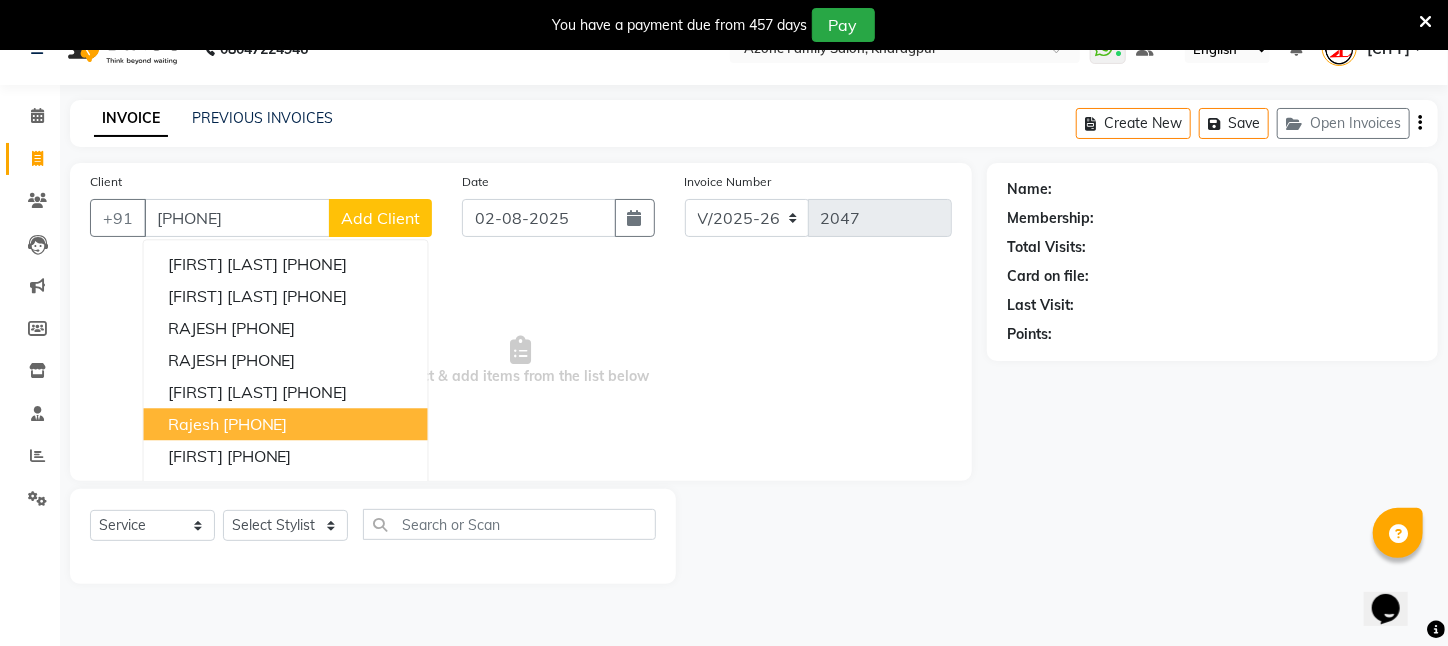 type on "[PHONE]" 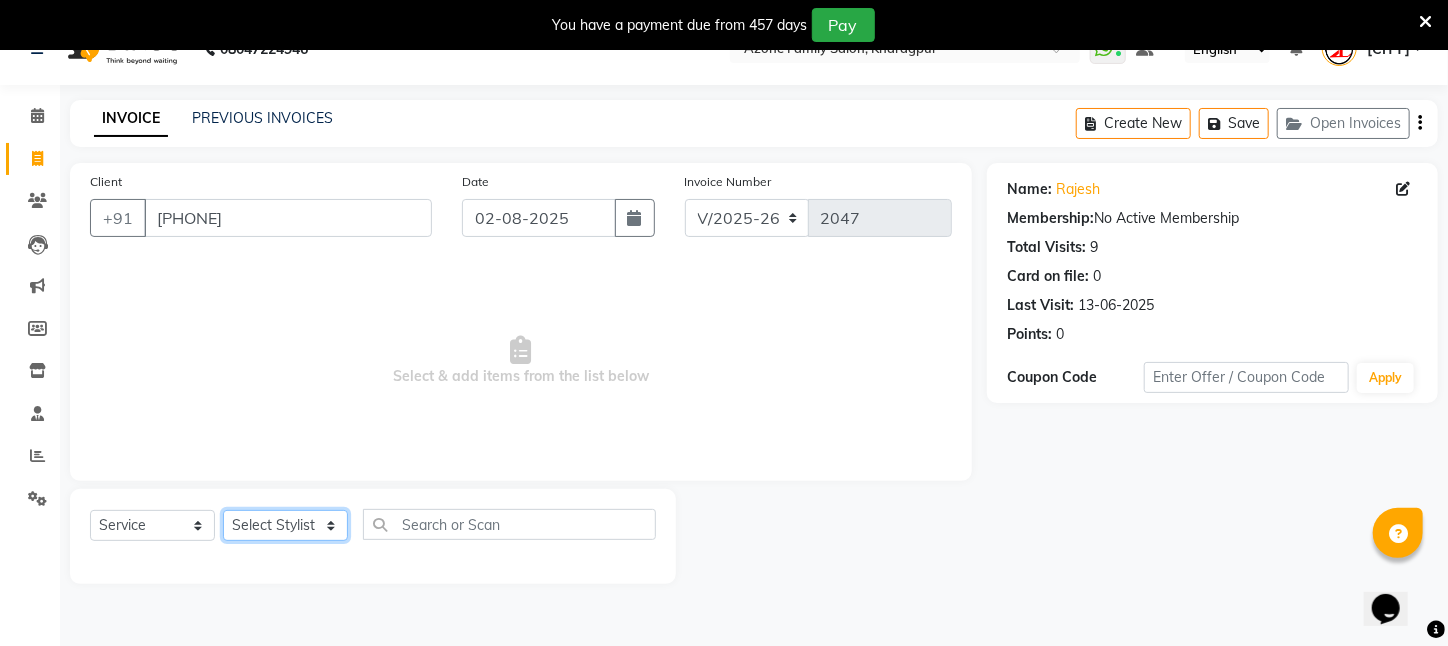 click on "Select Stylist [FIRST] [LAST] [FIRST] [LAST] [FIRST] [LAST] [FIRST] [LAST] [FIRST] [LAST] [CITY] [FIRST] [LAST] [FIRST] [LAST] [FIRST] [LAST] [FIRST] [LAST] [FIRST] [LAST] [FIRST] [LAST] [FIRST] [LAST] [FIRST] [LAST] [FIRST] [LAST] [FIRST] [LAST] [FIRST] [LAST] [FIRST] [LAST]" 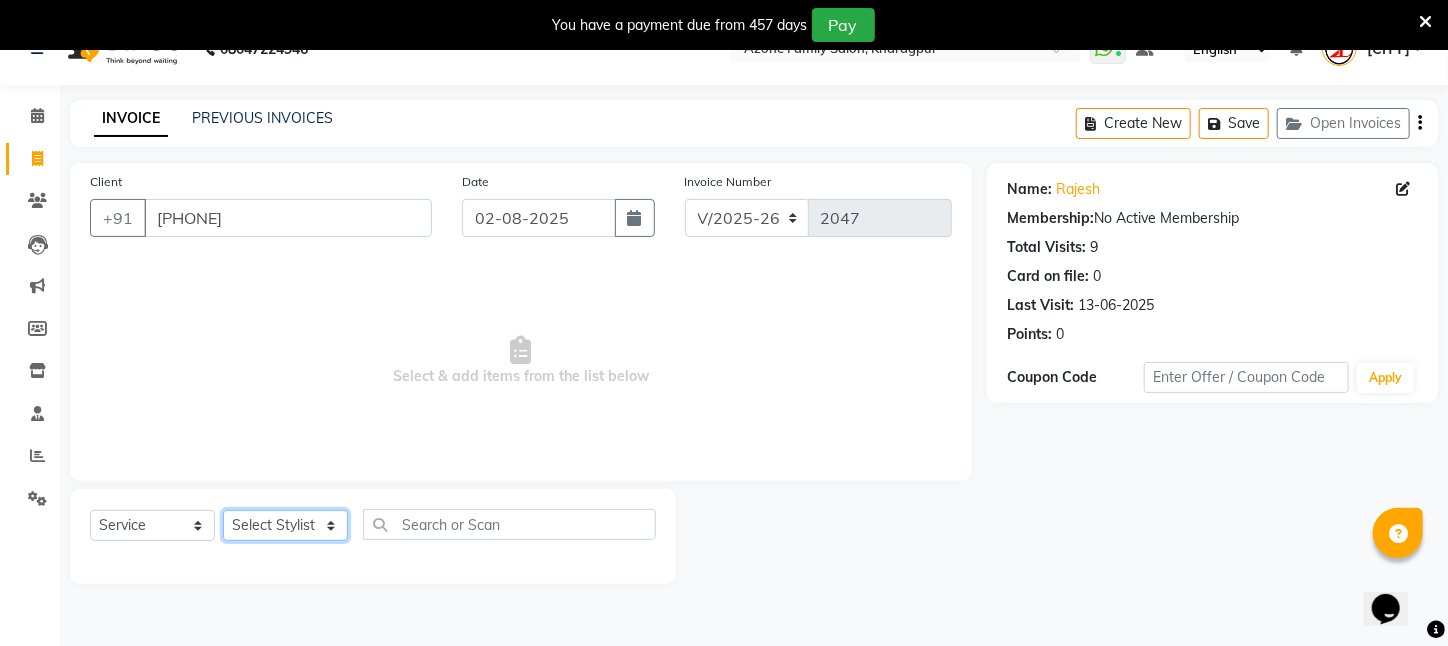 select on "25302" 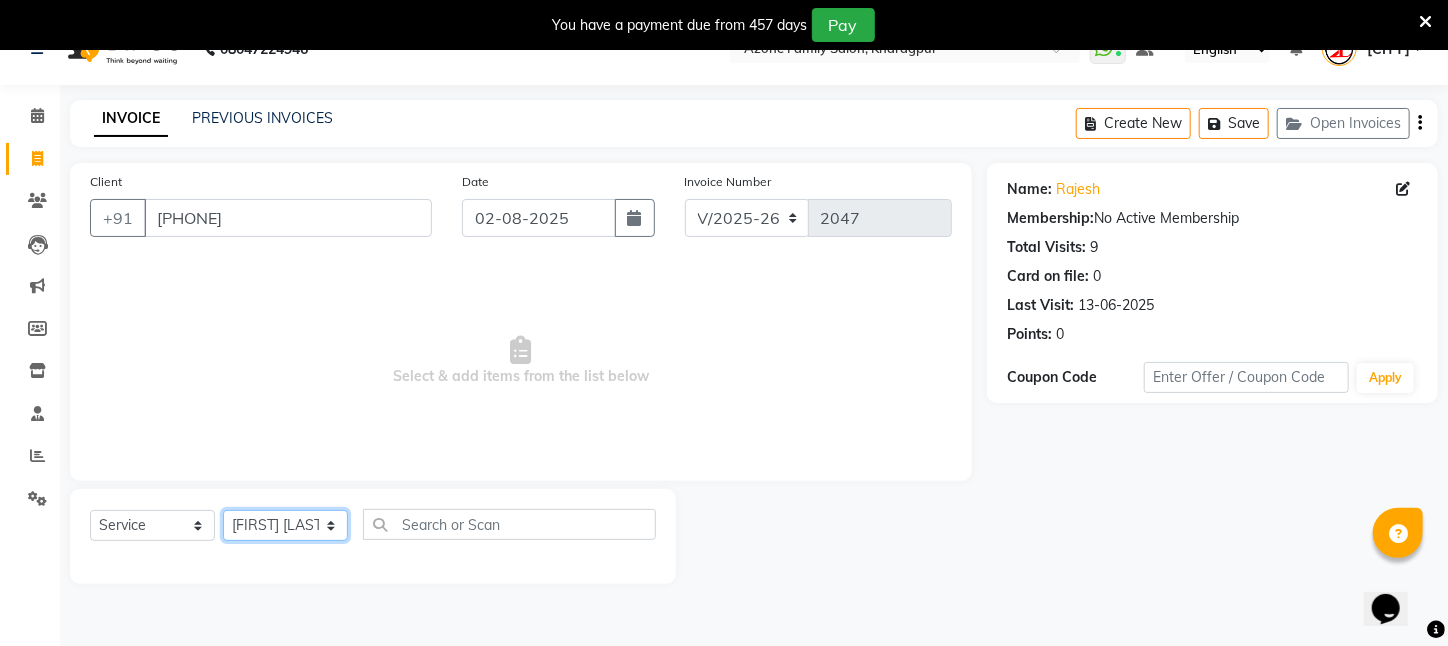 click on "Select Stylist [FIRST] [LAST] [FIRST] [LAST] [FIRST] [LAST] [FIRST] [LAST] [FIRST] [LAST] [CITY] [FIRST] [LAST] [FIRST] [LAST] [FIRST] [LAST] [FIRST] [LAST] [FIRST] [LAST] [FIRST] [LAST] [FIRST] [LAST] [FIRST] [LAST] [FIRST] [LAST] [FIRST] [LAST] [FIRST] [LAST] [FIRST] [LAST]" 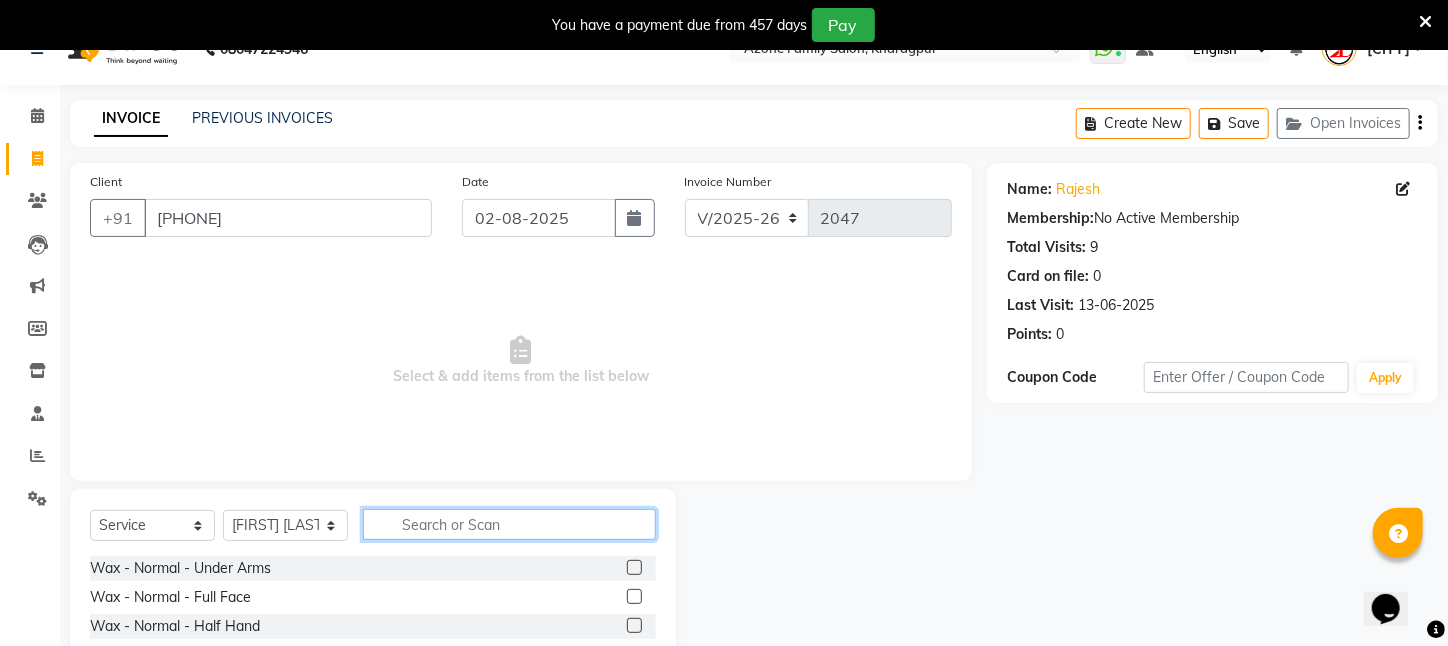 click 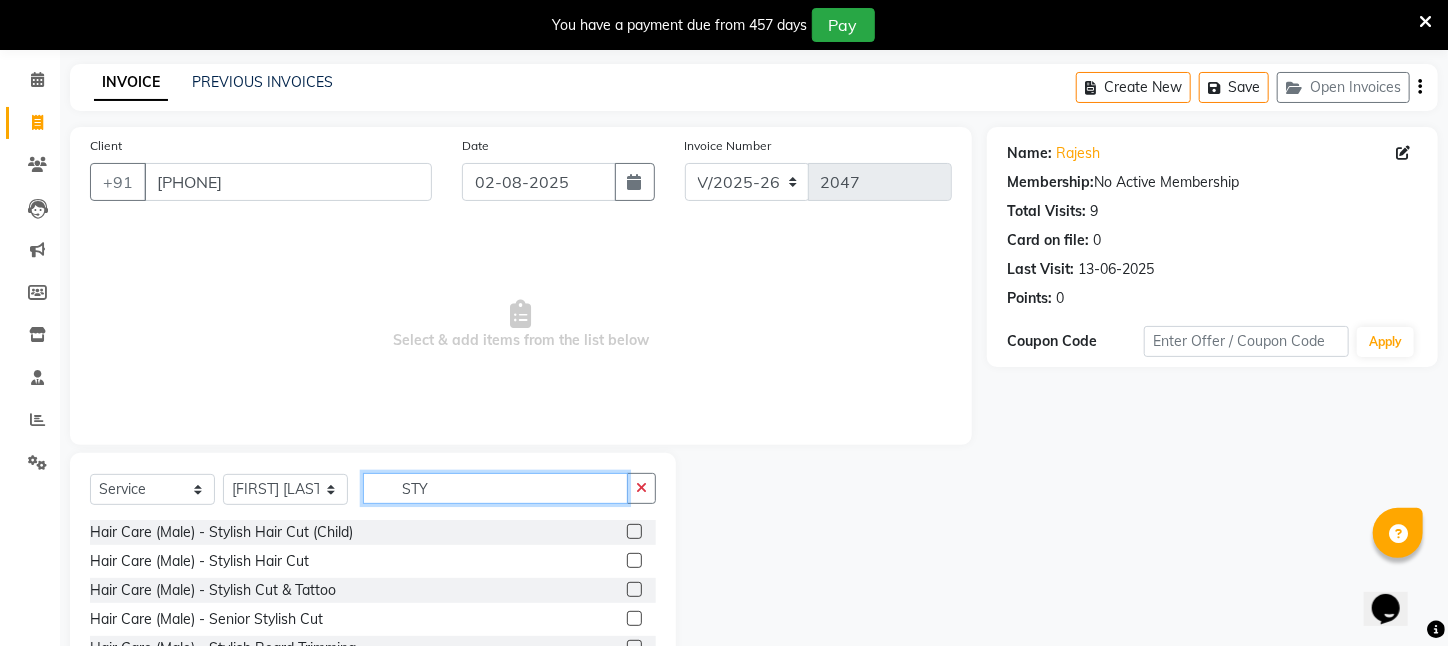 scroll, scrollTop: 99, scrollLeft: 0, axis: vertical 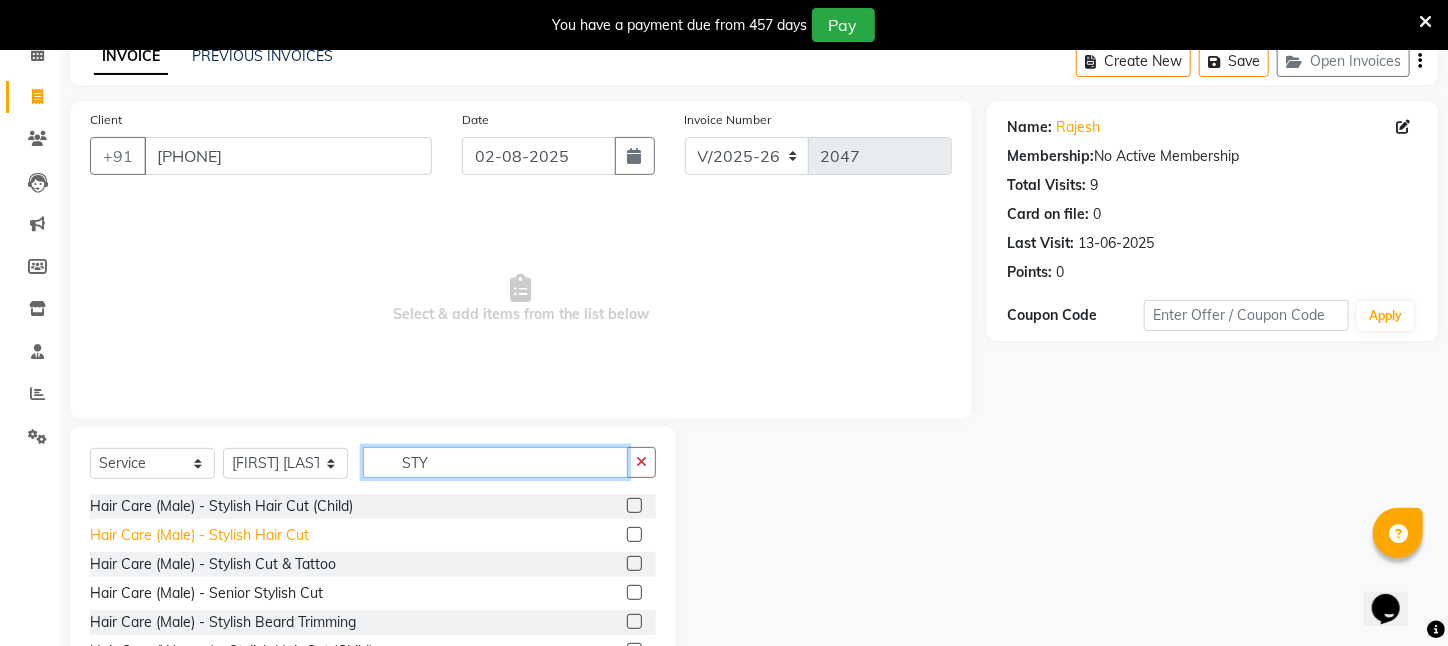 type on "STY" 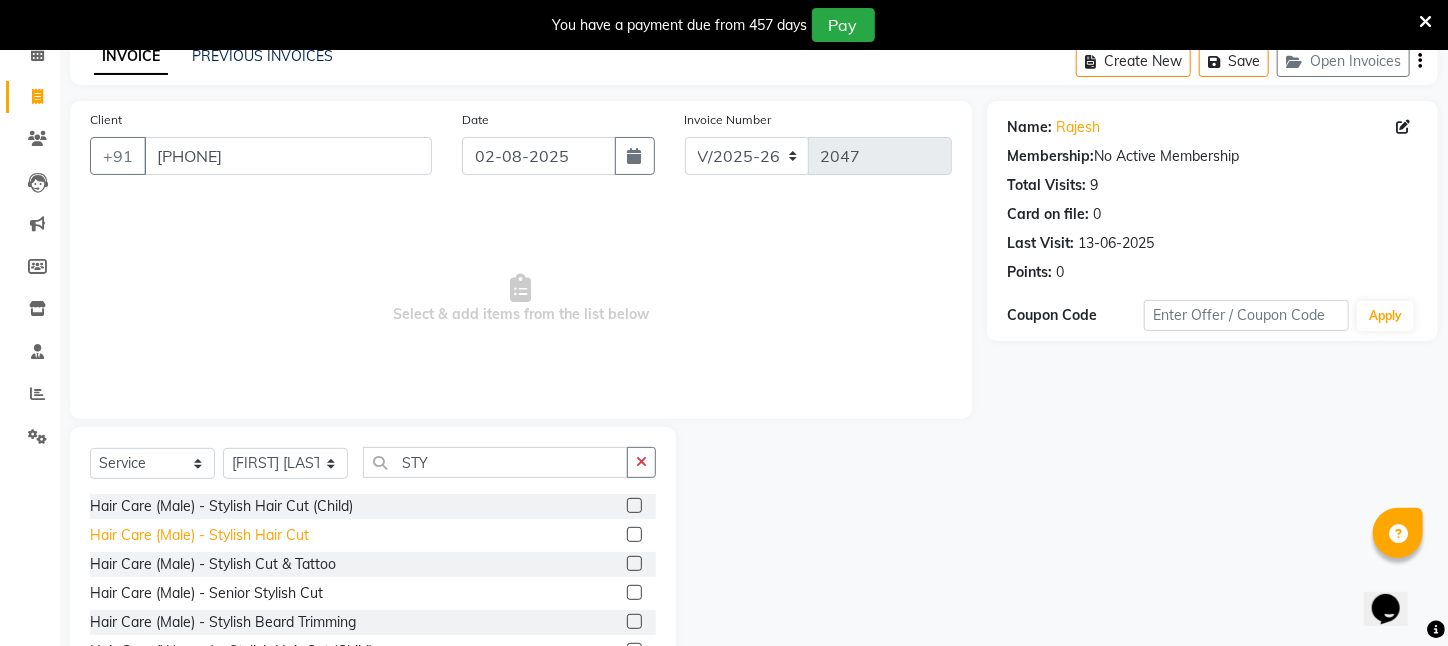 click on "Hair Care (Male)   -   Stylish Hair Cut" 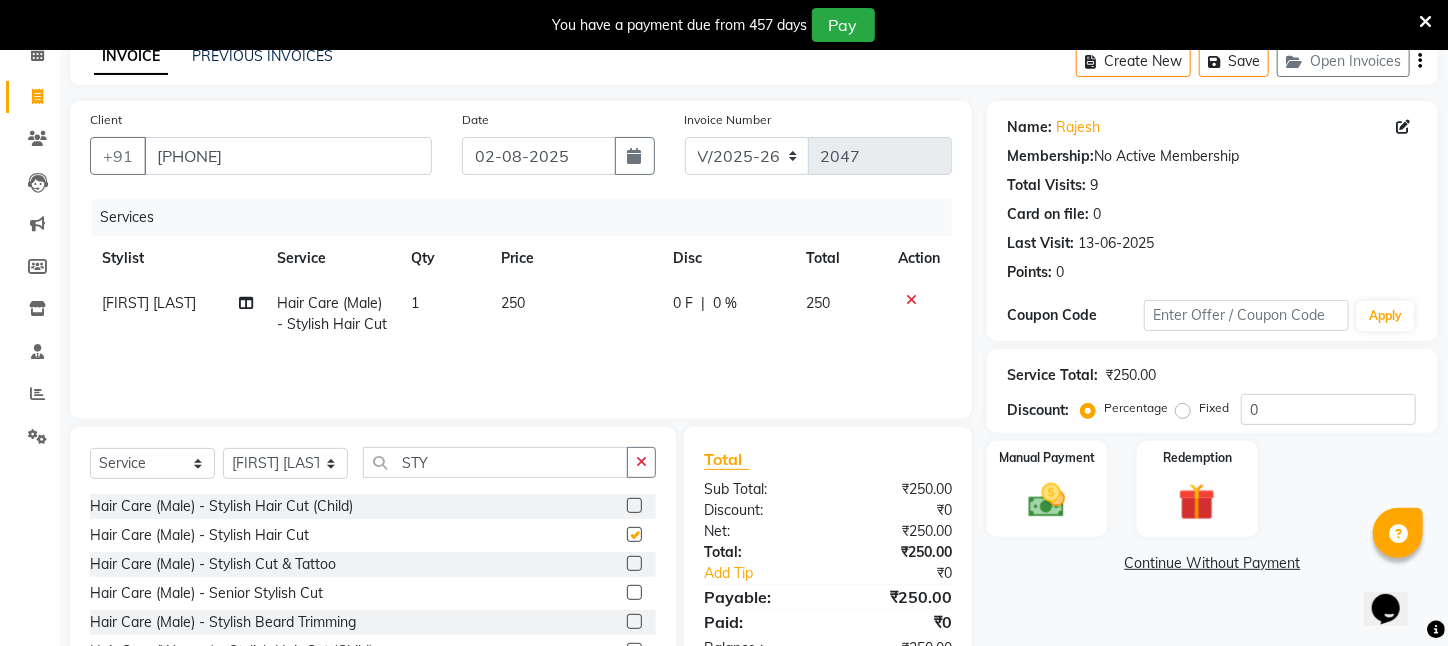 checkbox on "false" 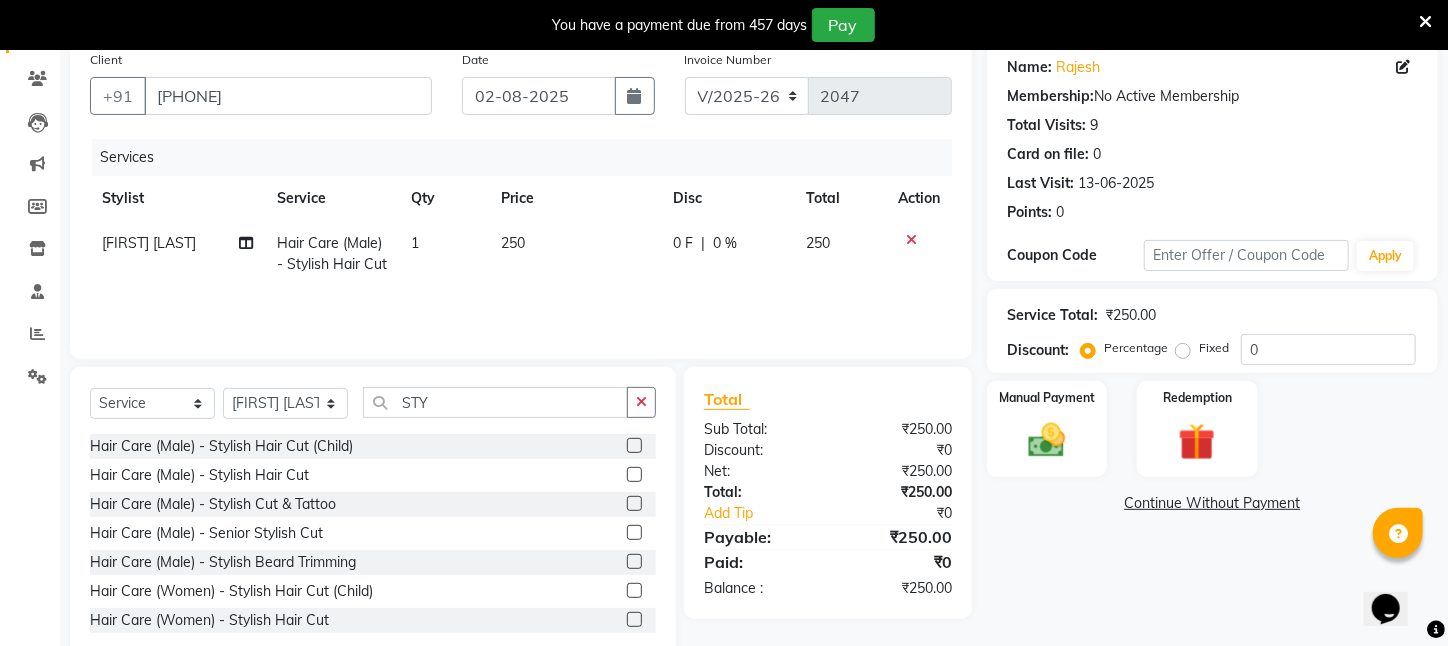 scroll, scrollTop: 204, scrollLeft: 0, axis: vertical 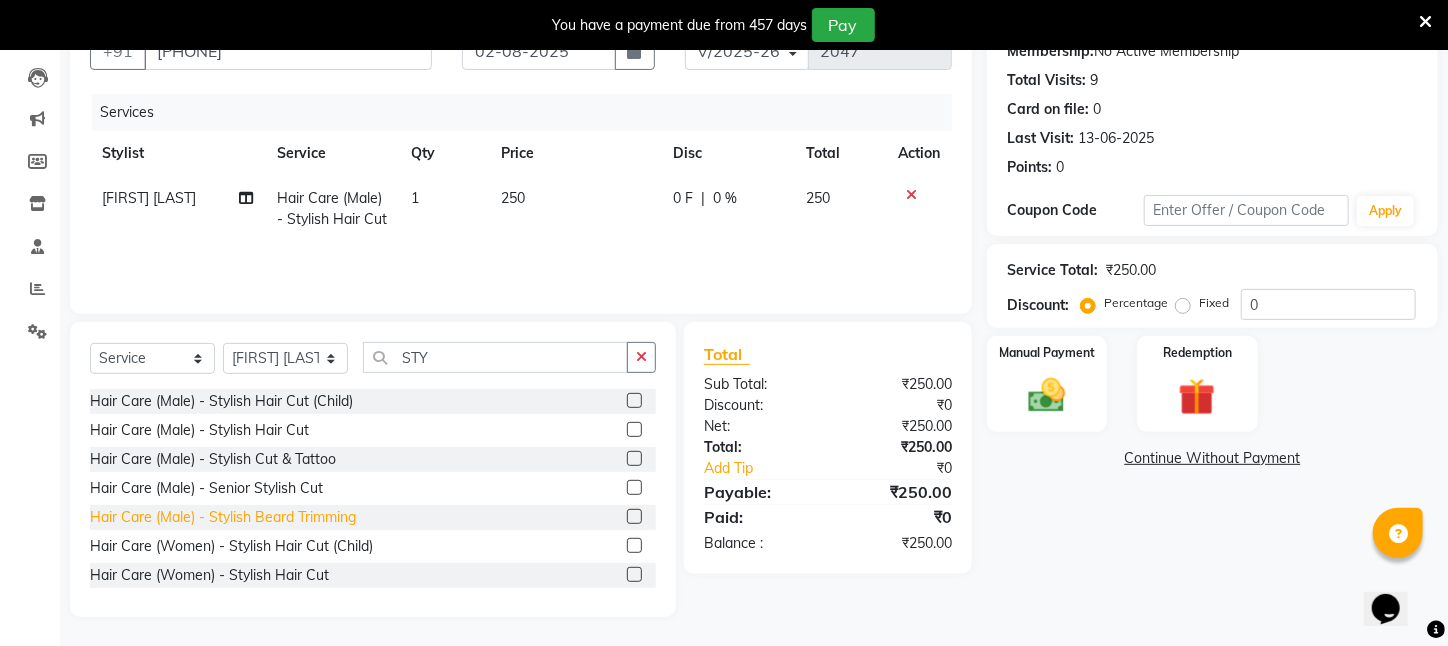 click on "Hair Care (Male)   -   Stylish Beard Trimming" 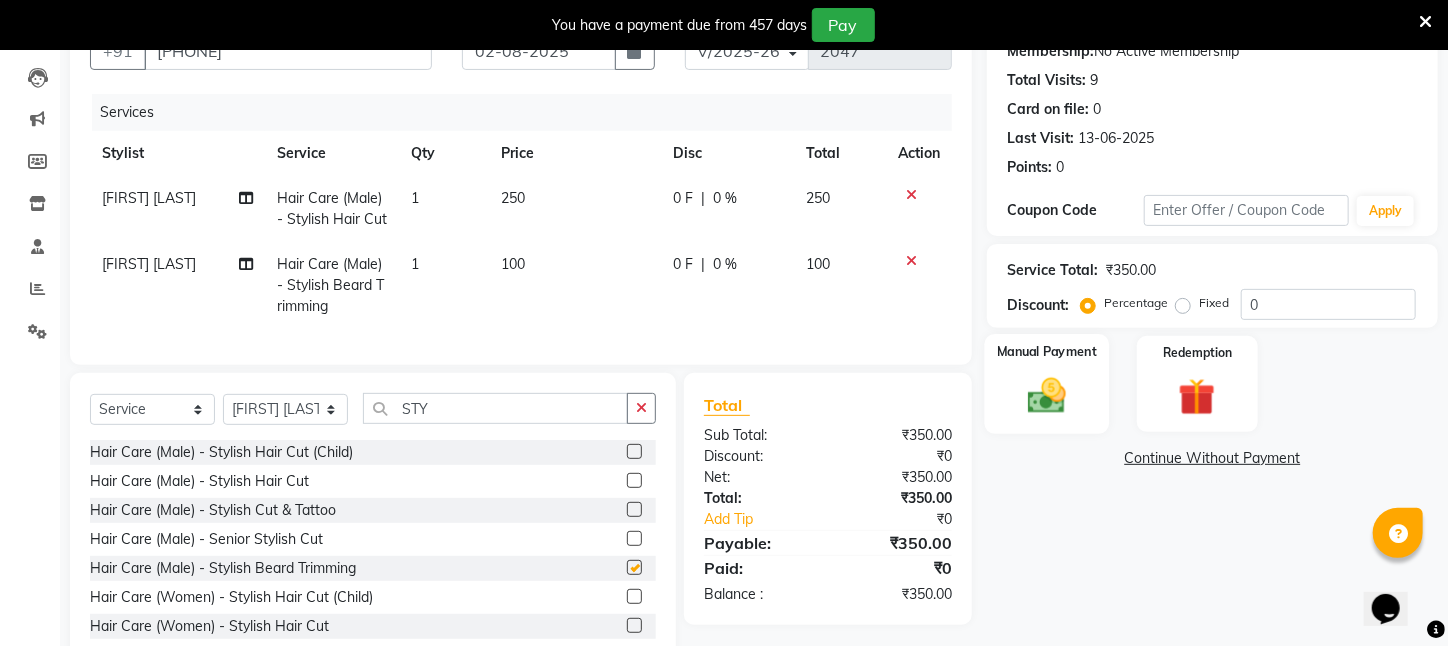 checkbox on "false" 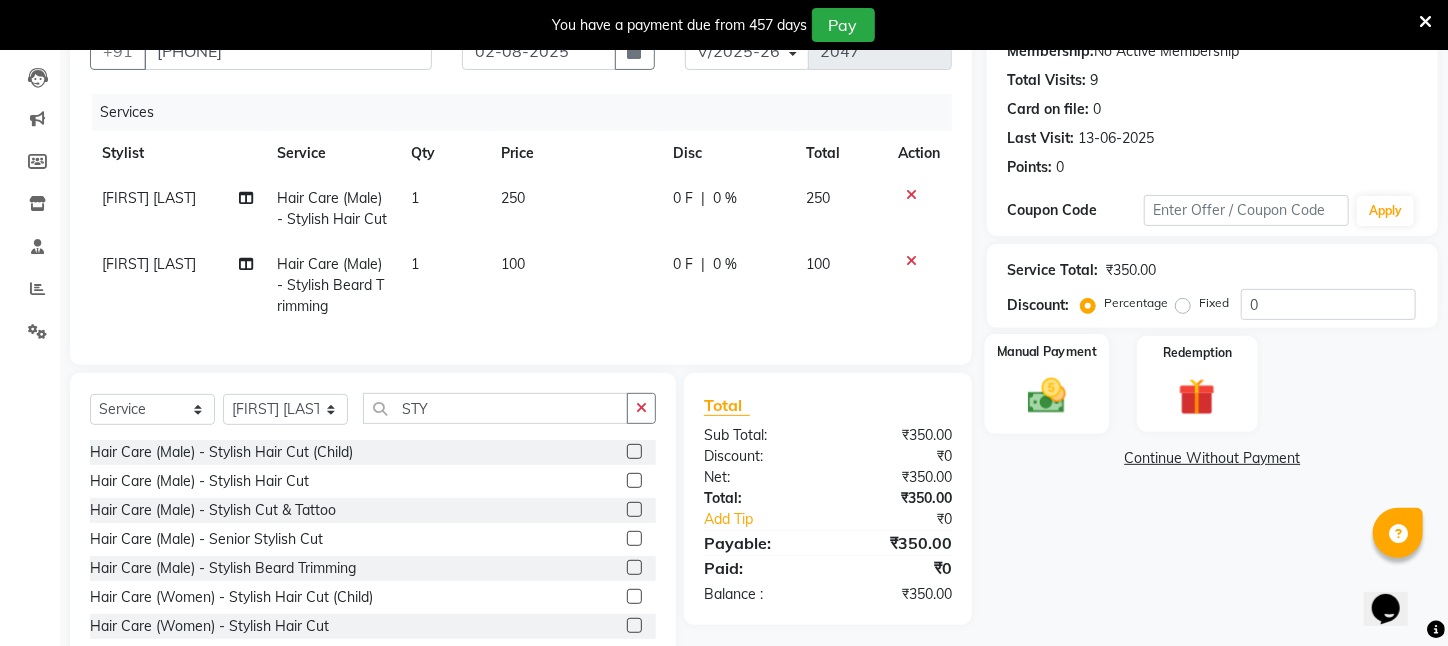 click on "Manual Payment" 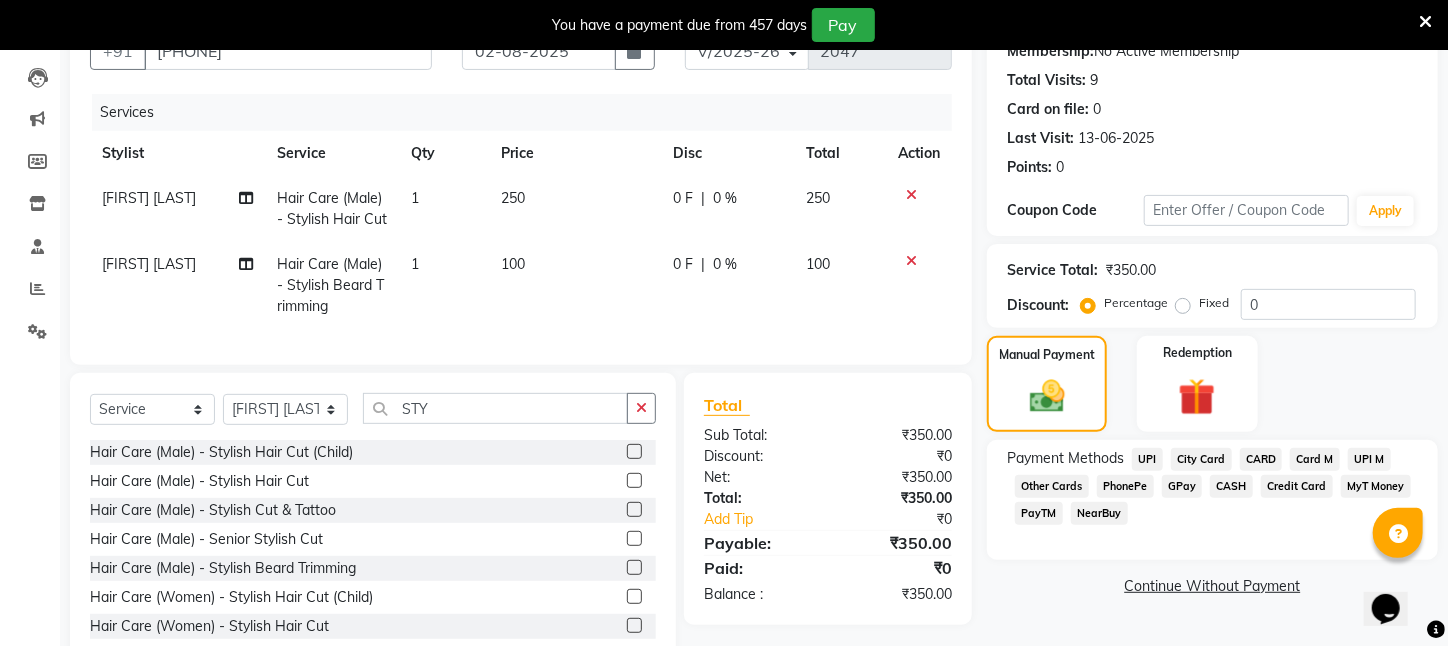 click on "PayTM" 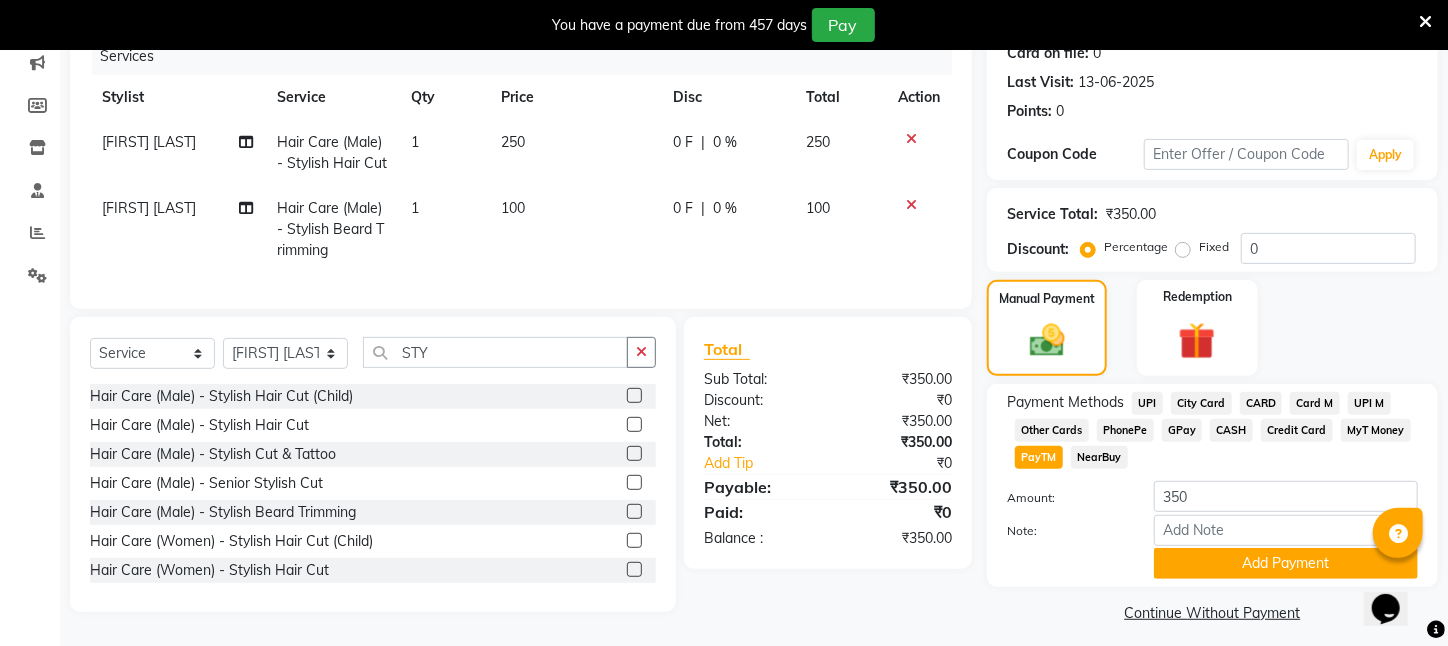 scroll, scrollTop: 293, scrollLeft: 0, axis: vertical 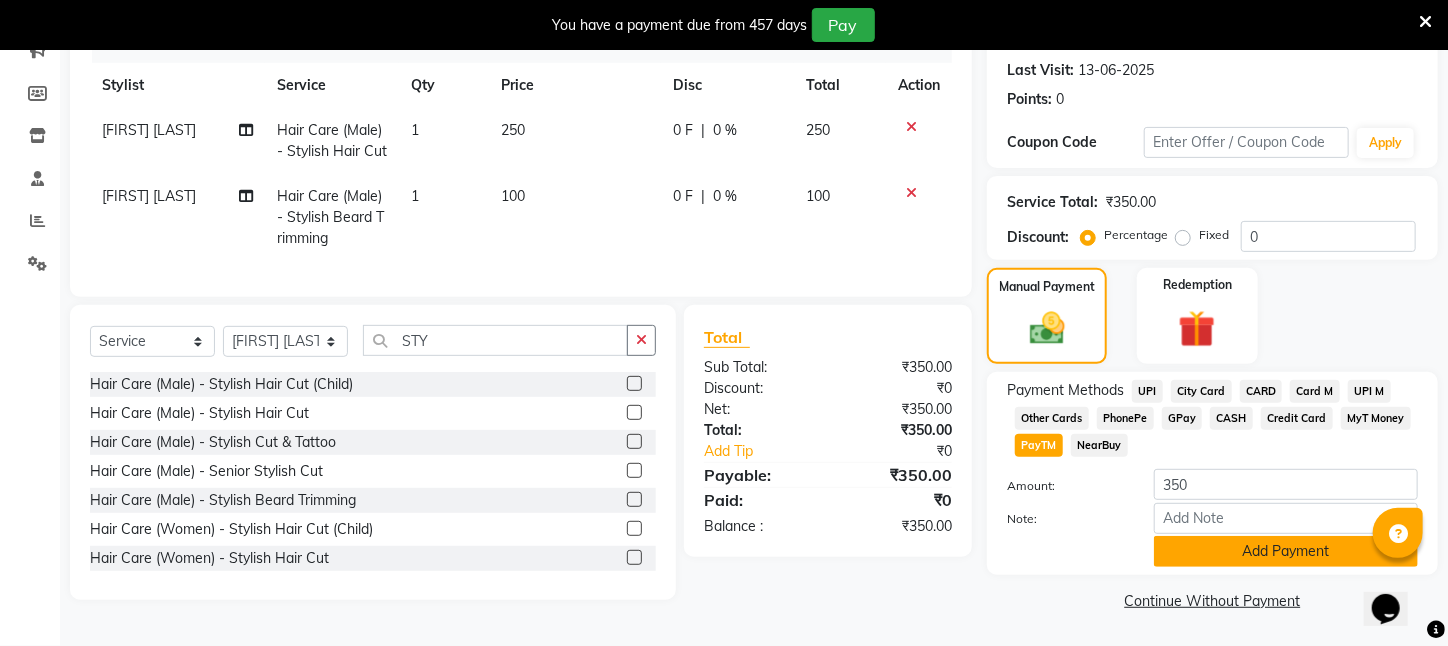 click on "Add Payment" 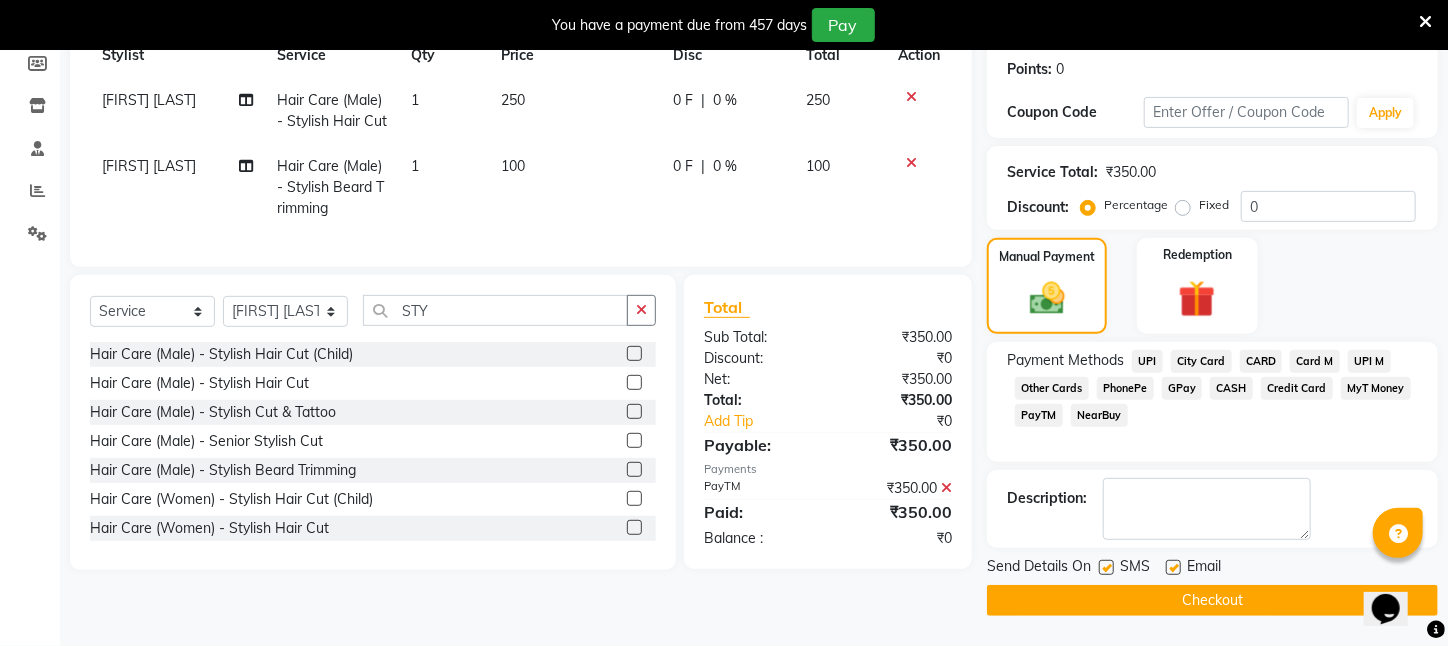scroll, scrollTop: 323, scrollLeft: 0, axis: vertical 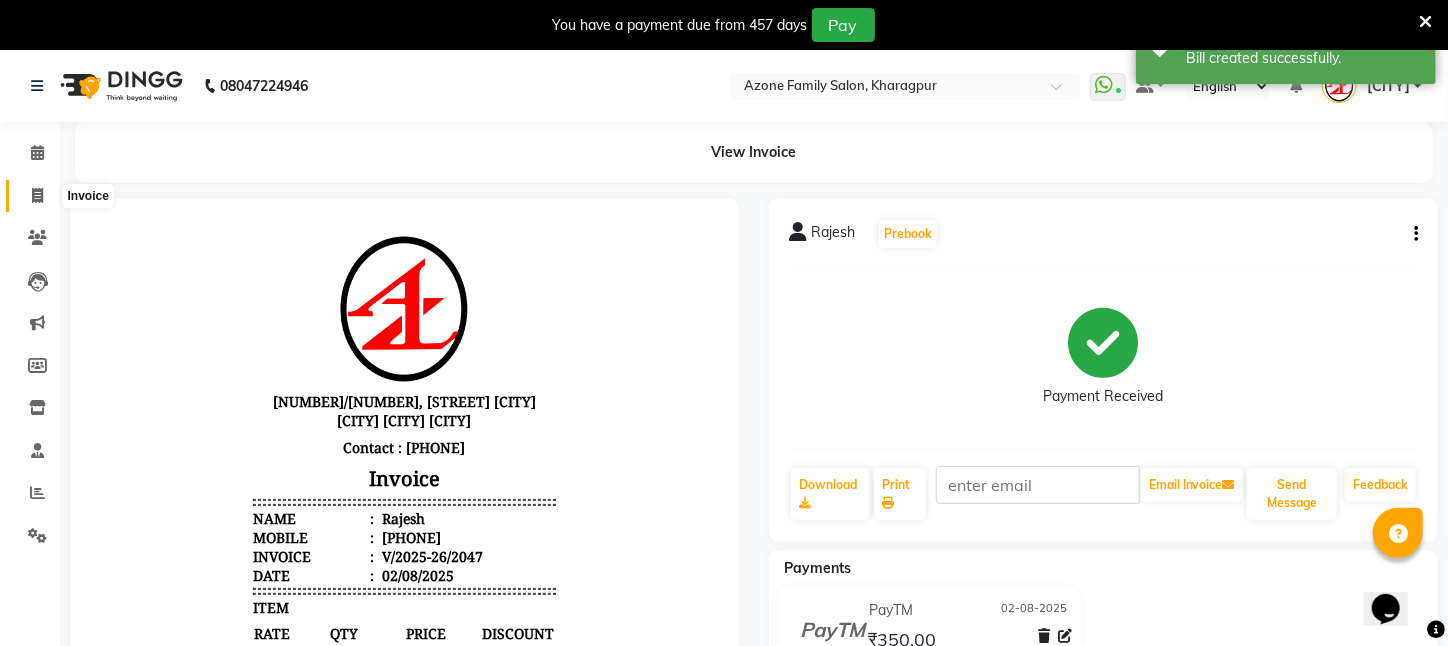 click 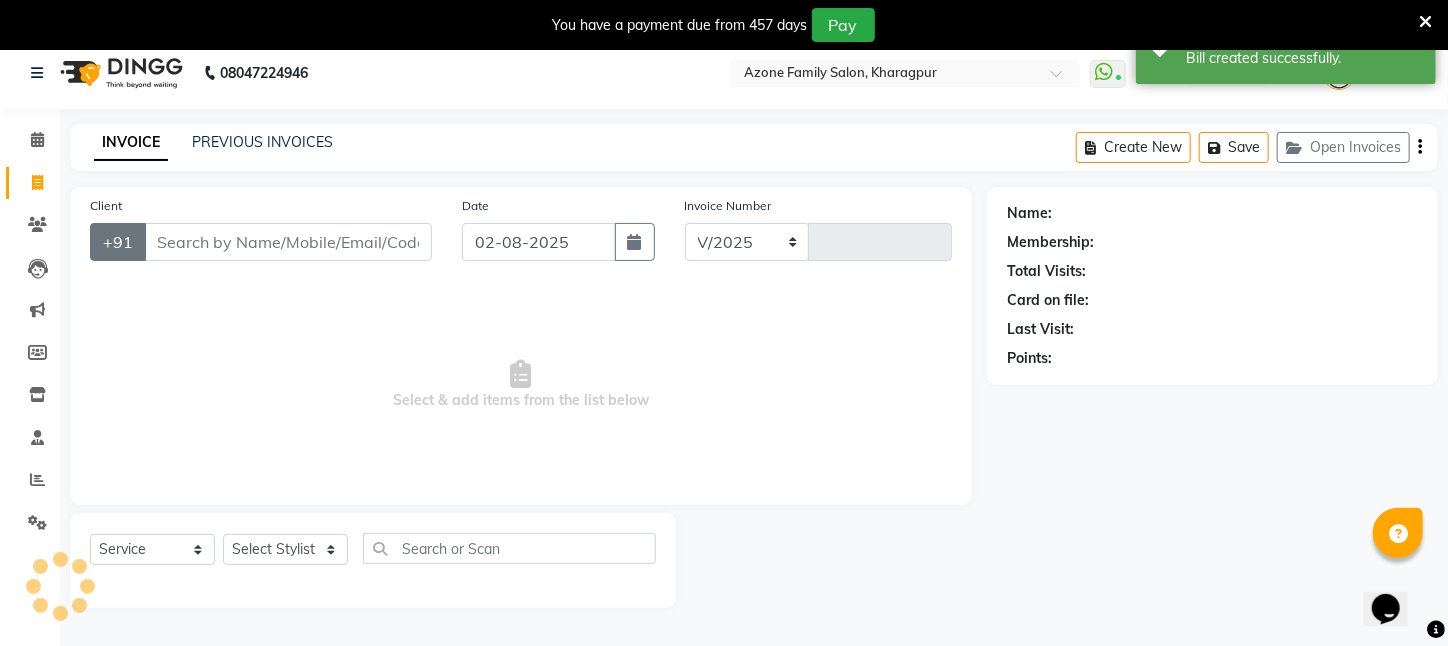 select on "4296" 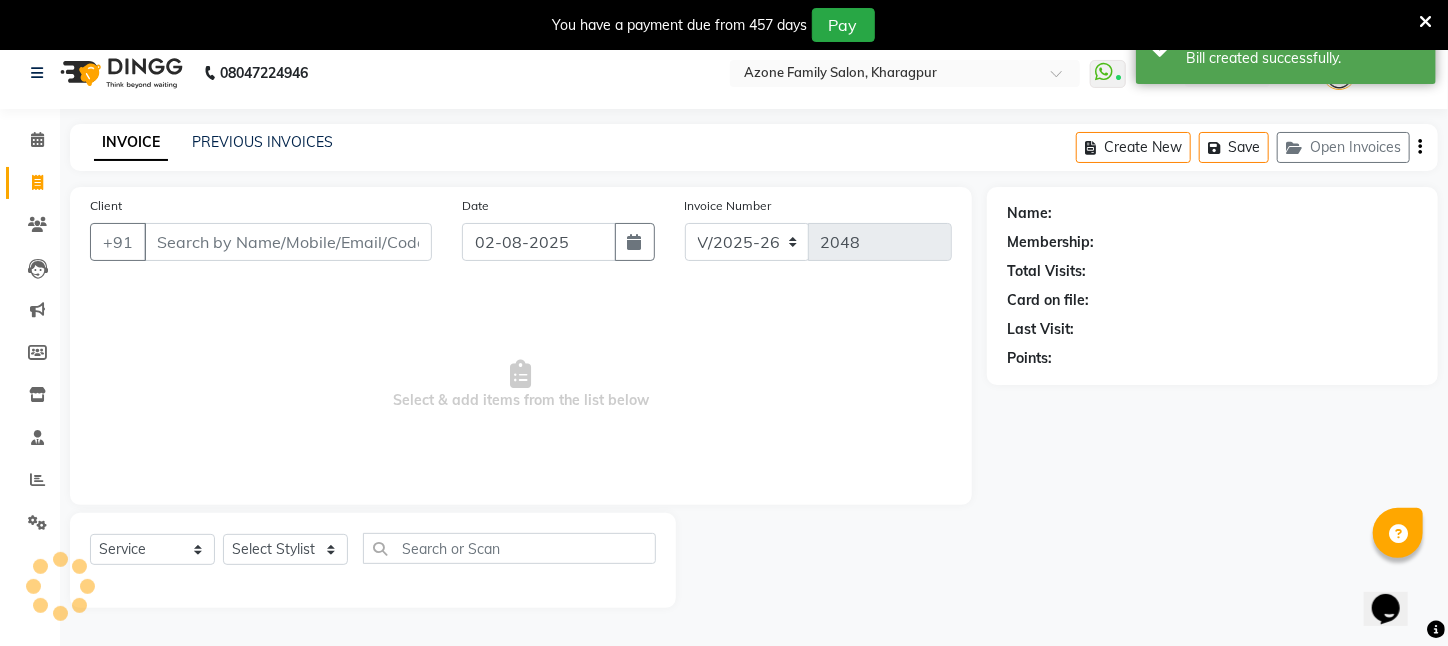 scroll, scrollTop: 50, scrollLeft: 0, axis: vertical 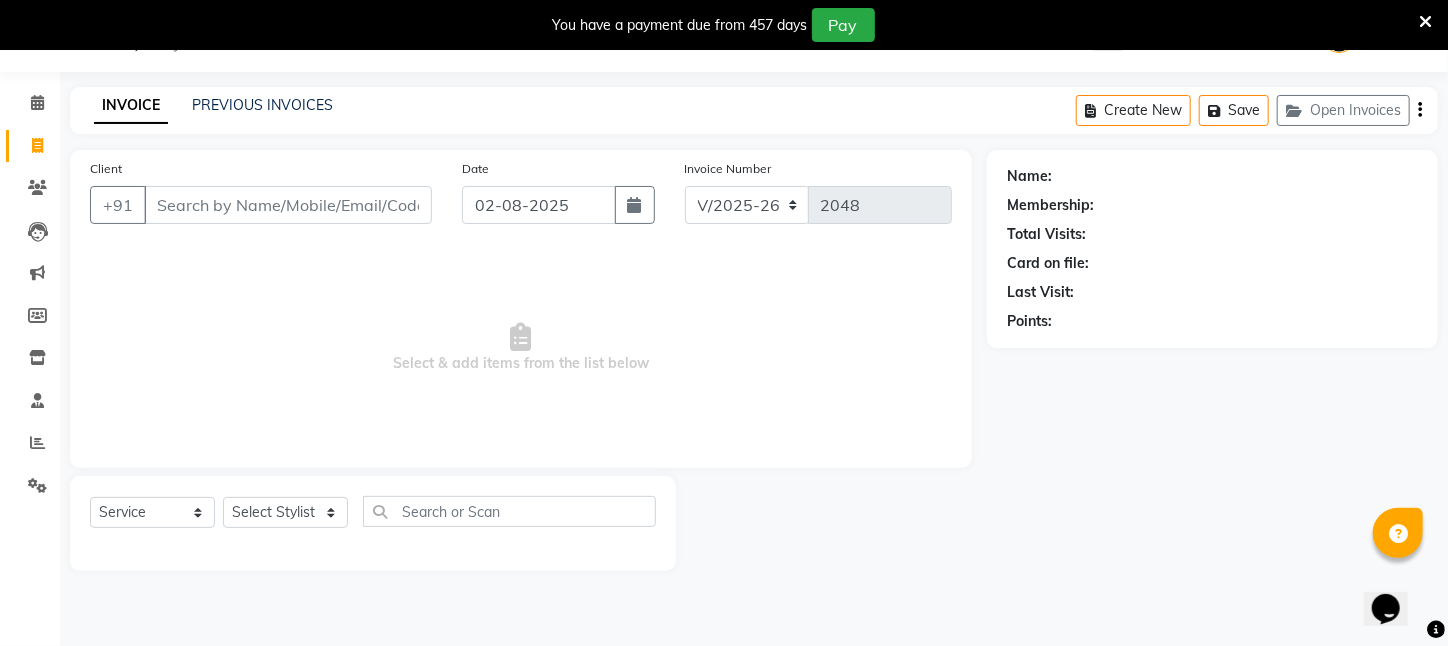 click on "Name: Membership: Total Visits: Card on file: Last Visit:  Points:" 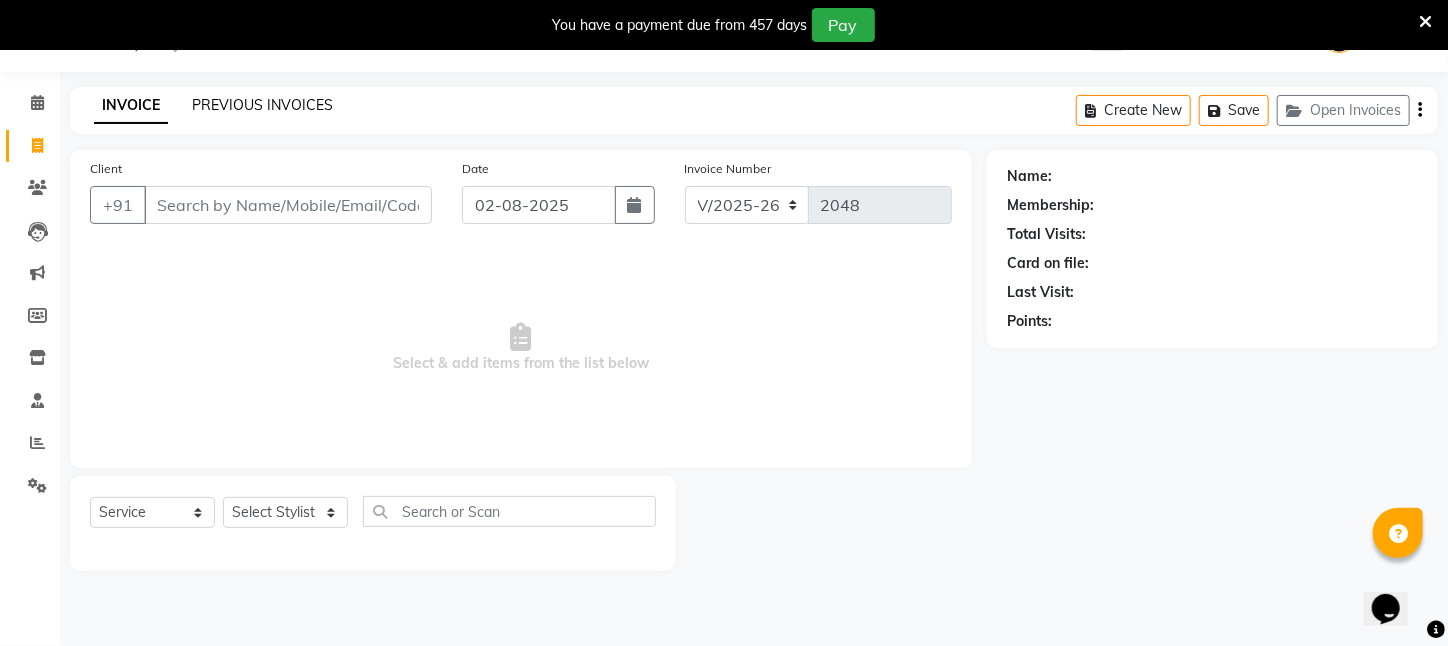 click on "PREVIOUS INVOICES" 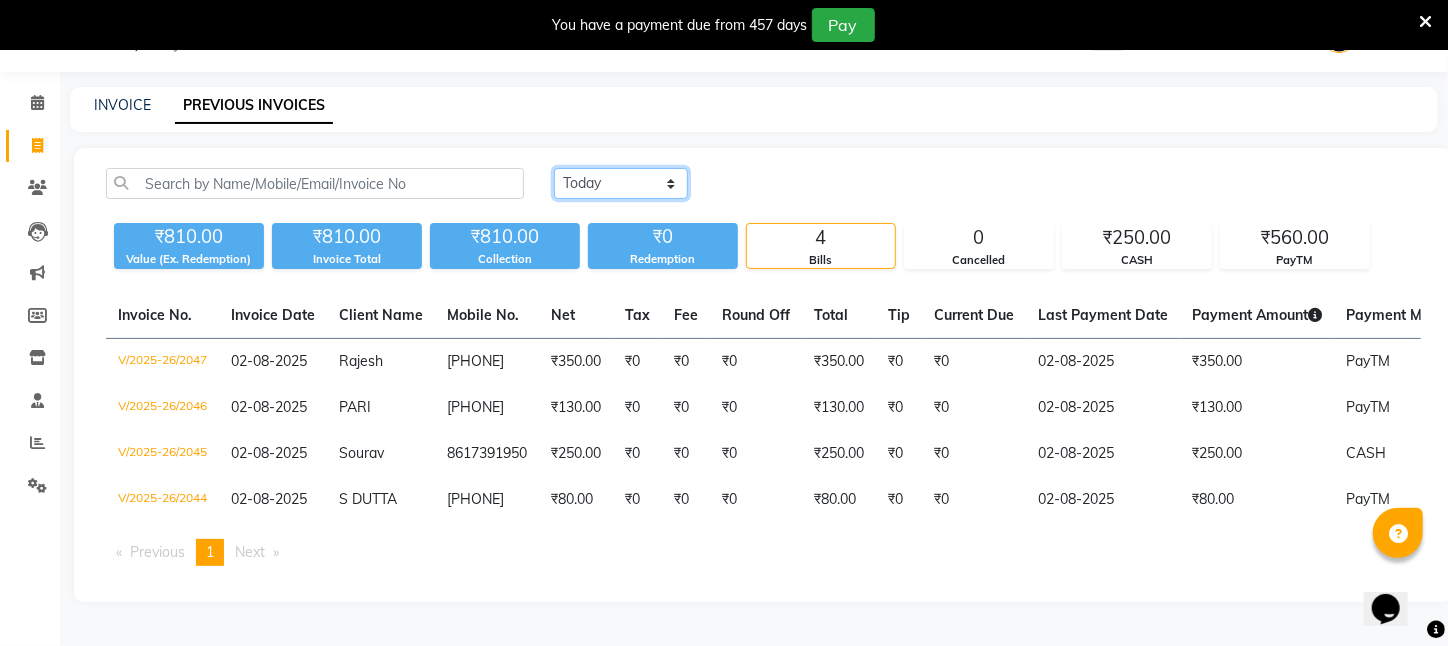 click on "Today Yesterday Custom Range" 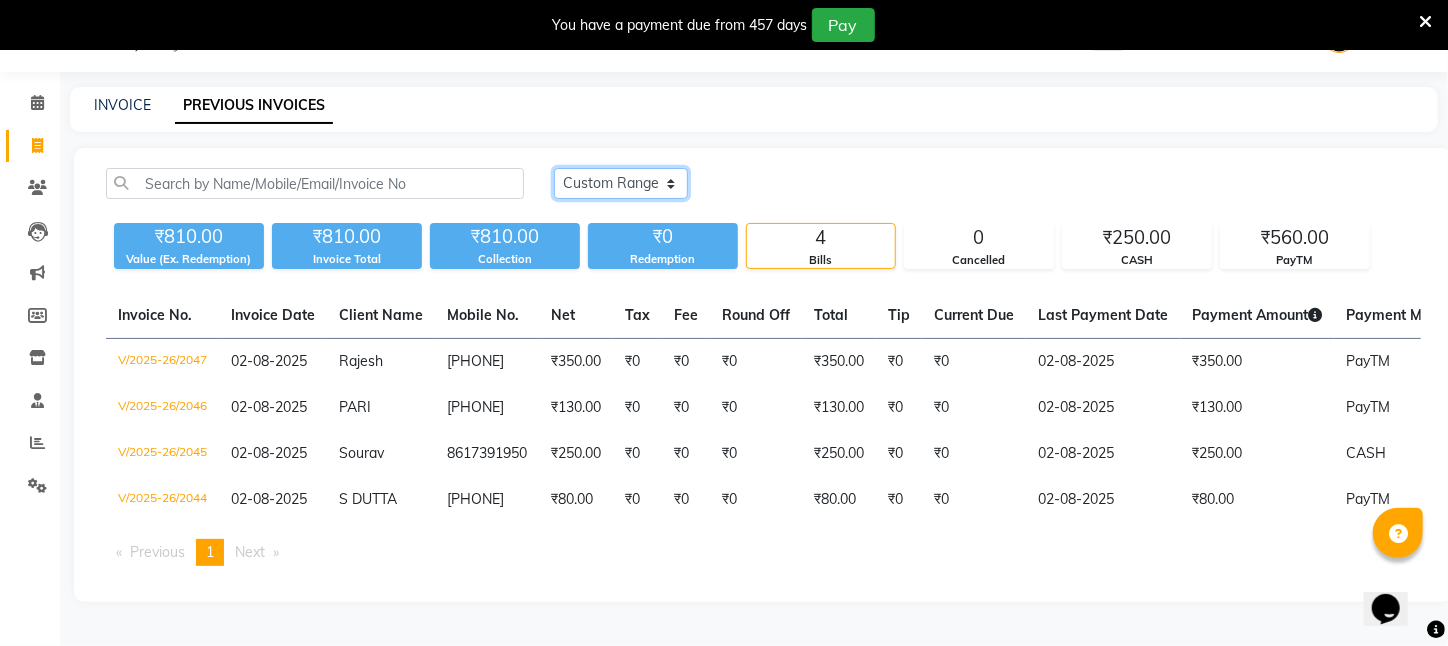 click on "Today Yesterday Custom Range" 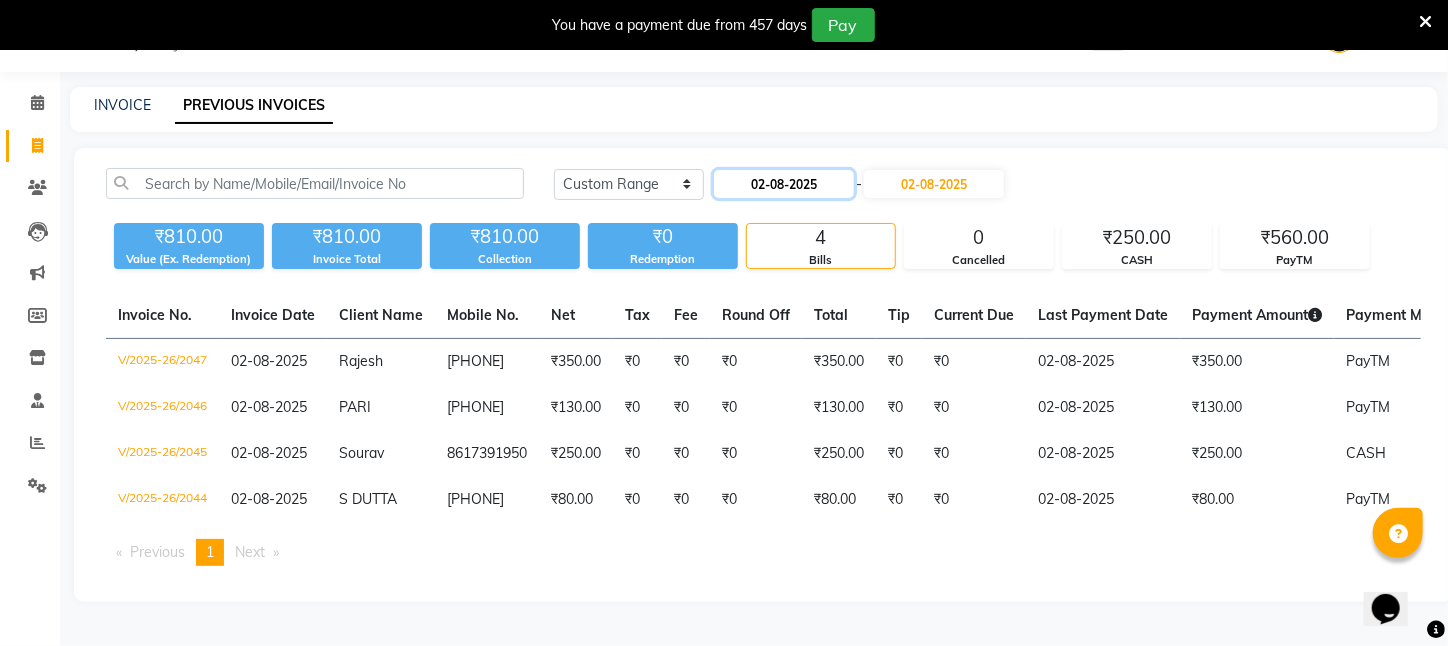 click on "02-08-2025" 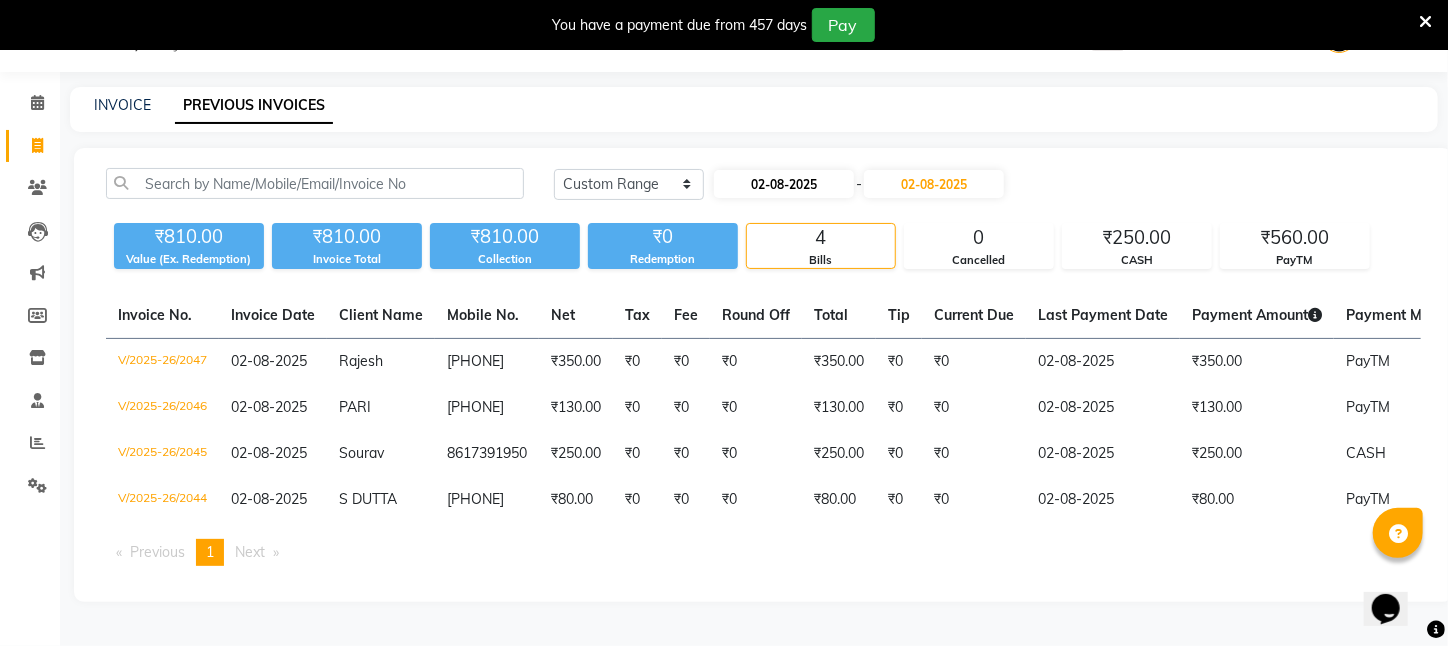select on "8" 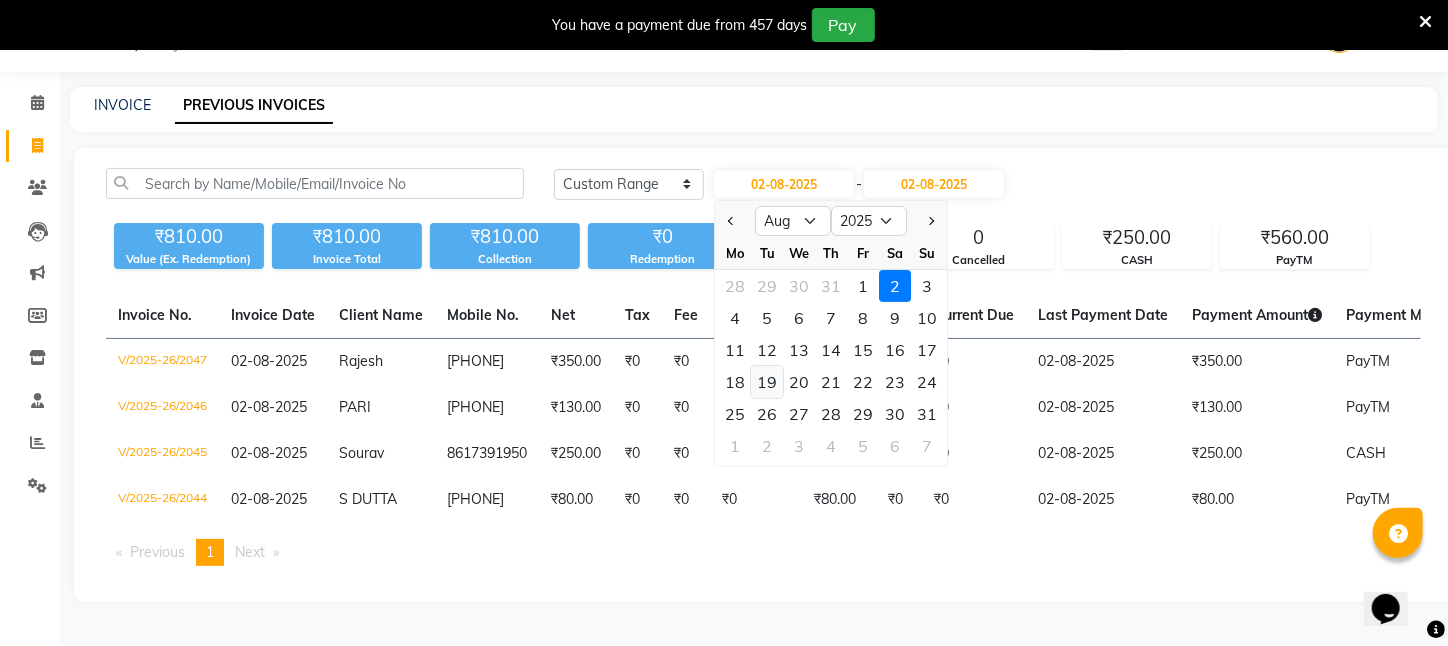 click on "19" 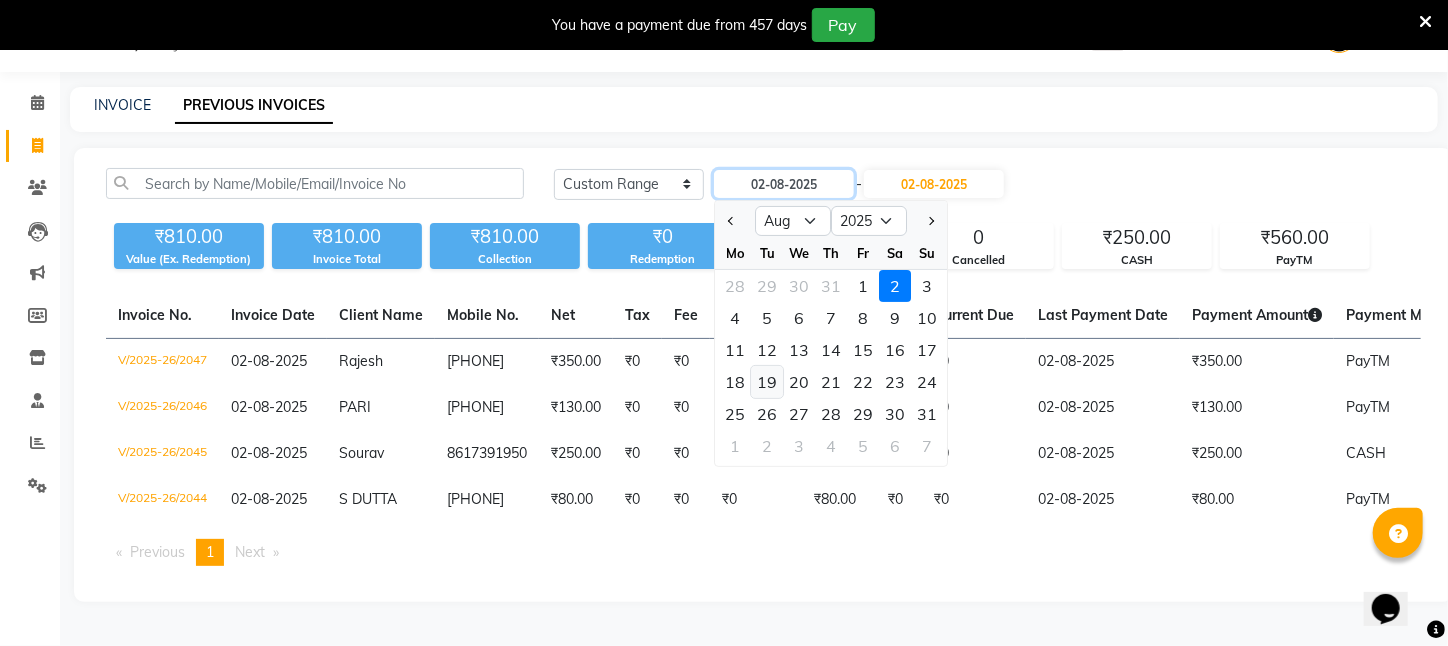 type on "19-08-2025" 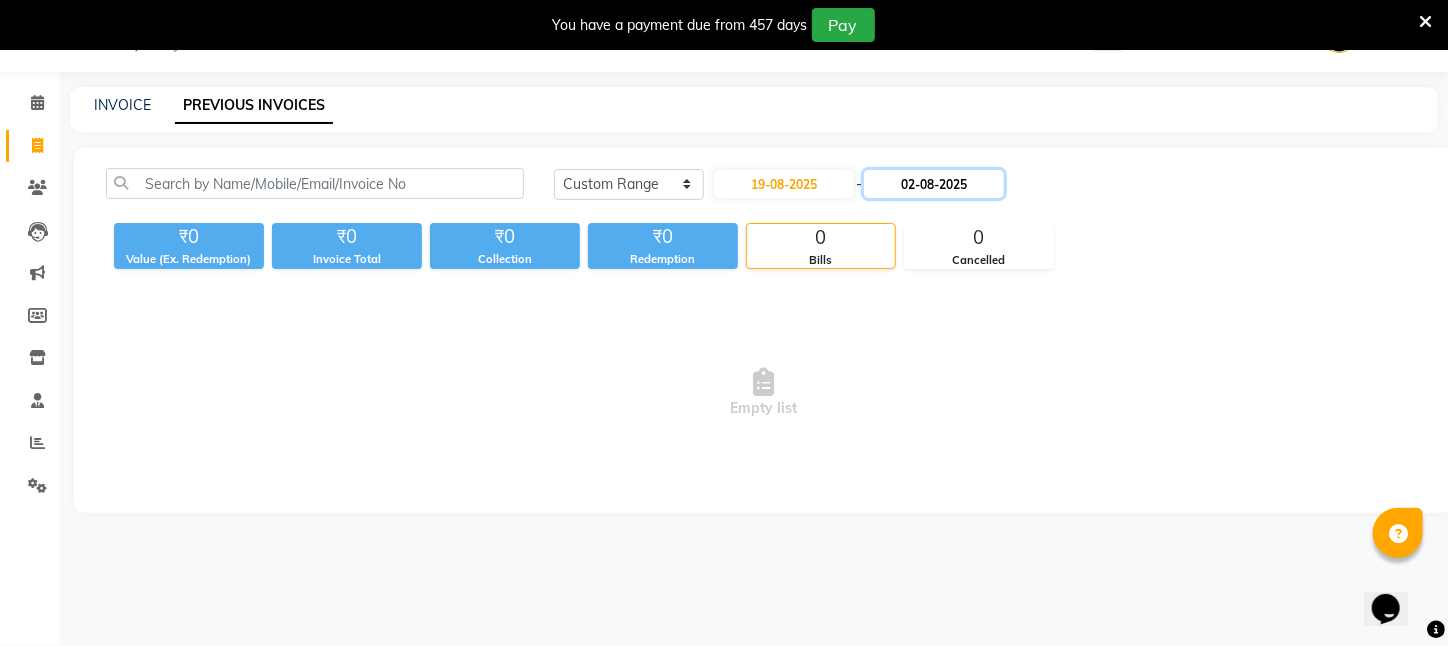 click on "02-08-2025" 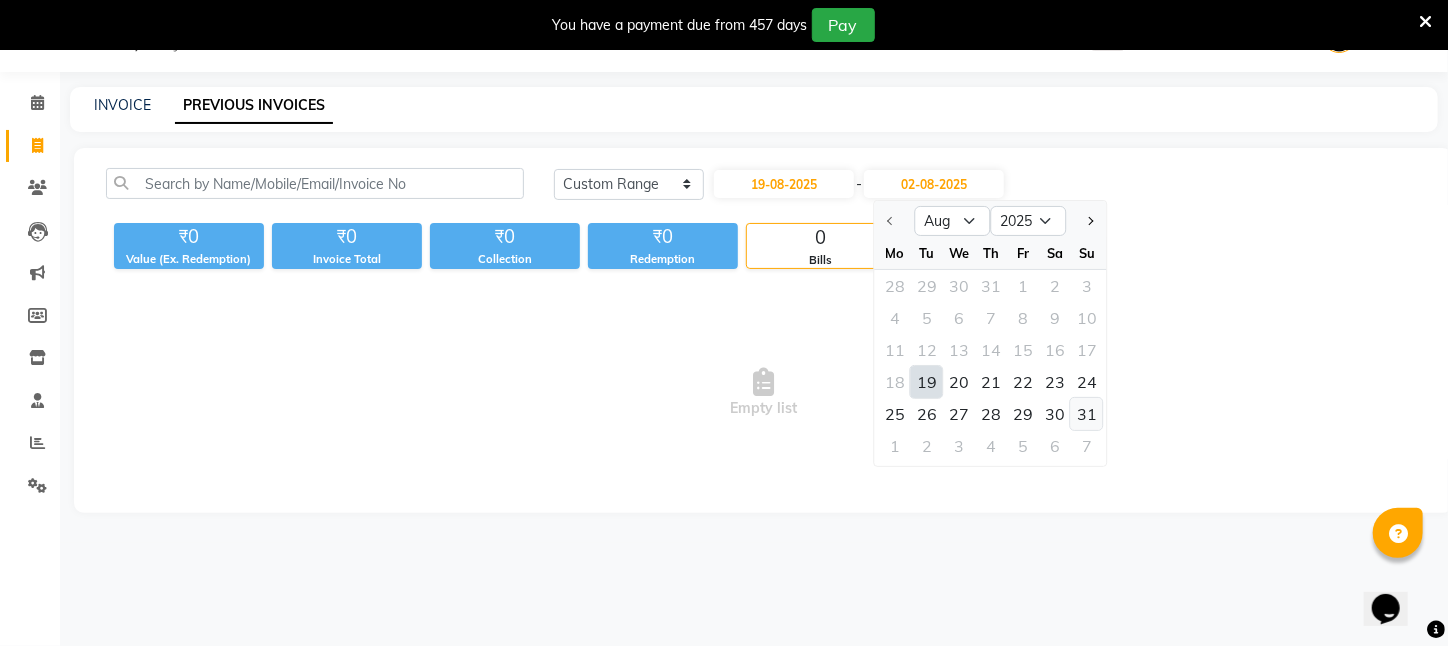 click on "31" 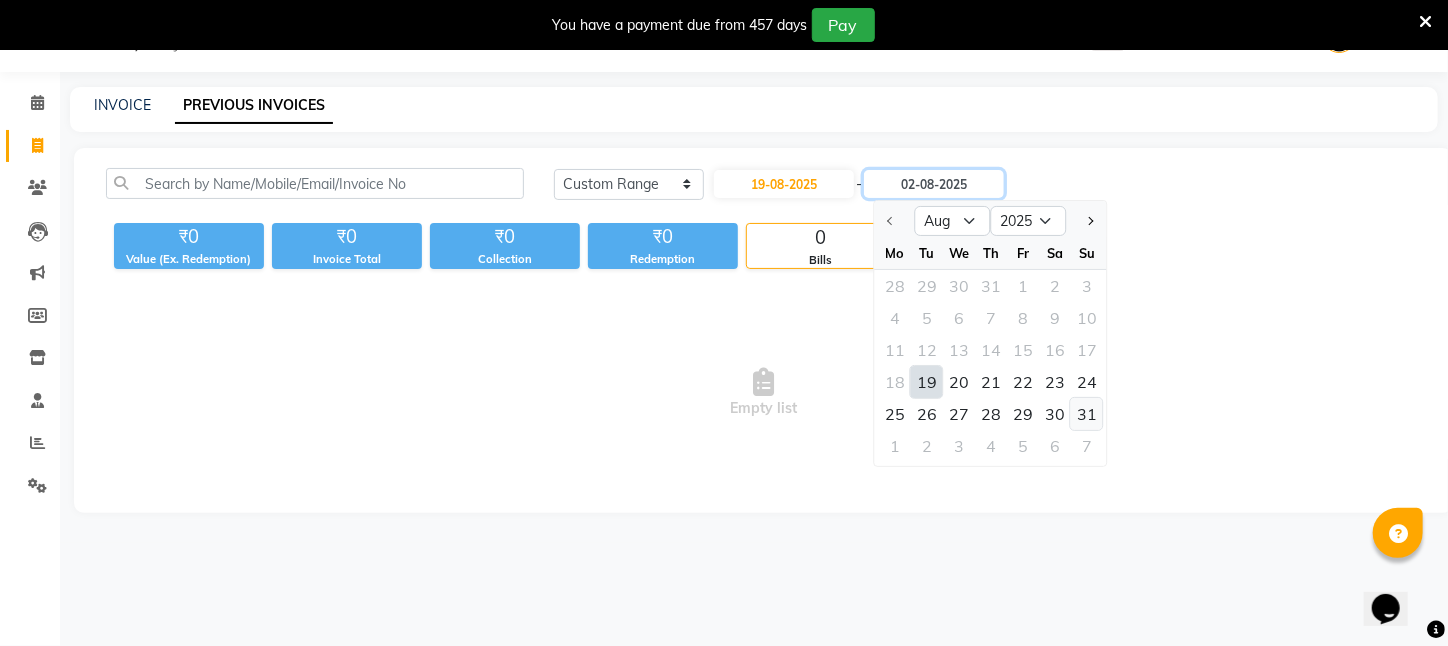 type on "31-08-2025" 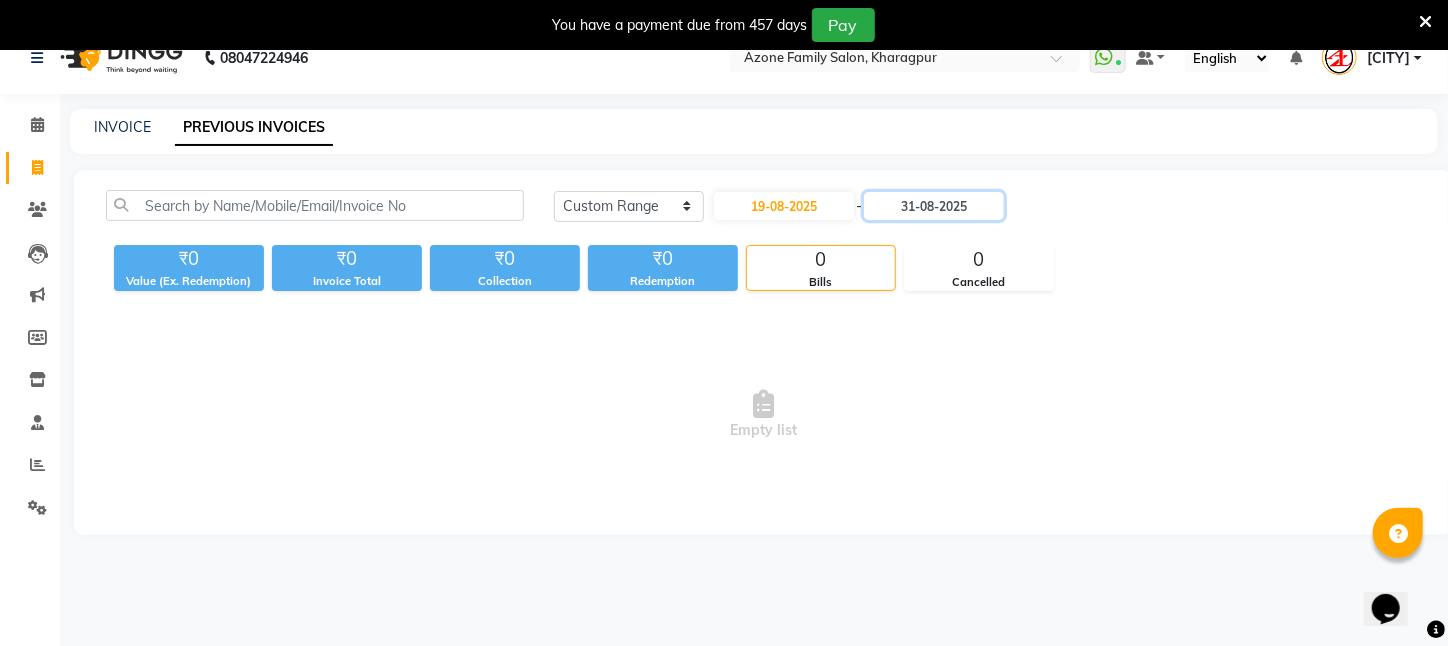scroll, scrollTop: 50, scrollLeft: 0, axis: vertical 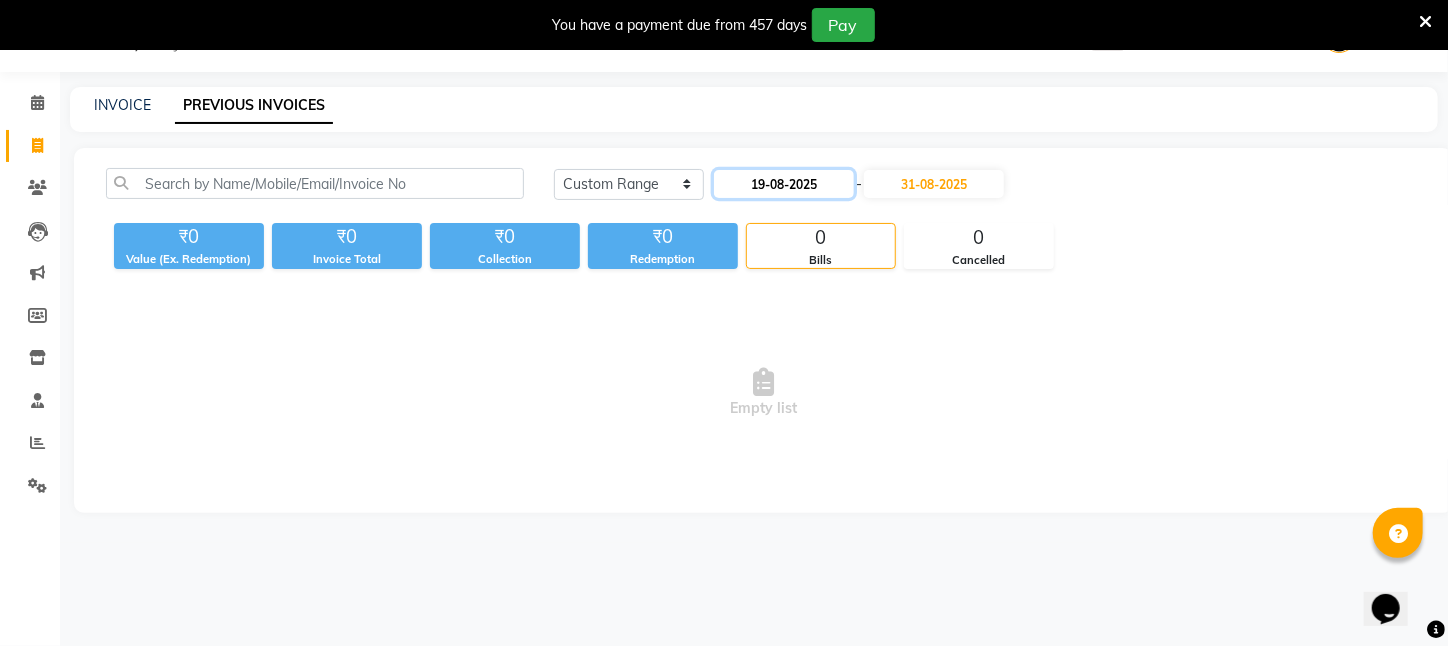 click on "19-08-2025" 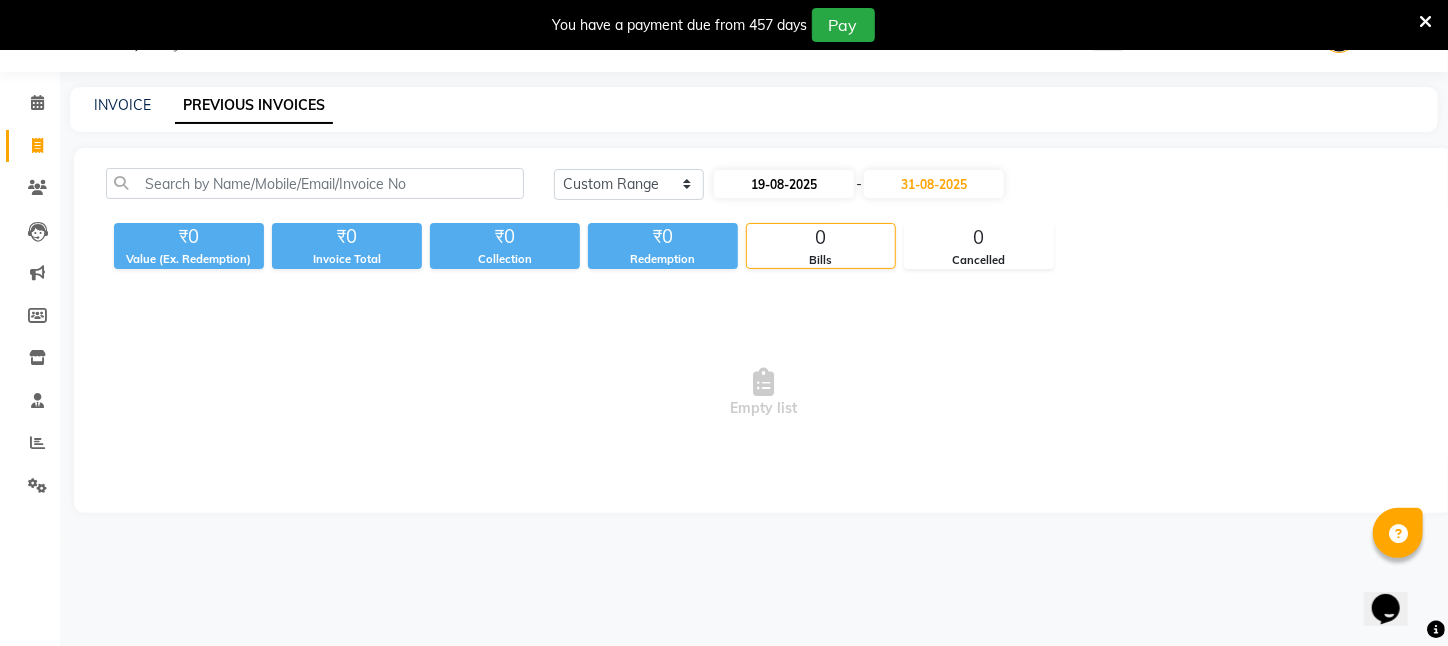 select on "8" 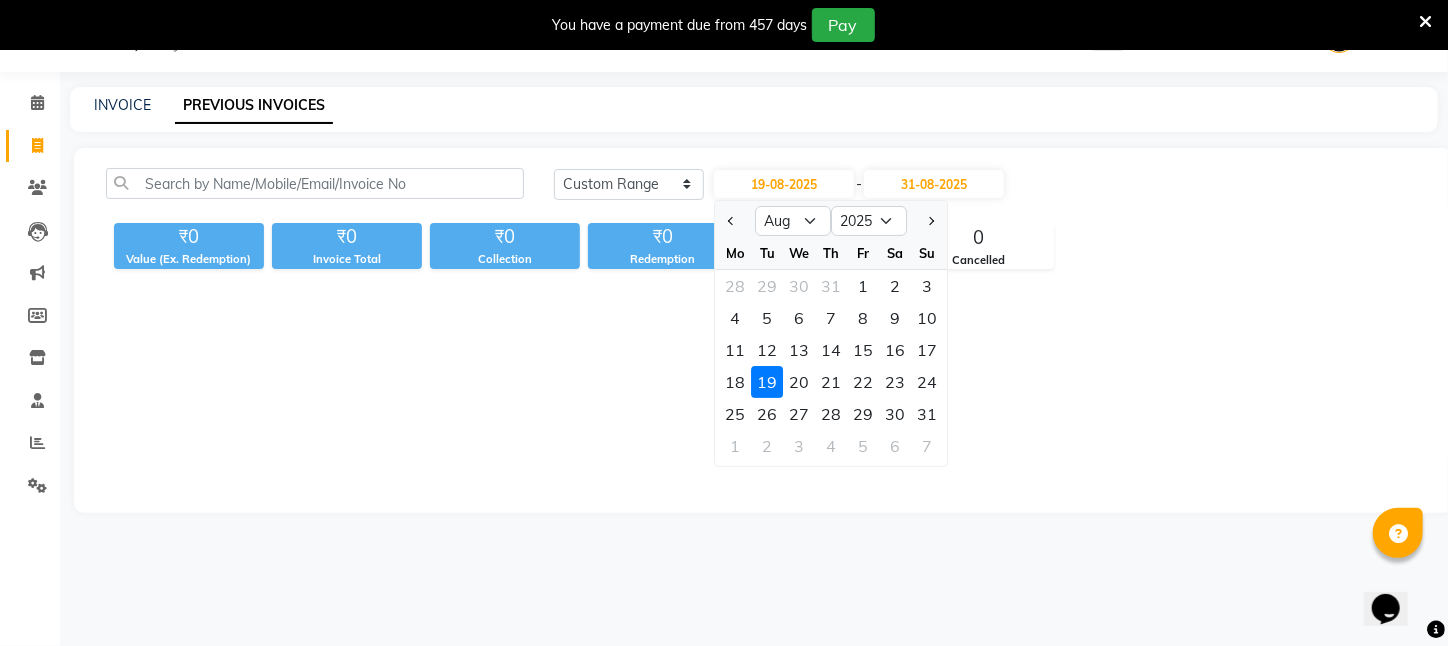 click on "19" 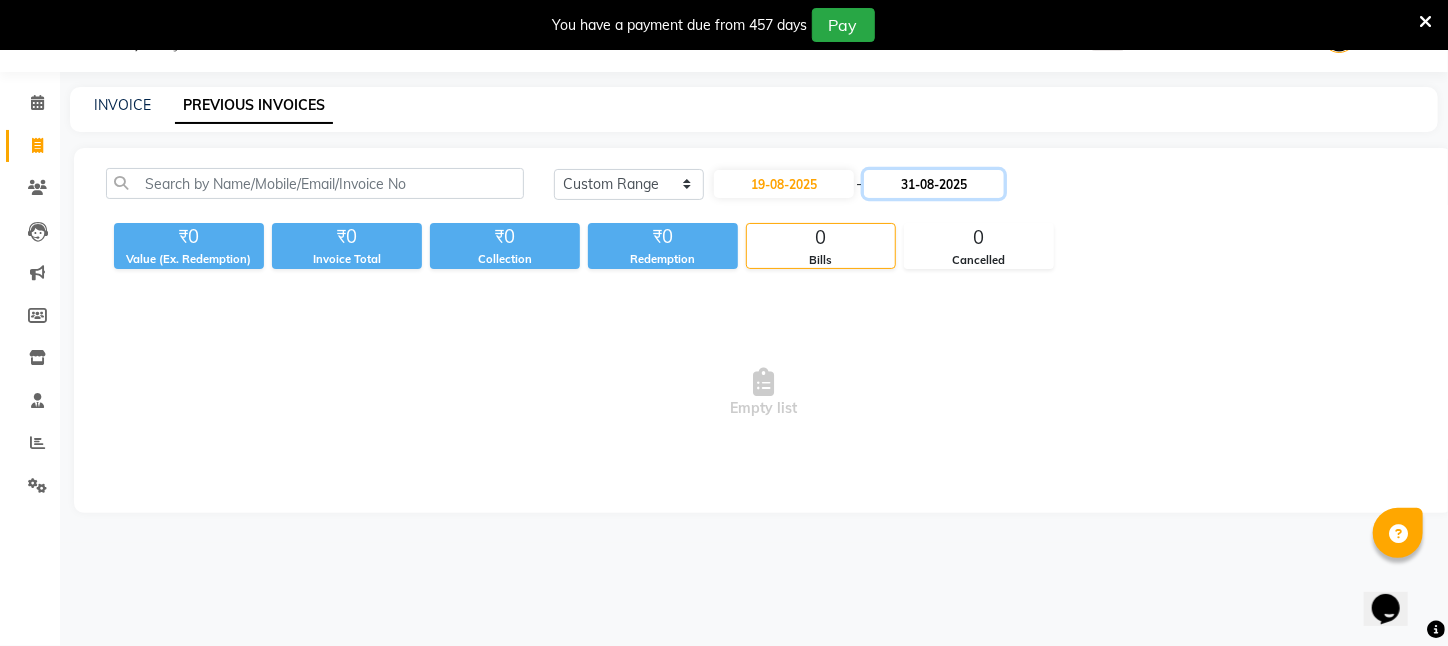 click on "31-08-2025" 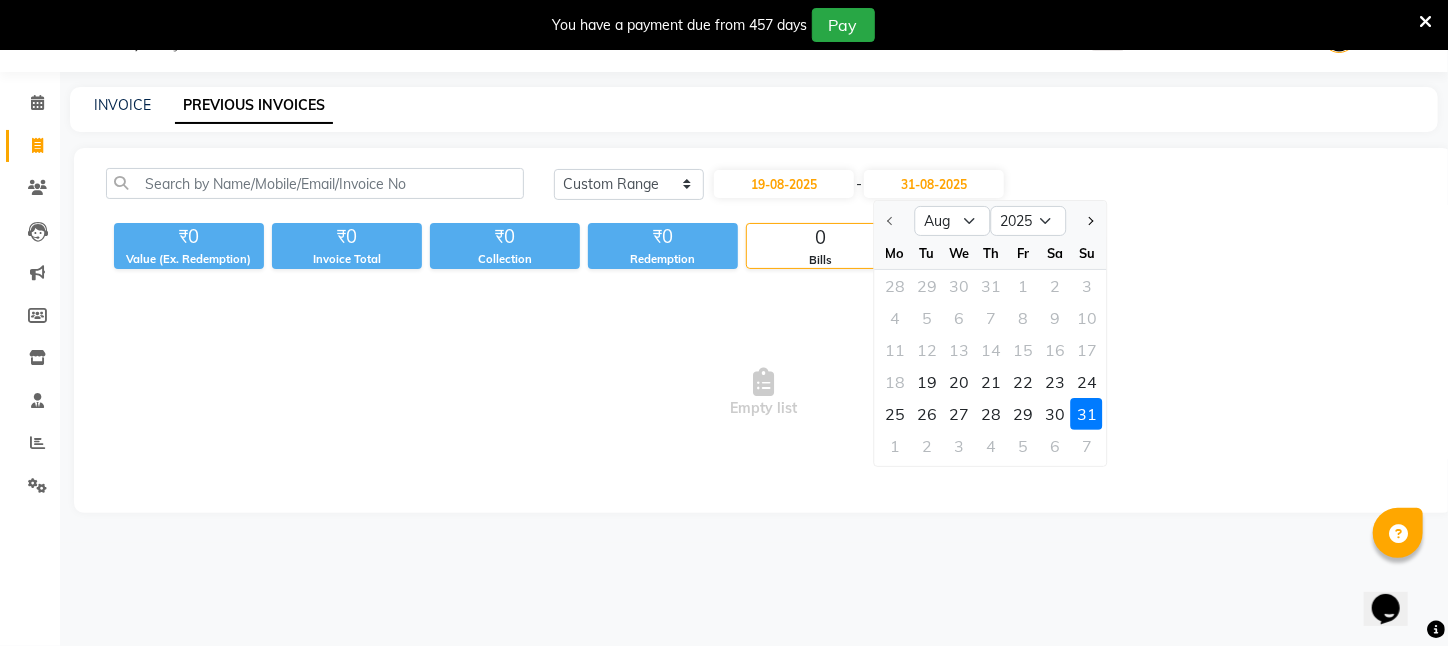click on "31" 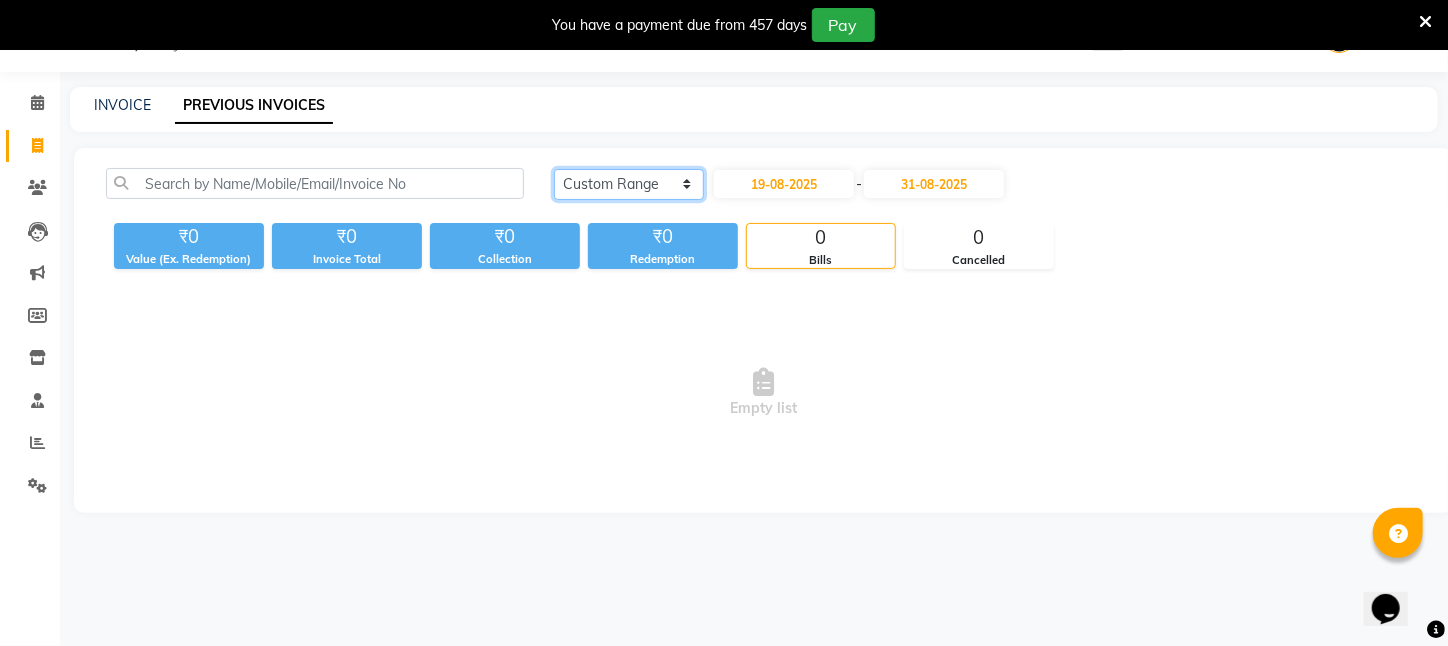 click on "Today Yesterday Custom Range" 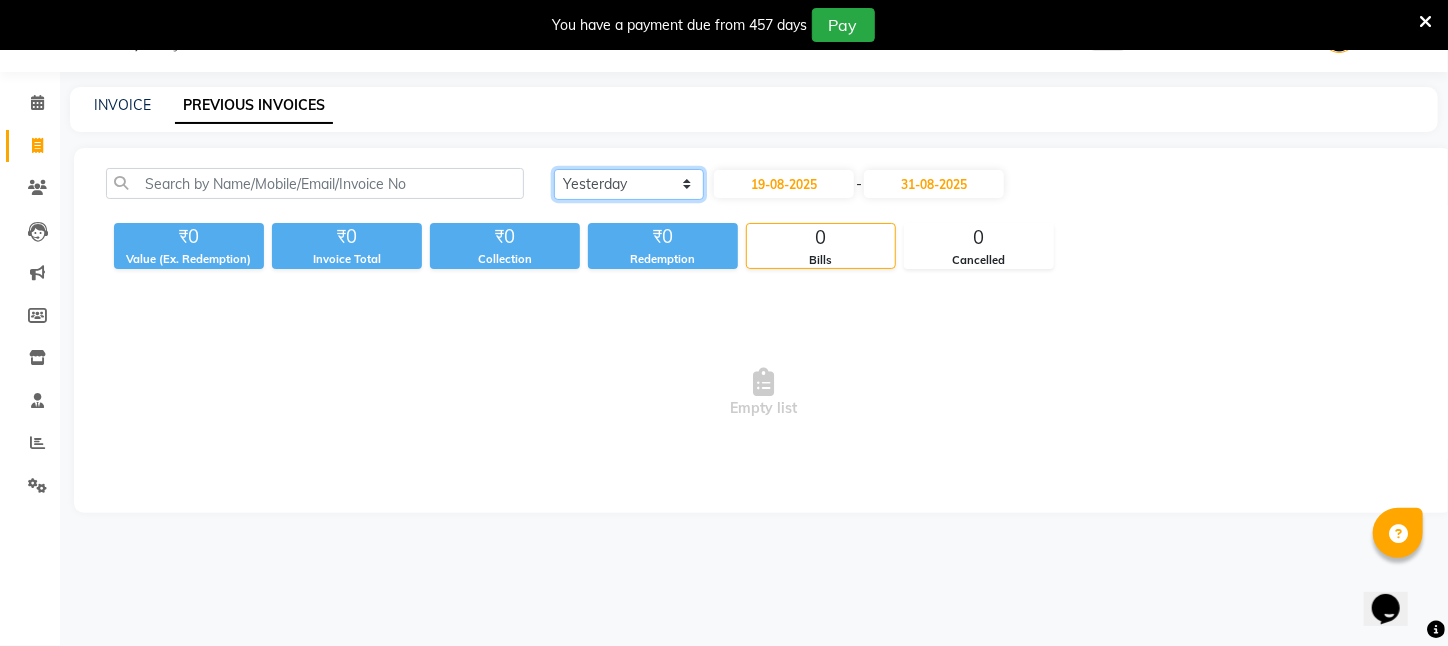click on "Today Yesterday Custom Range" 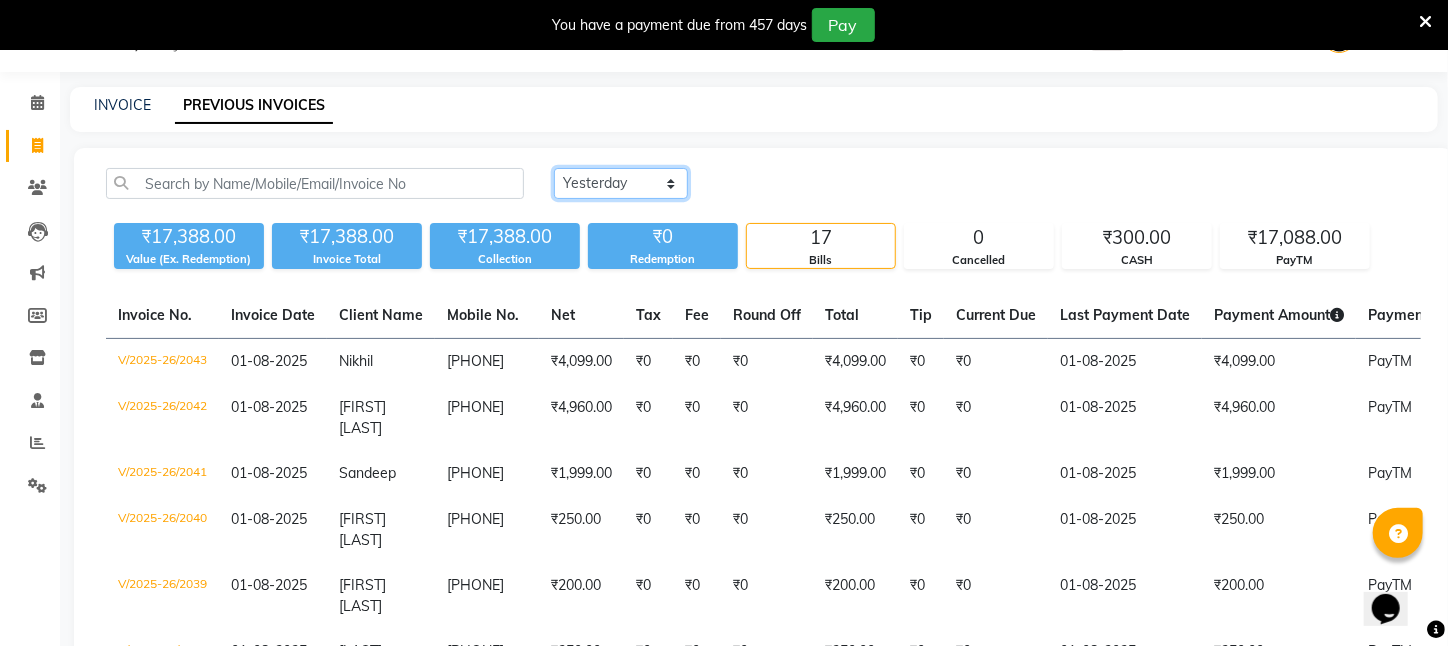 click on "Today Yesterday Custom Range" 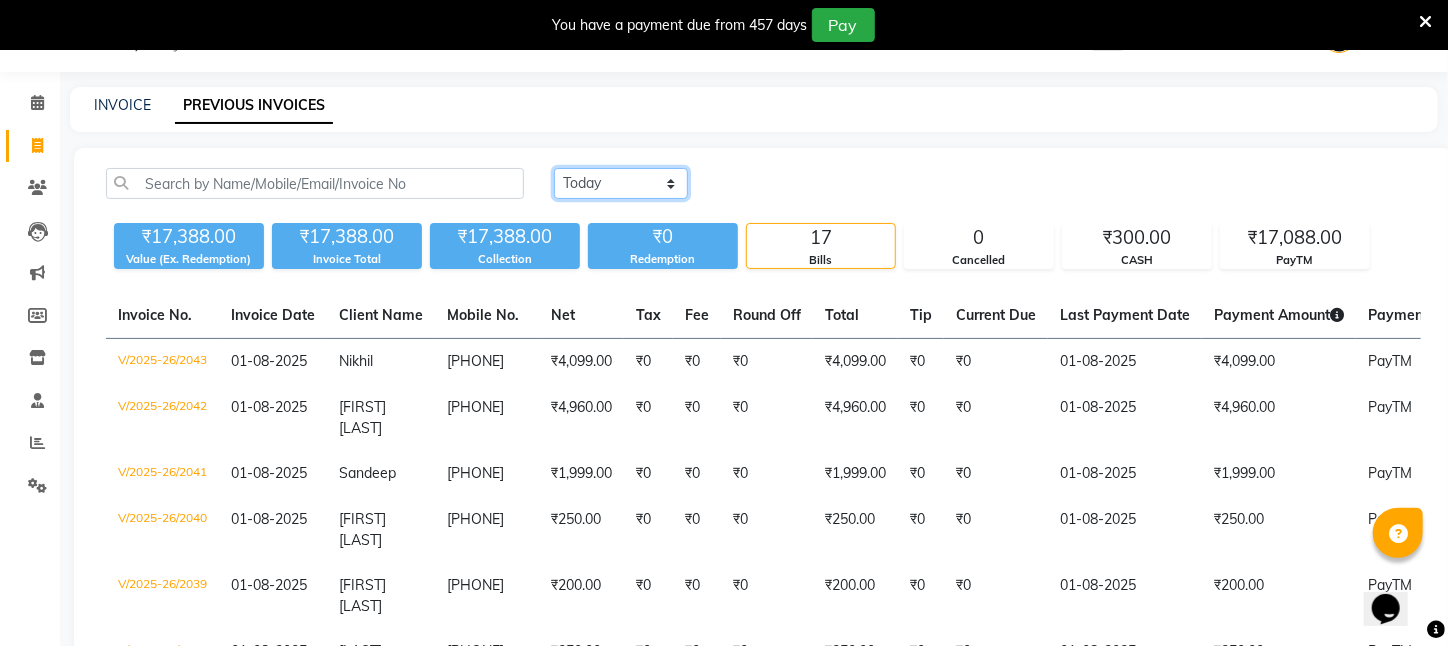 click on "Today Yesterday Custom Range" 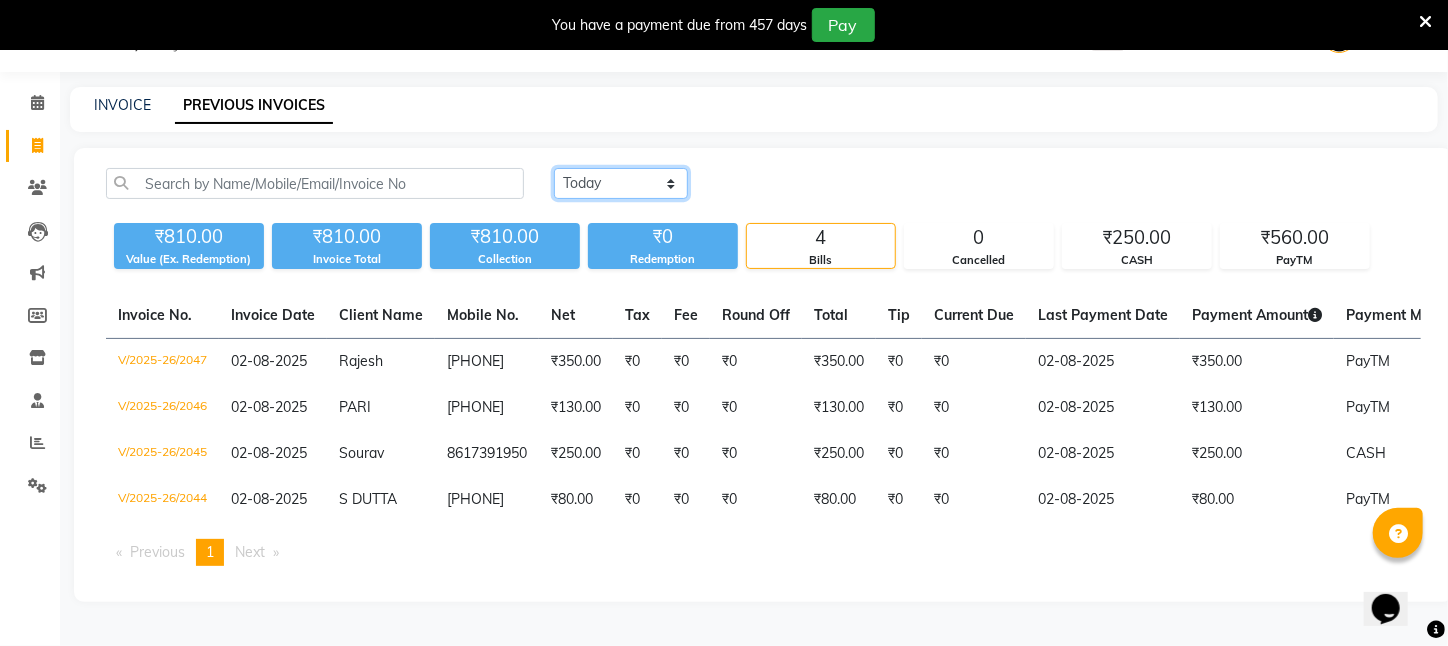 click on "Today Yesterday Custom Range" 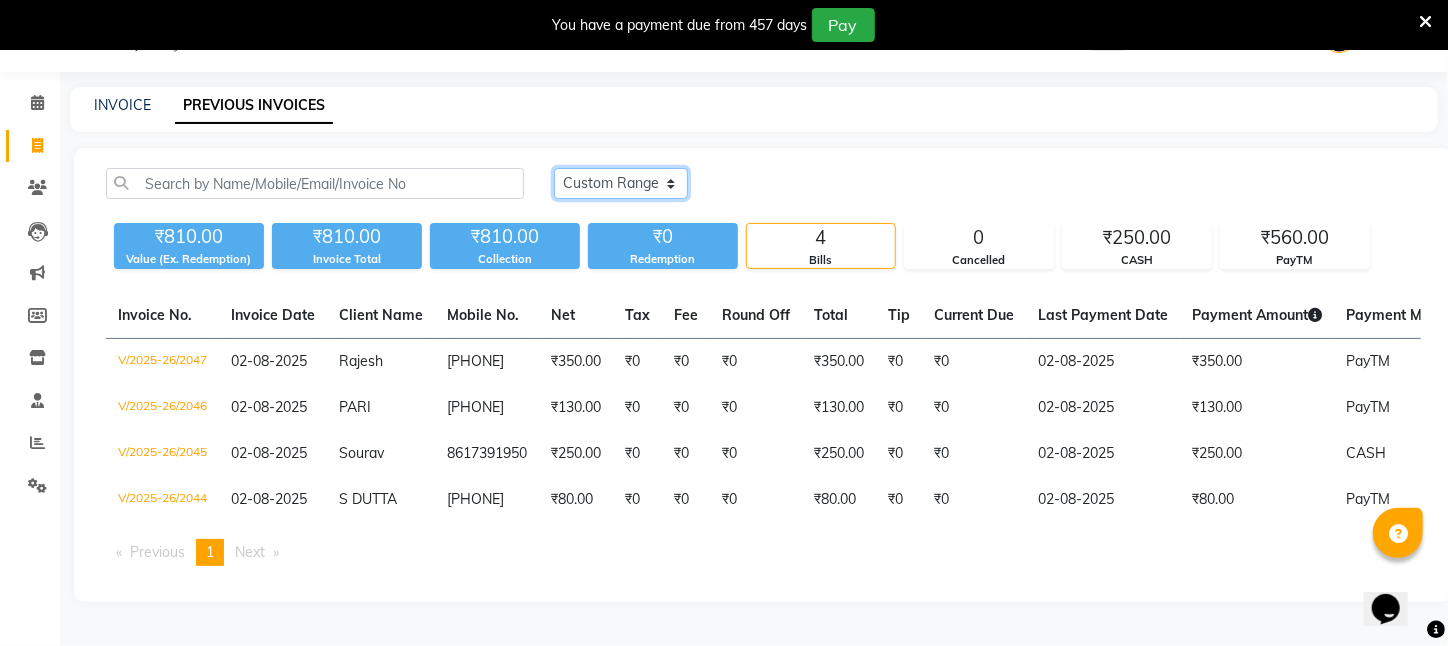click on "Today Yesterday Custom Range" 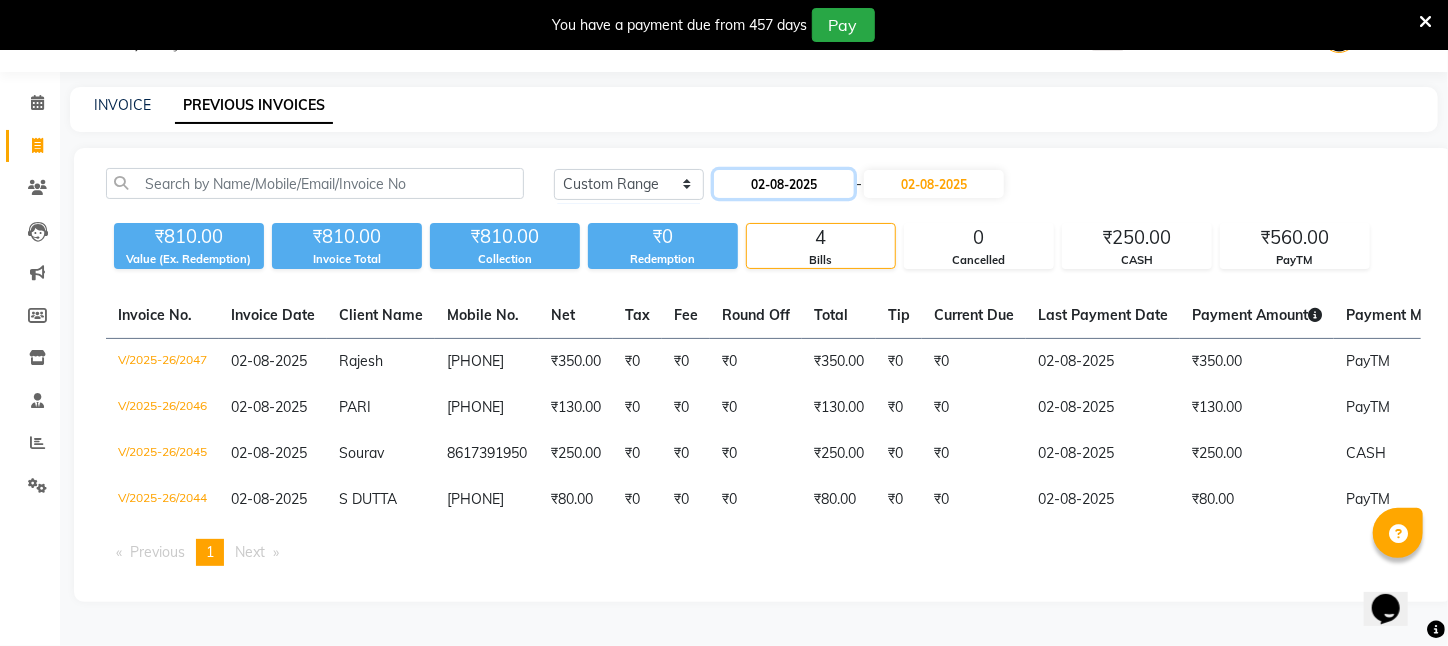 click on "02-08-2025" 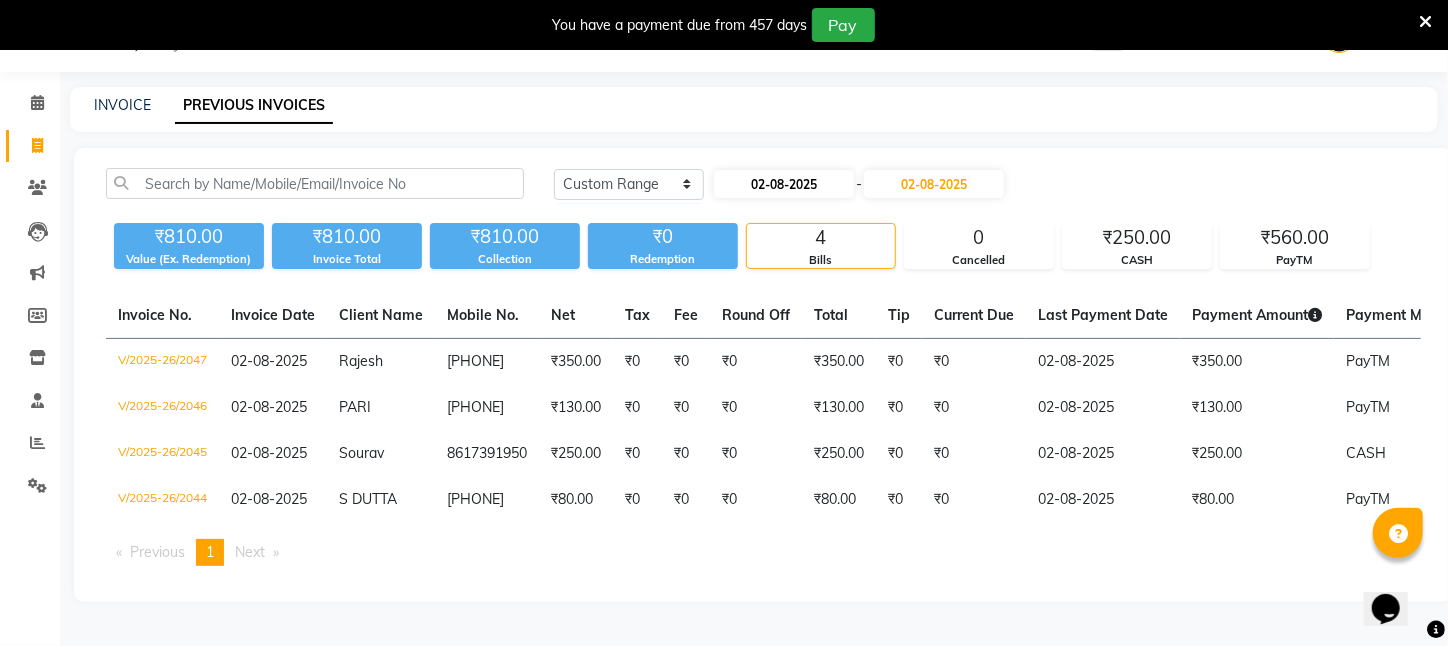 select on "8" 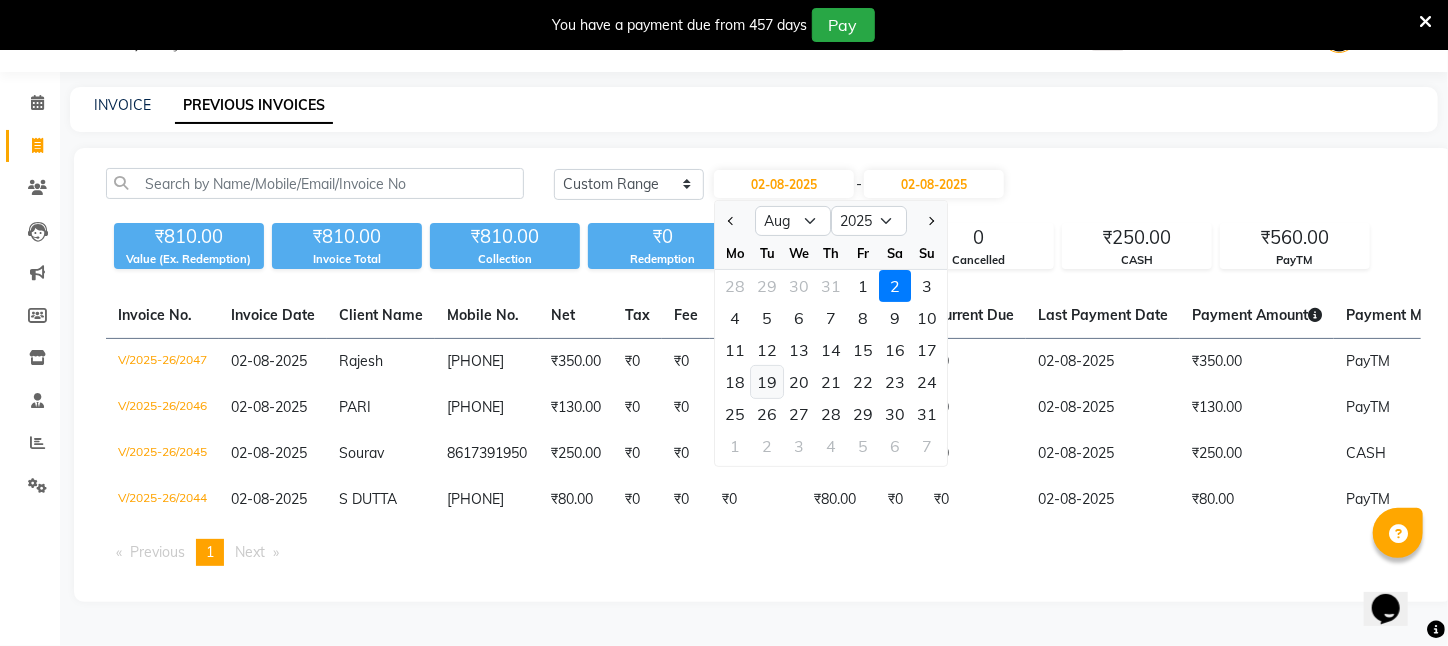 click on "19" 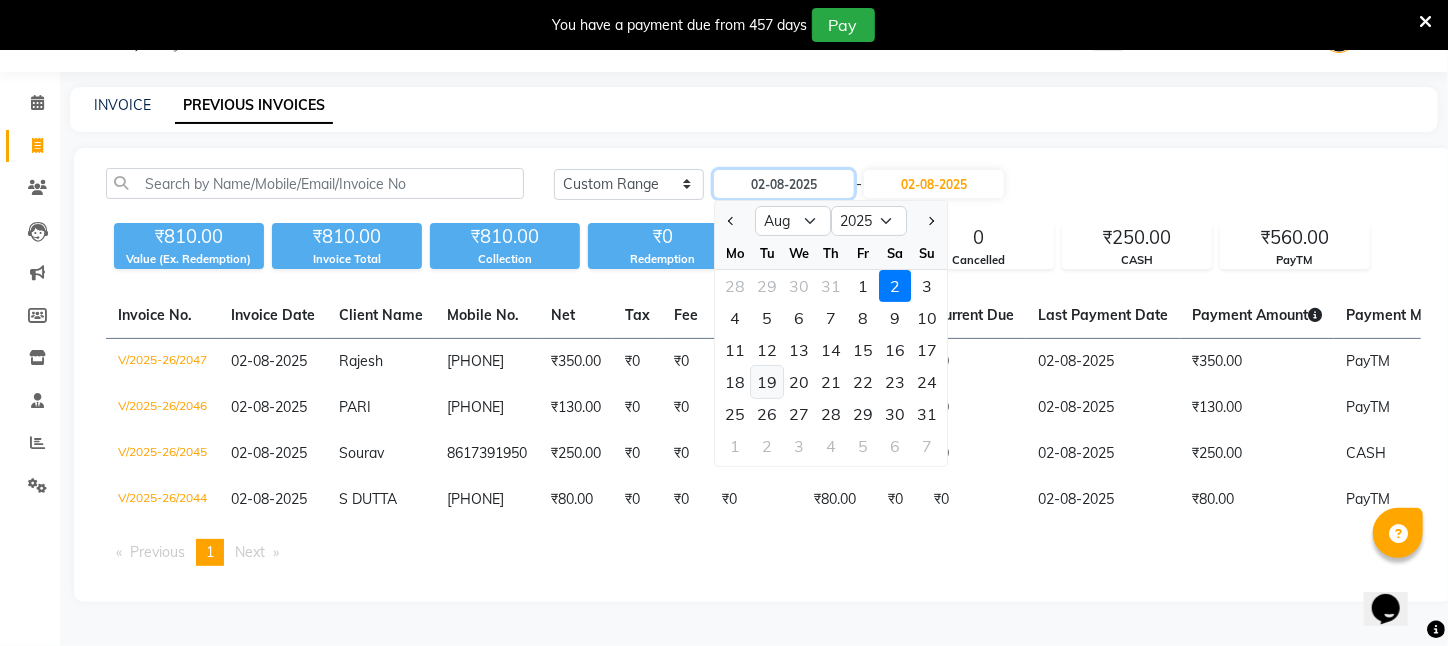 type on "19-08-2025" 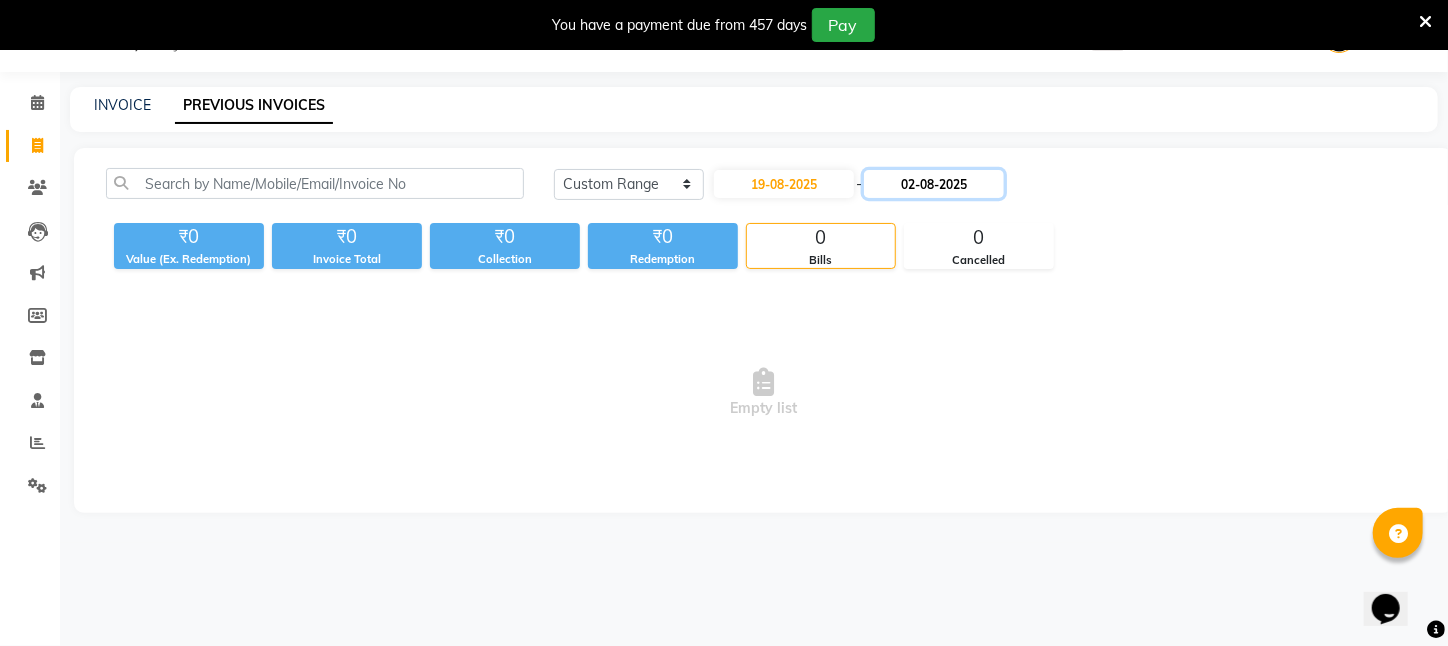 click on "02-08-2025" 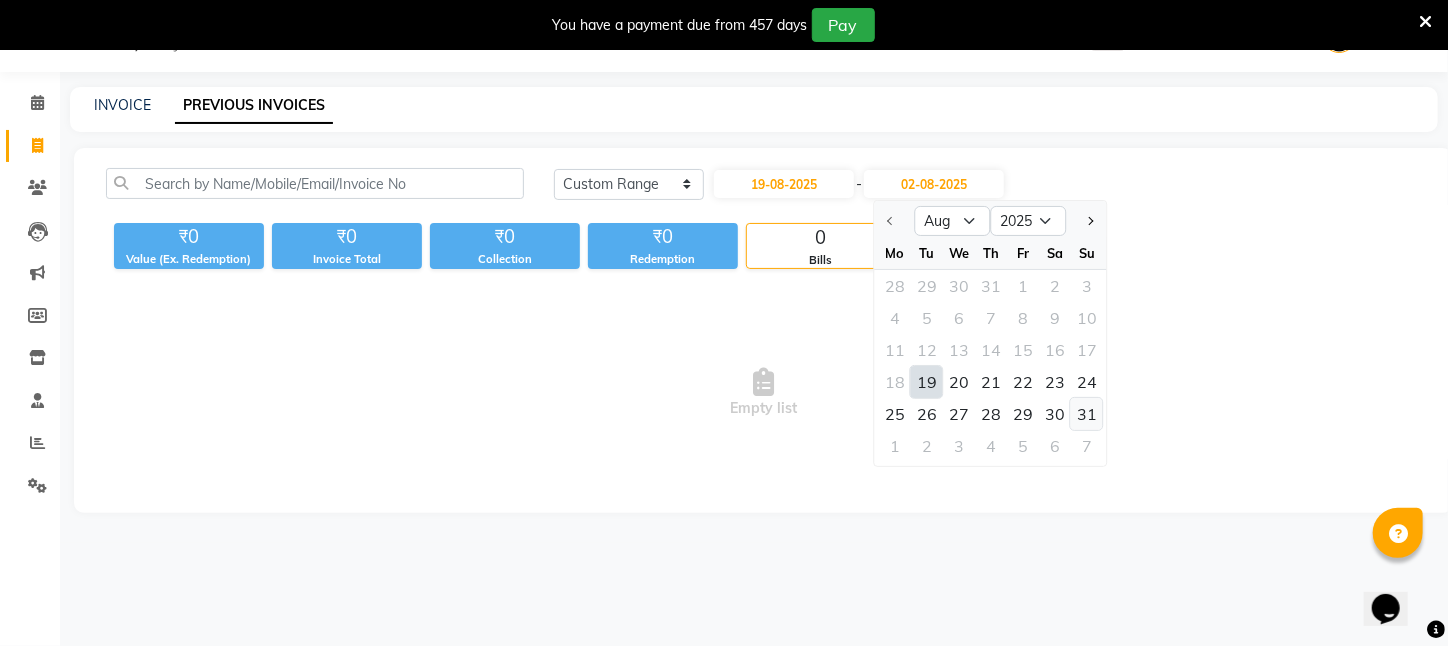 click on "31" 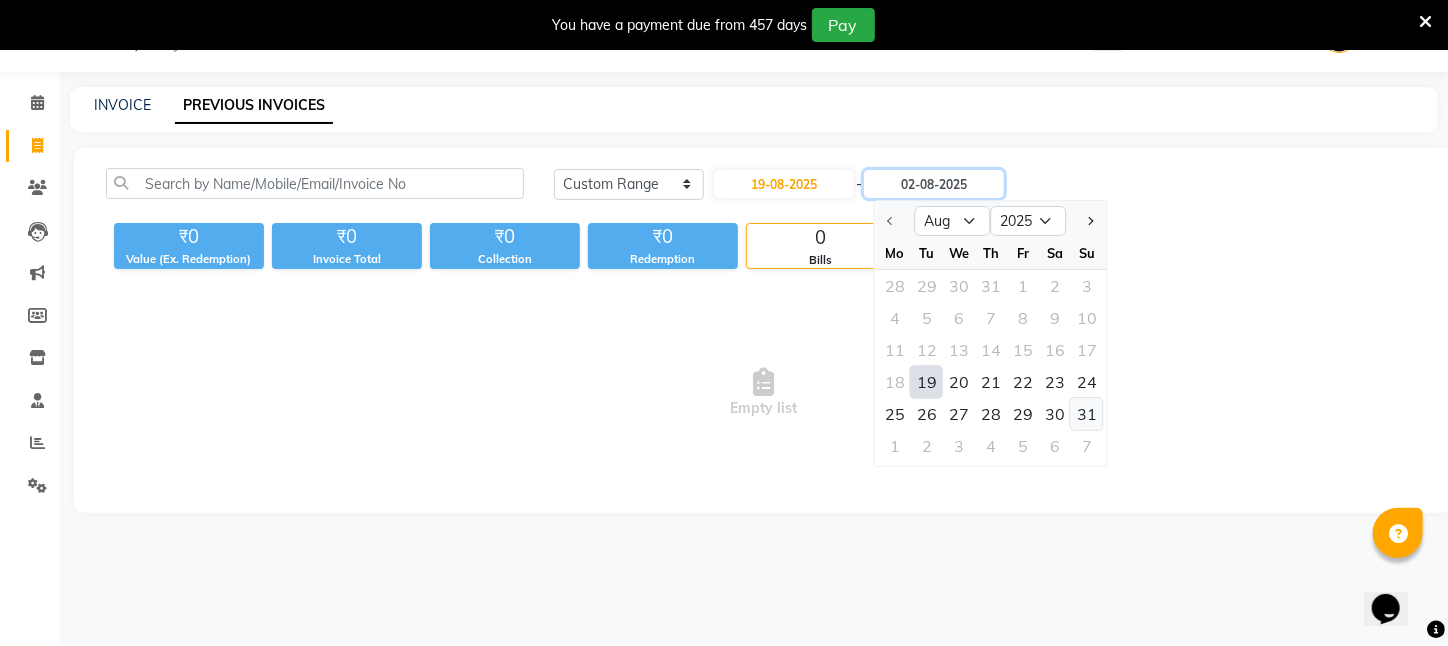 type on "31-08-2025" 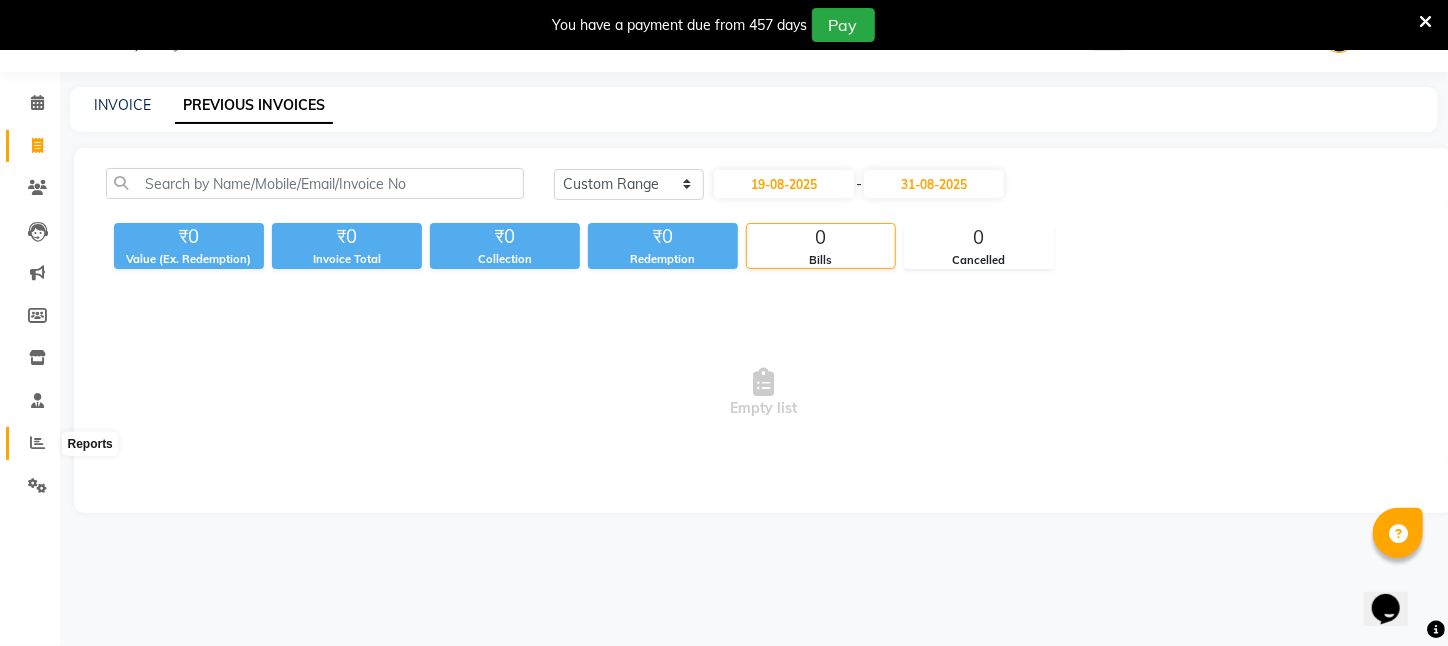 click 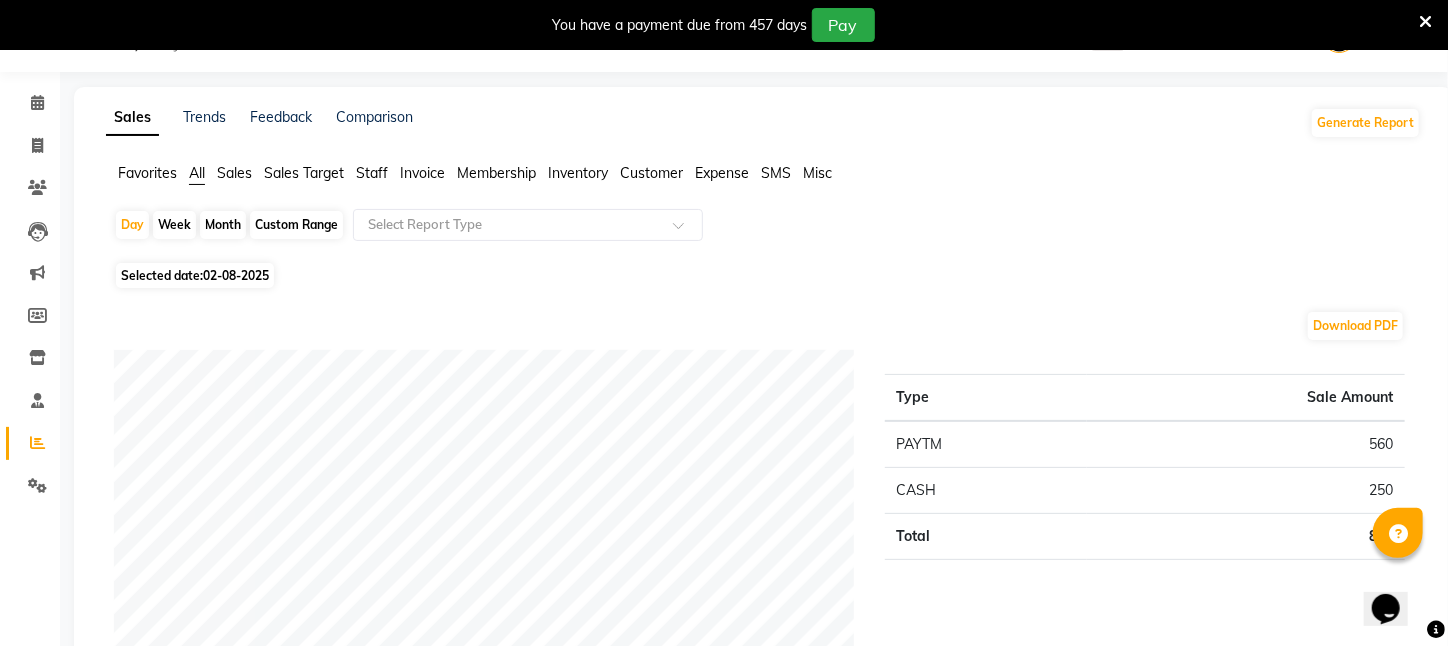 click on "Custom Range" 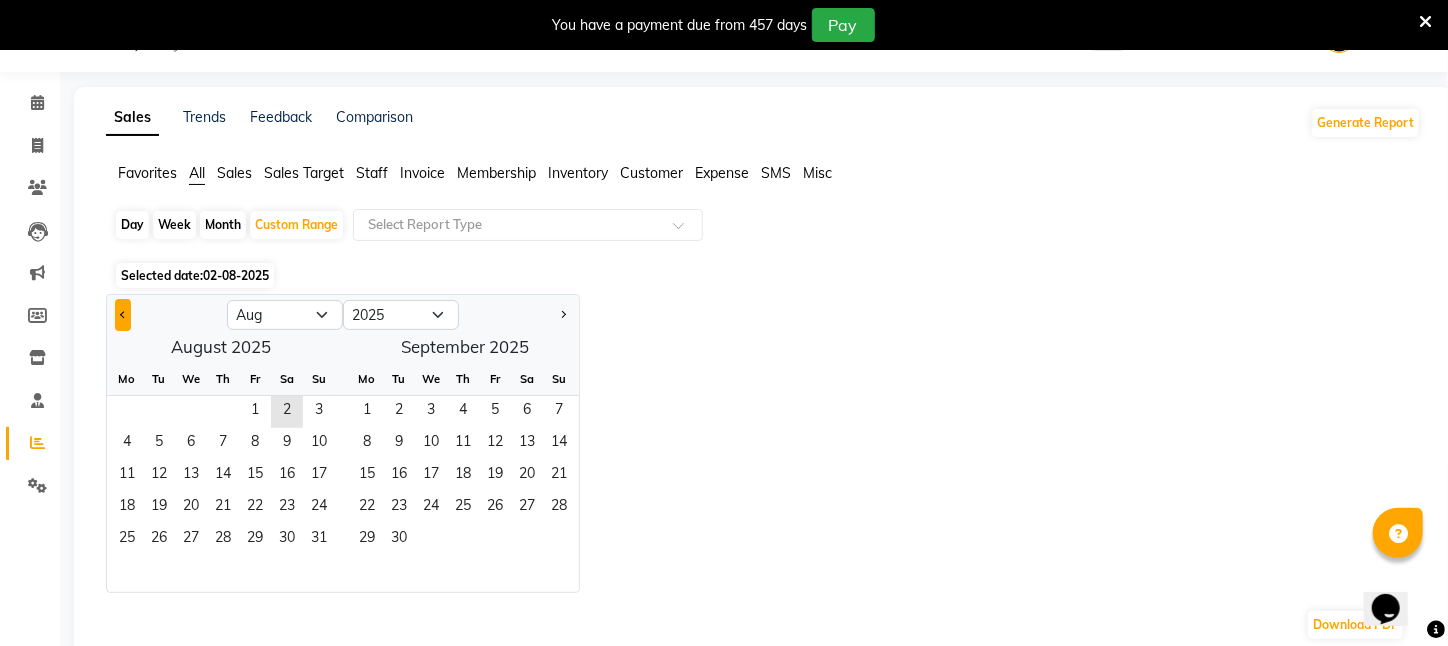 click 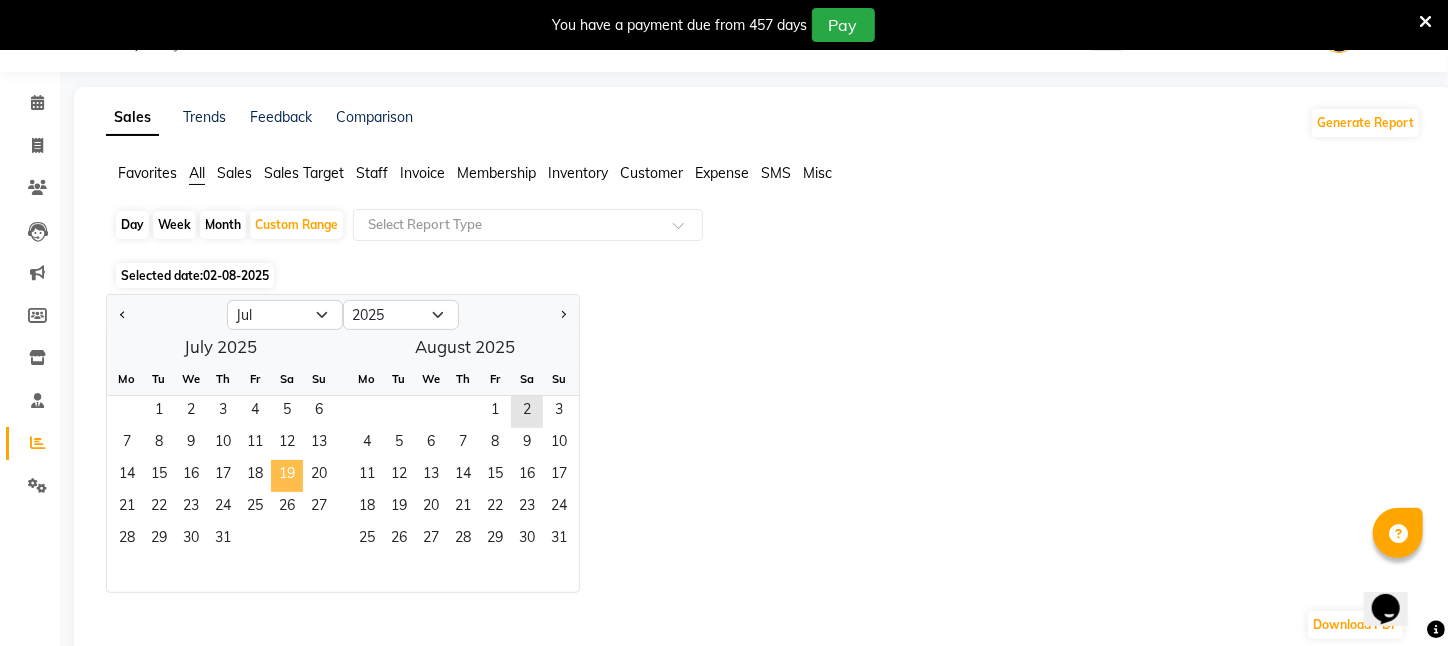 click on "19" 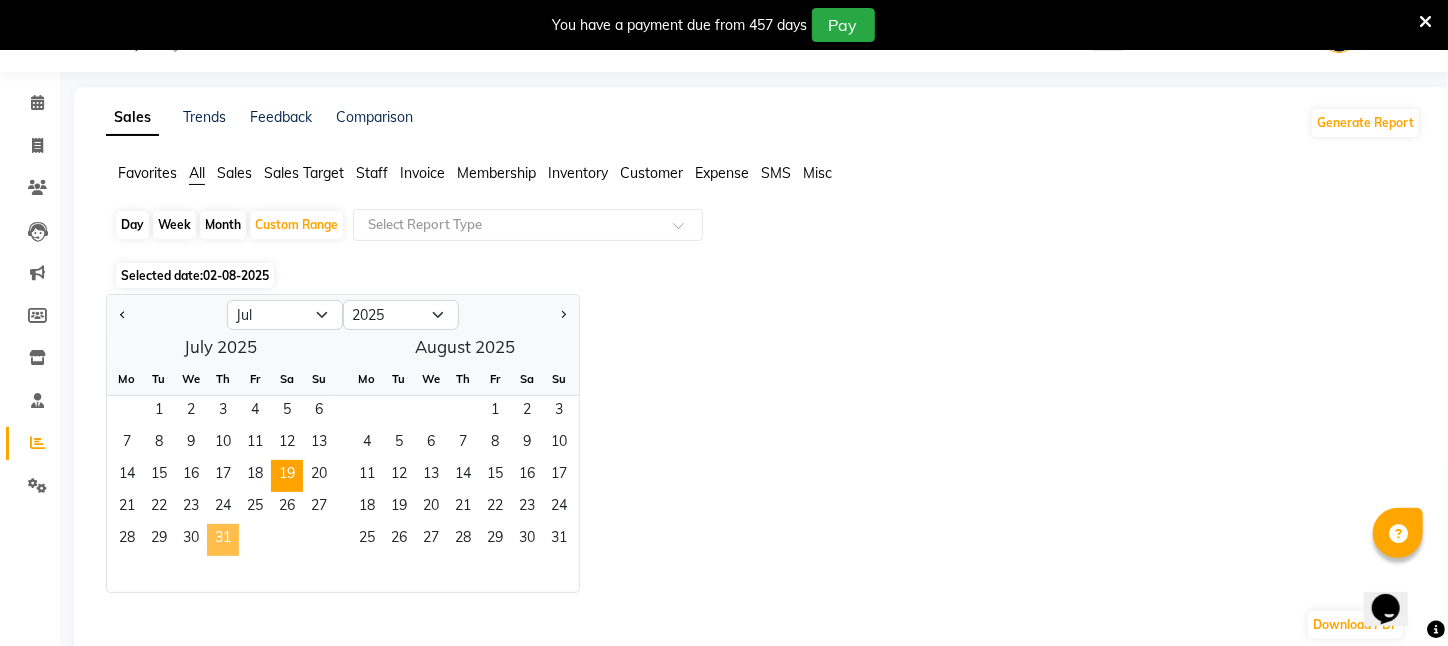 click on "31" 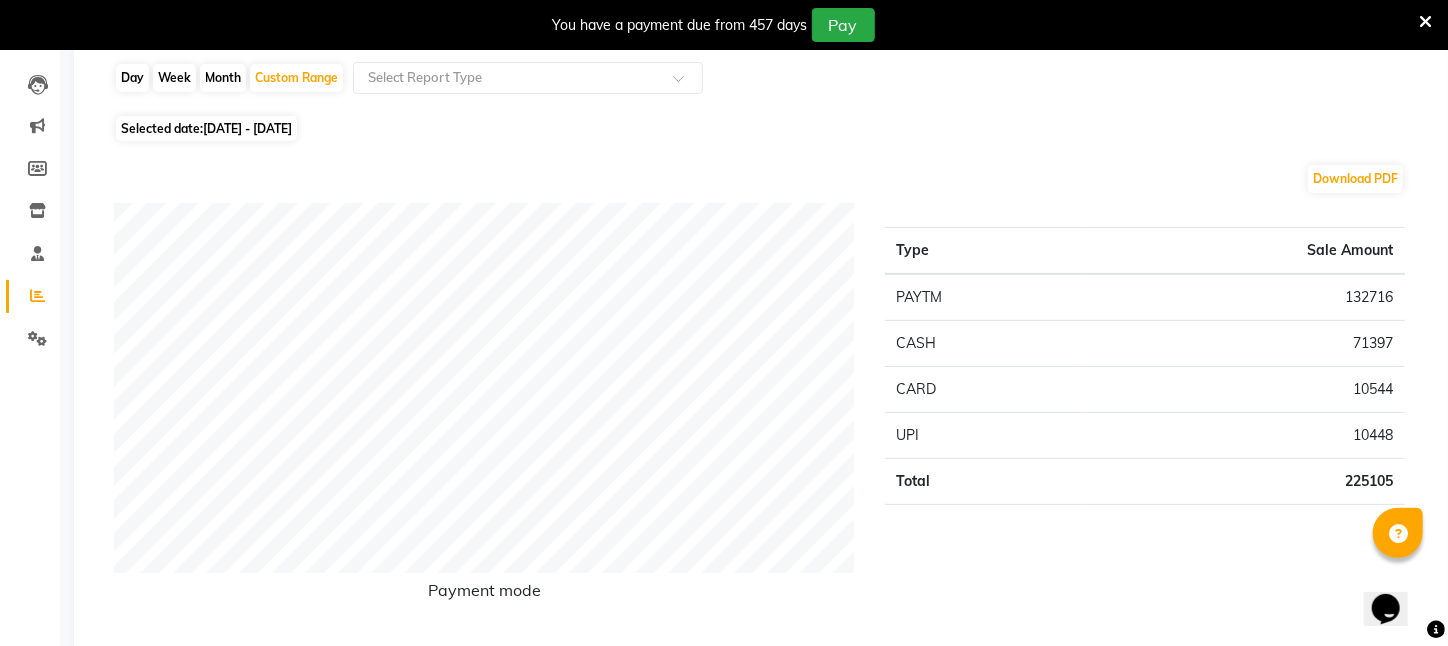 scroll, scrollTop: 200, scrollLeft: 0, axis: vertical 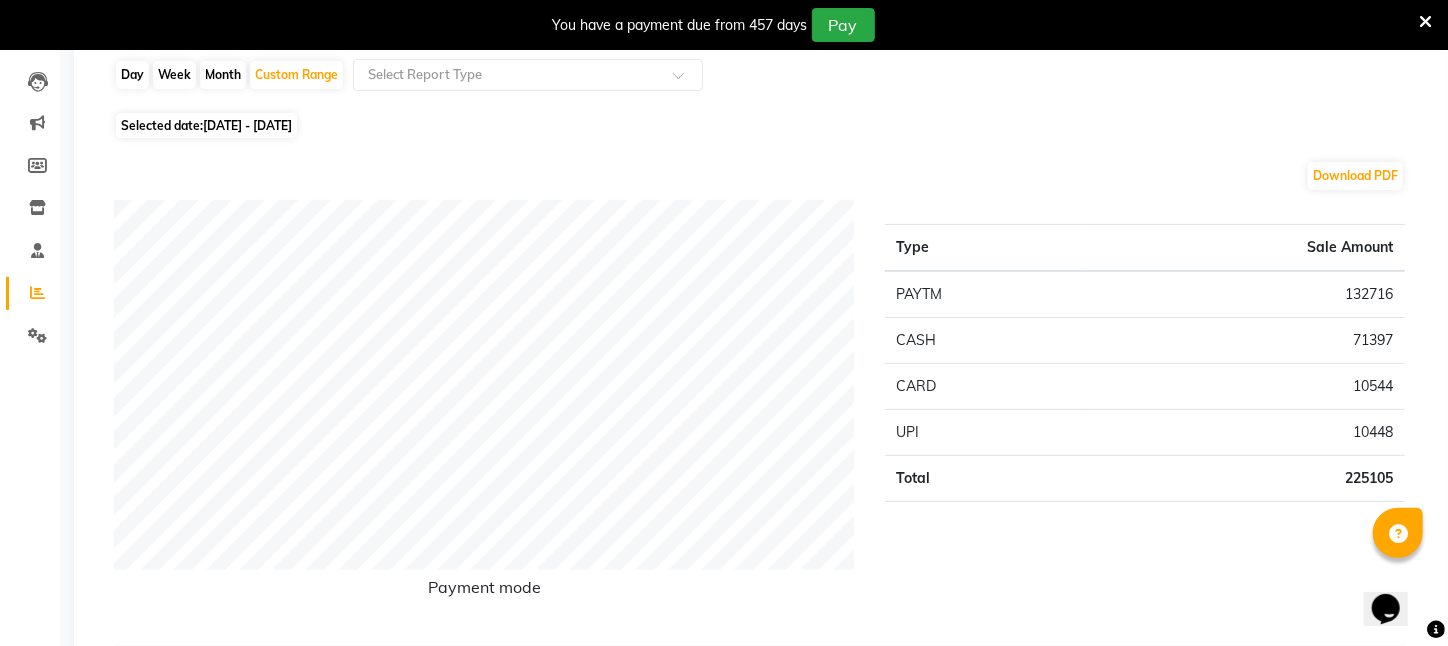 click on "Type Sale Amount PAYTM [NUMBER] CASH [NUMBER] CARD [NUMBER] UPI [NUMBER] Total [NUMBER]" 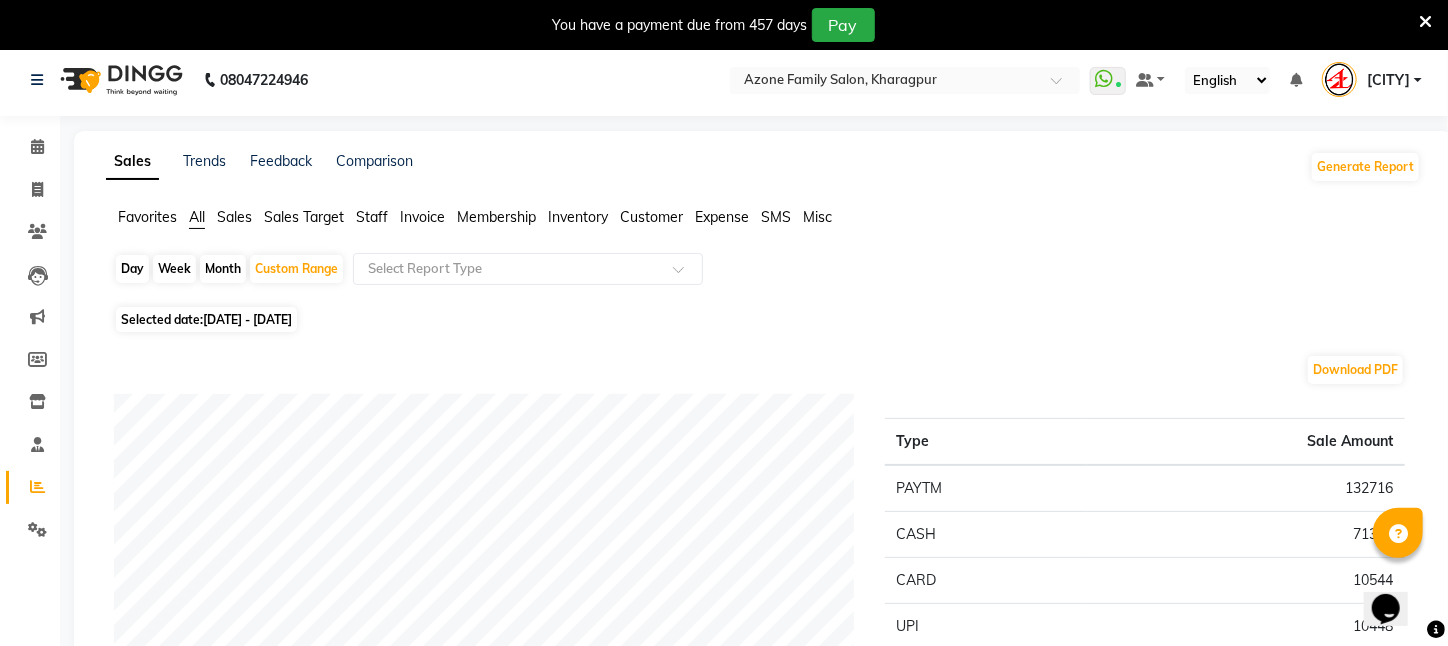 scroll, scrollTop: 0, scrollLeft: 0, axis: both 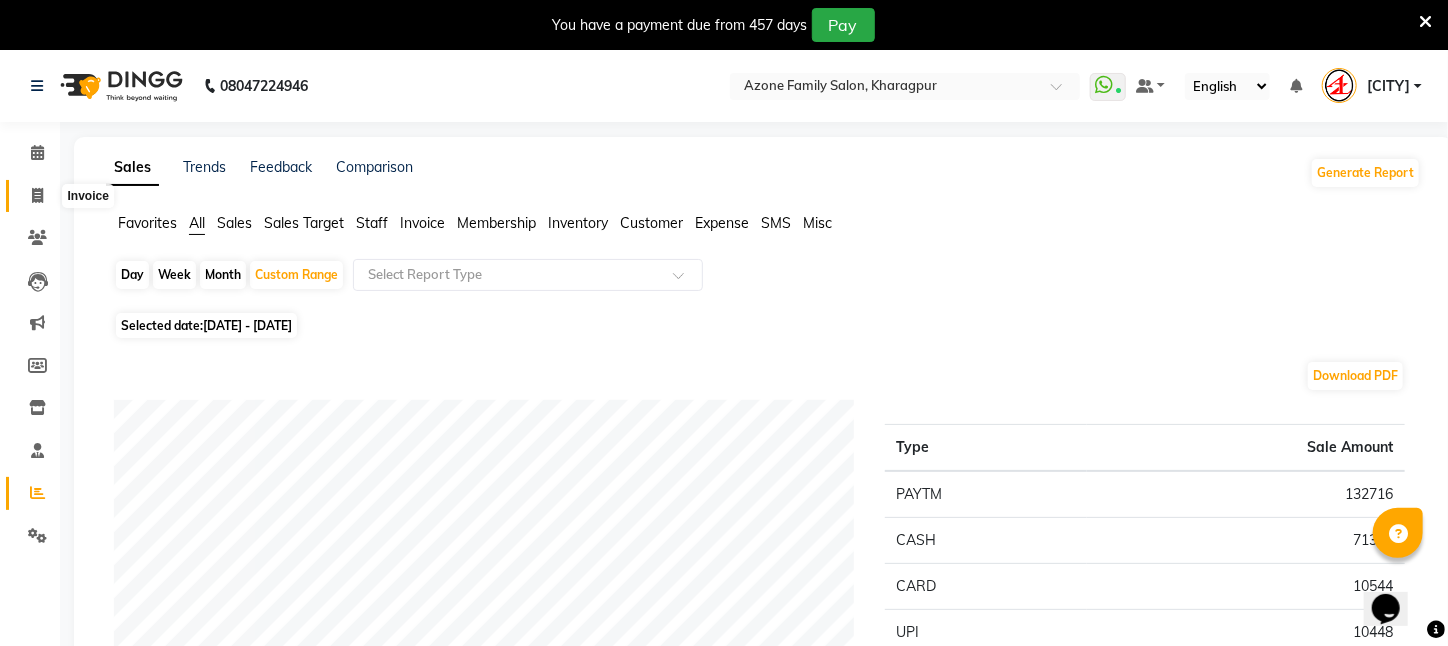 click 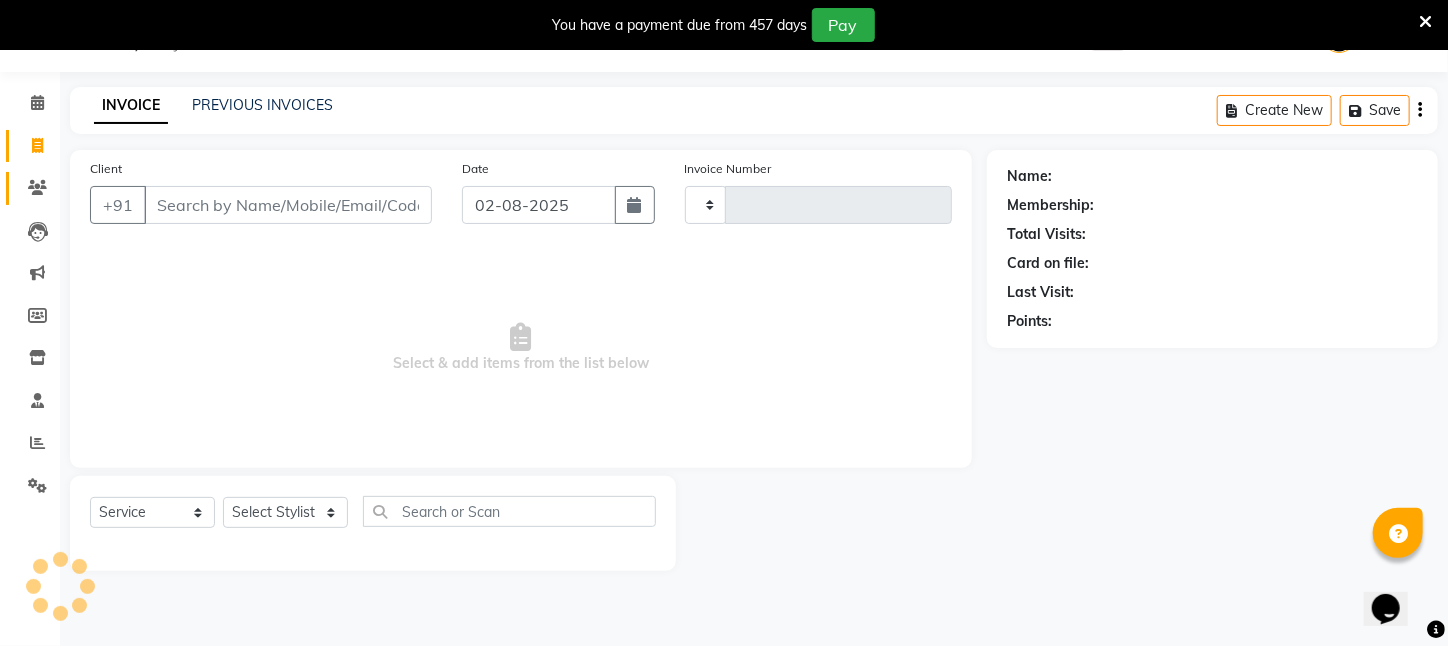 click 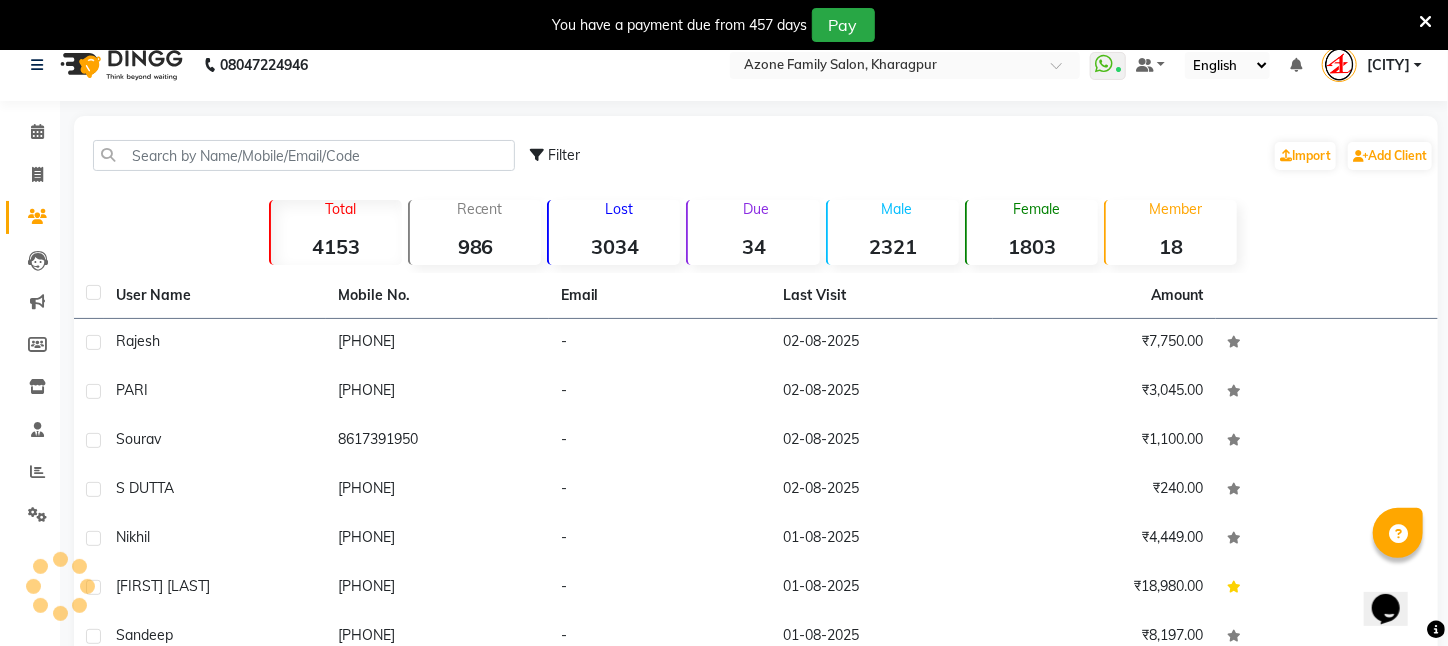 scroll, scrollTop: 0, scrollLeft: 0, axis: both 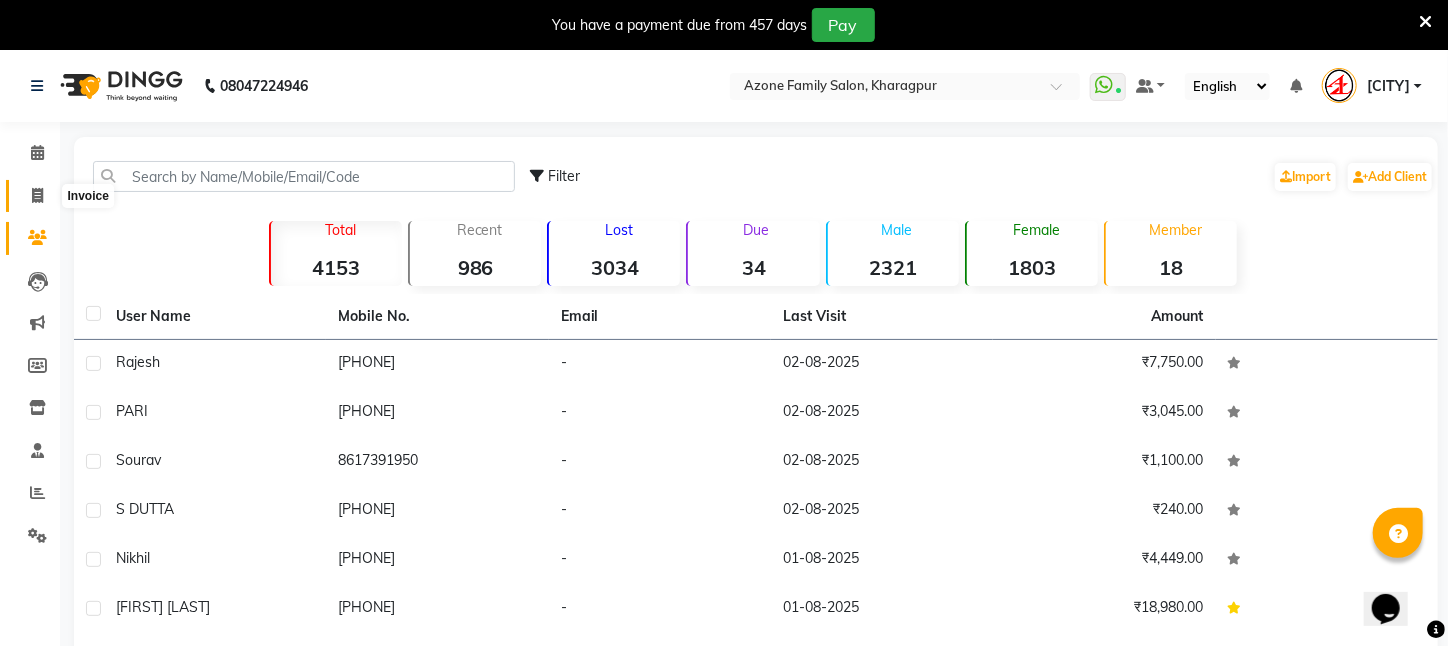 click 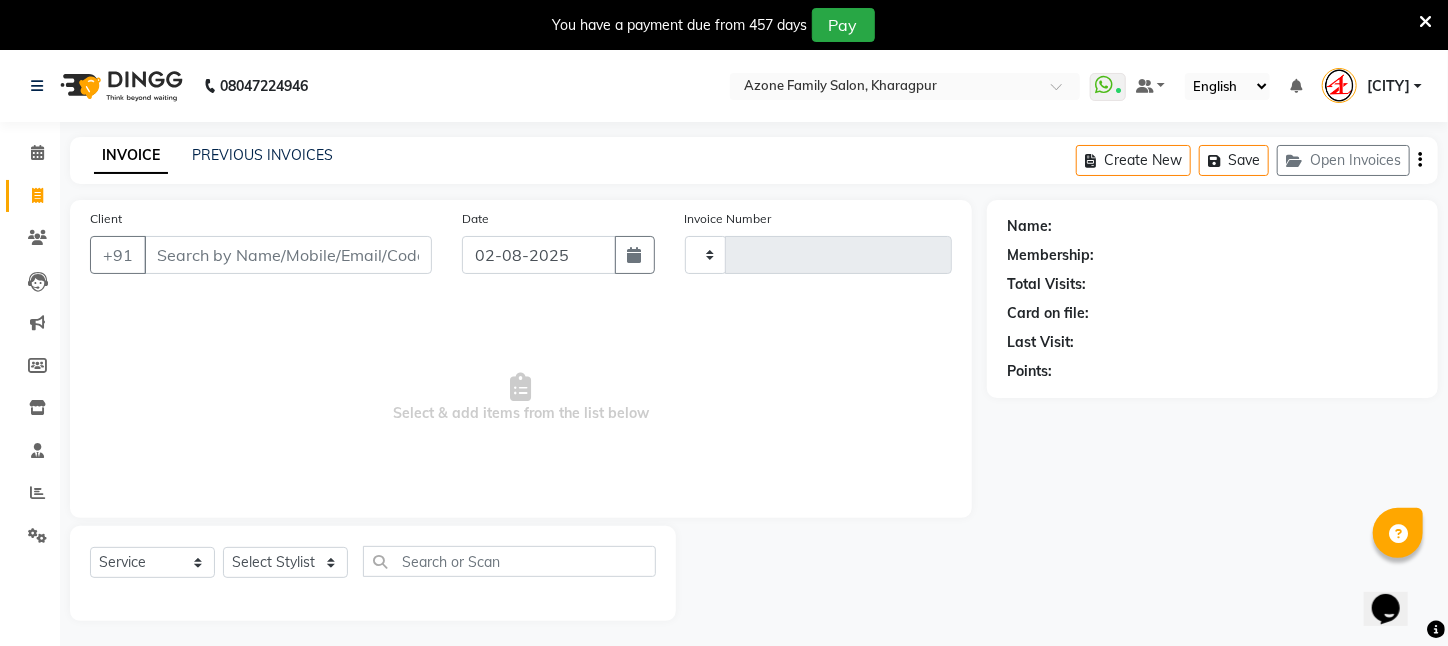scroll, scrollTop: 50, scrollLeft: 0, axis: vertical 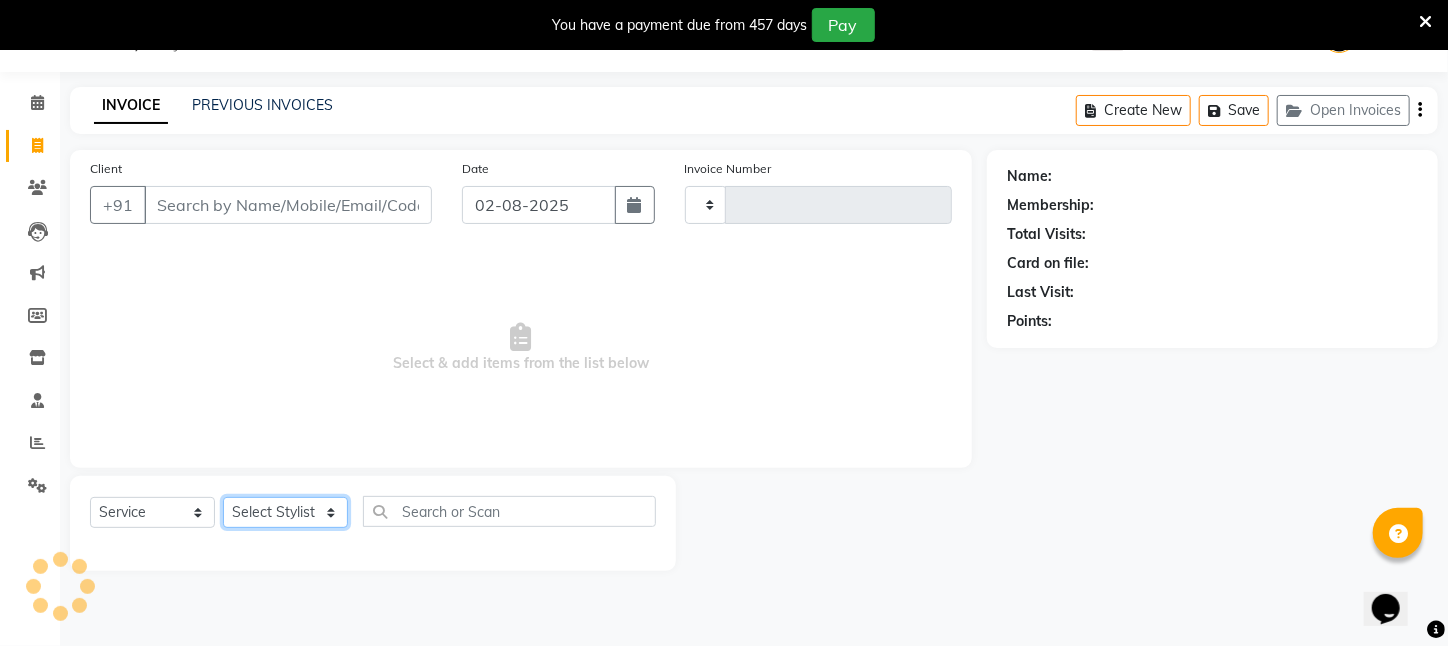 click on "Select Stylist [FIRST] [LAST] [FIRST] [LAST] [FIRST] [LAST] [FIRST] [LAST] [FIRST] [LAST] [CITY] [FIRST] [LAST] [FIRST] [LAST] [FIRST] [LAST] [FIRST] [LAST] [FIRST] [LAST] [FIRST] [LAST] [FIRST] [LAST] [FIRST] [LAST] [FIRST] [LAST] [FIRST] [LAST] [FIRST] [LAST] [FIRST] [LAST]" 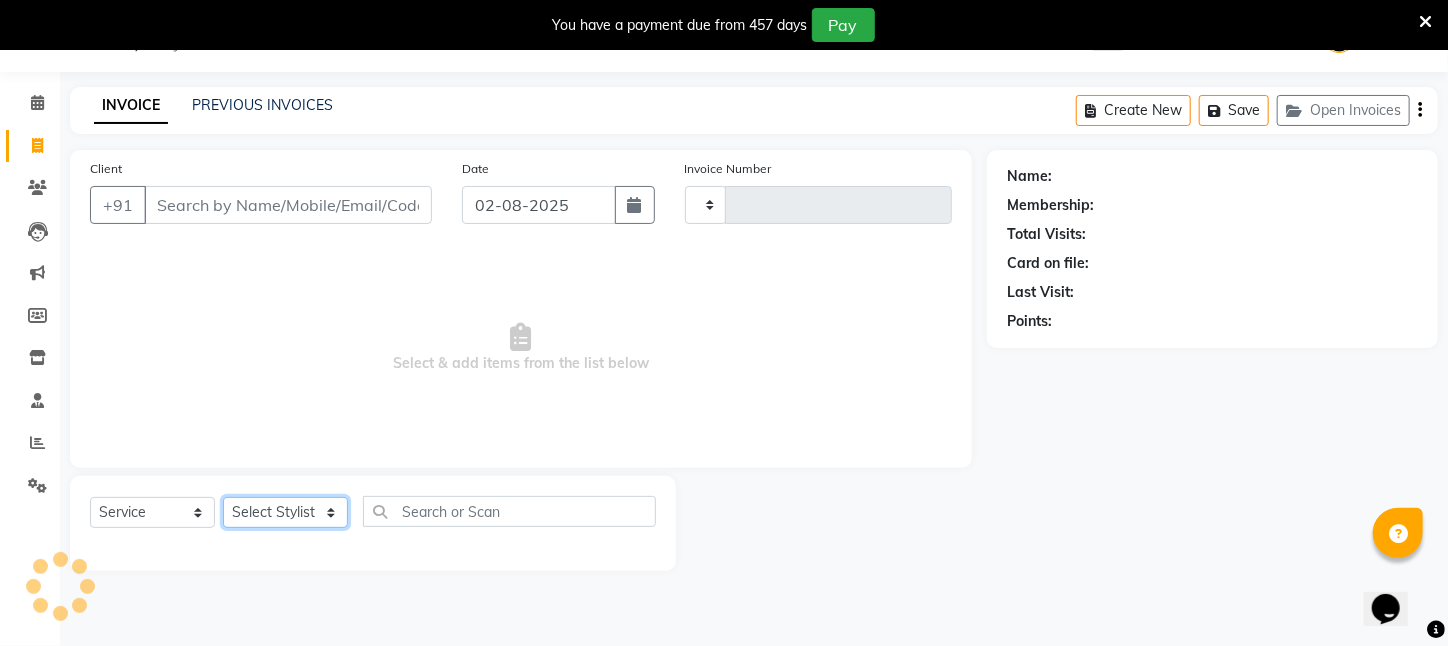 type on "2048" 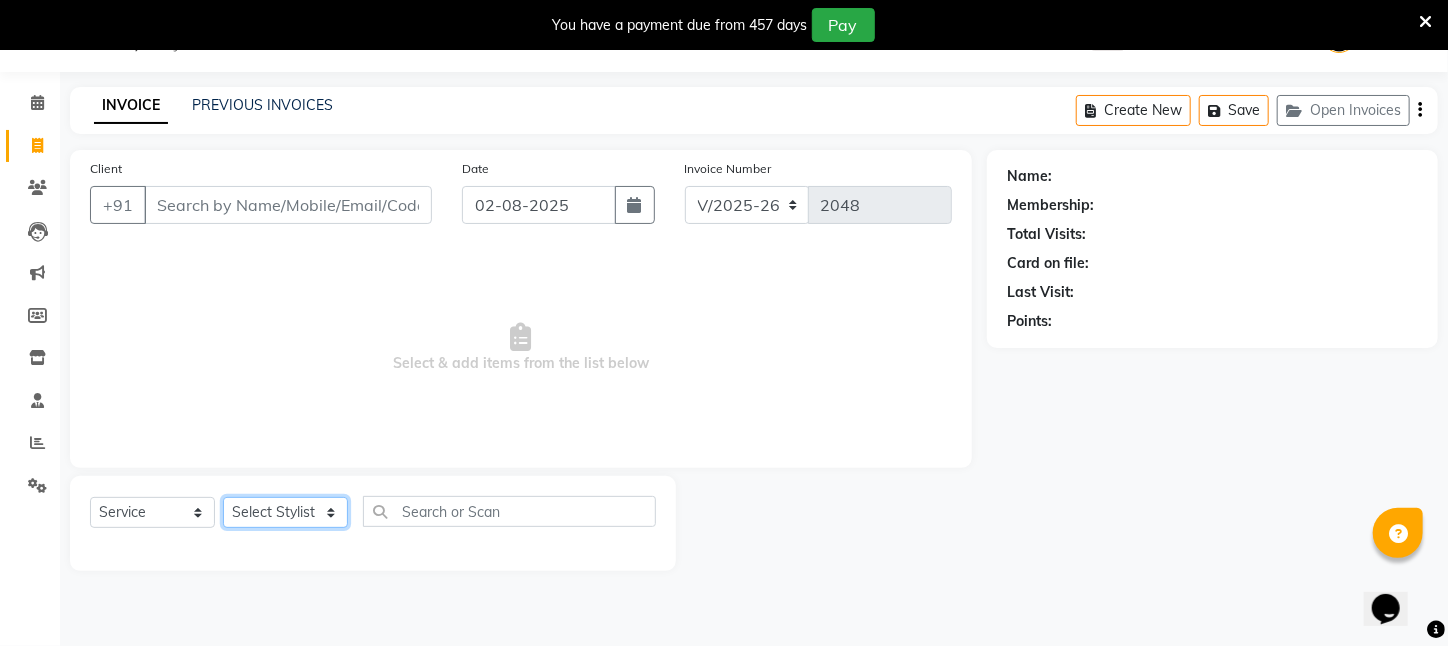 select on "25302" 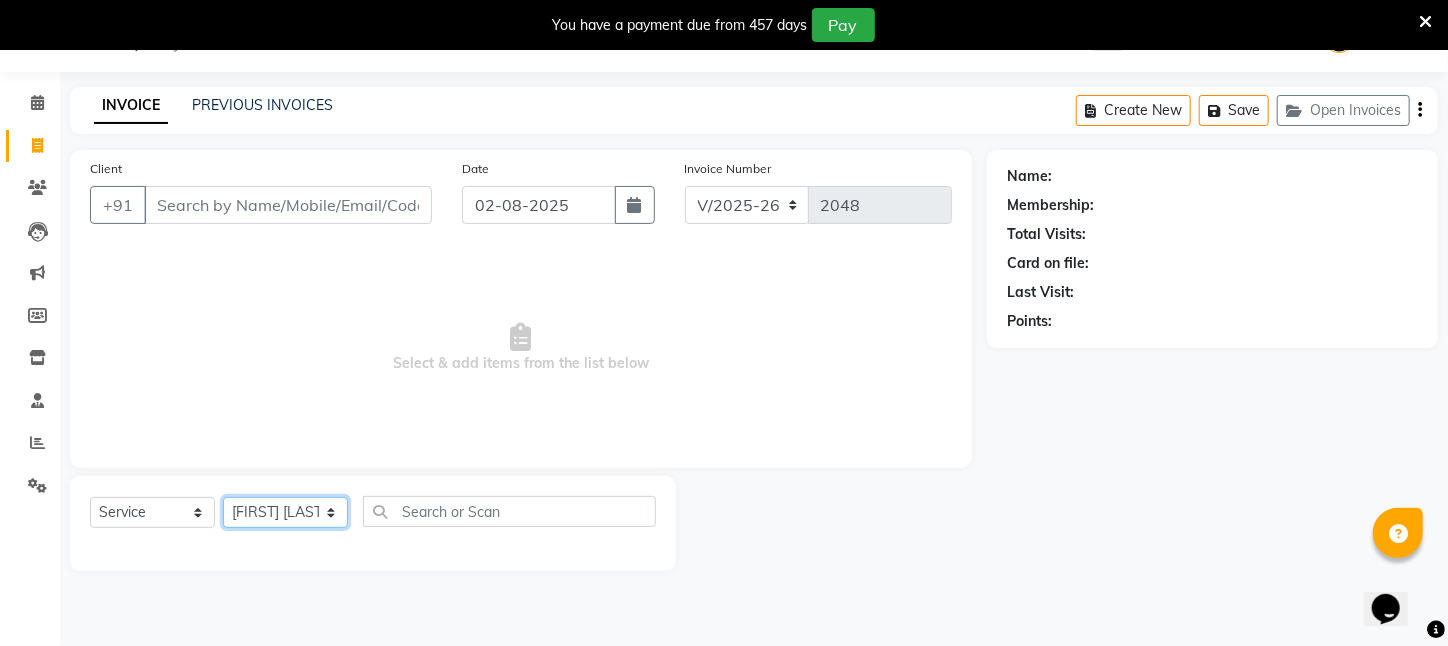 click on "Select Stylist [FIRST] [LAST] [FIRST] [LAST] [FIRST] [LAST] [FIRST] [LAST] [FIRST] [LAST] [CITY] [FIRST] [LAST] [FIRST] [LAST] [FIRST] [LAST] [FIRST] [LAST] [FIRST] [LAST] [FIRST] [LAST] [FIRST] [LAST] [FIRST] [LAST] [FIRST] [LAST] [FIRST] [LAST] [FIRST] [LAST] [FIRST] [LAST]" 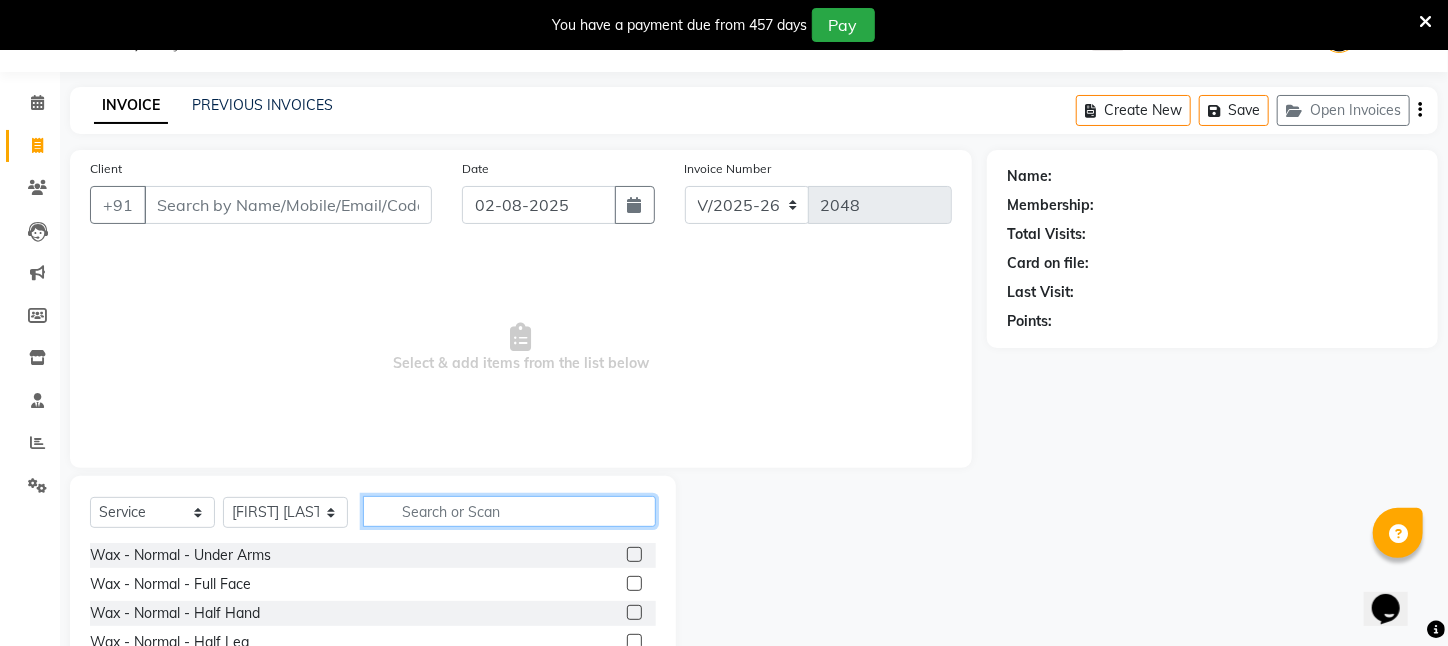 click 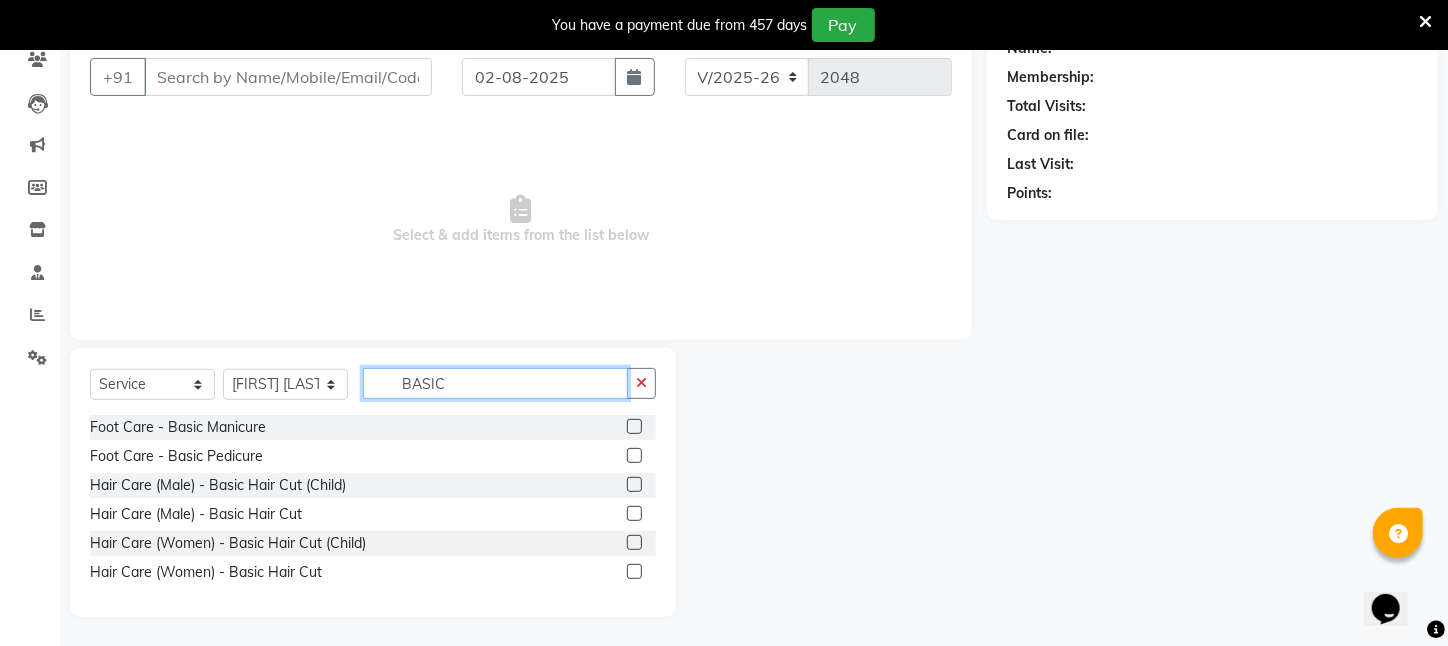 scroll, scrollTop: 179, scrollLeft: 0, axis: vertical 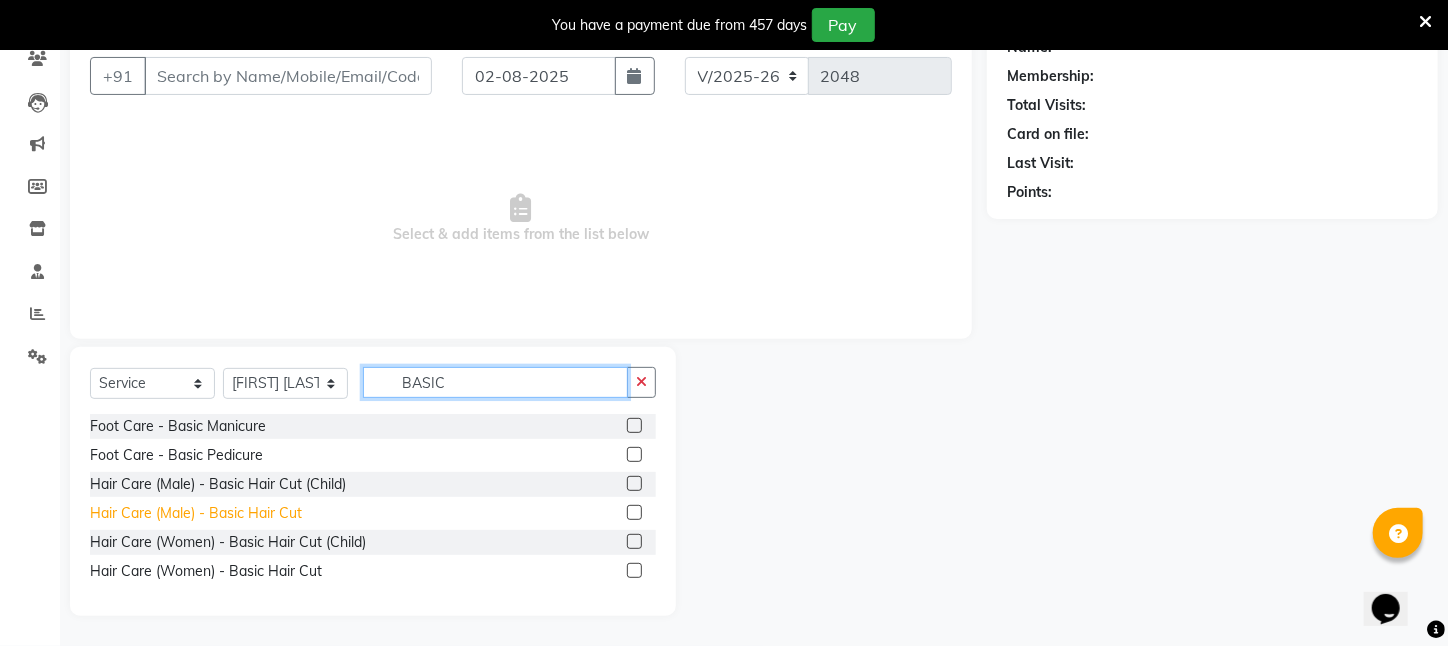 type on "BASIC" 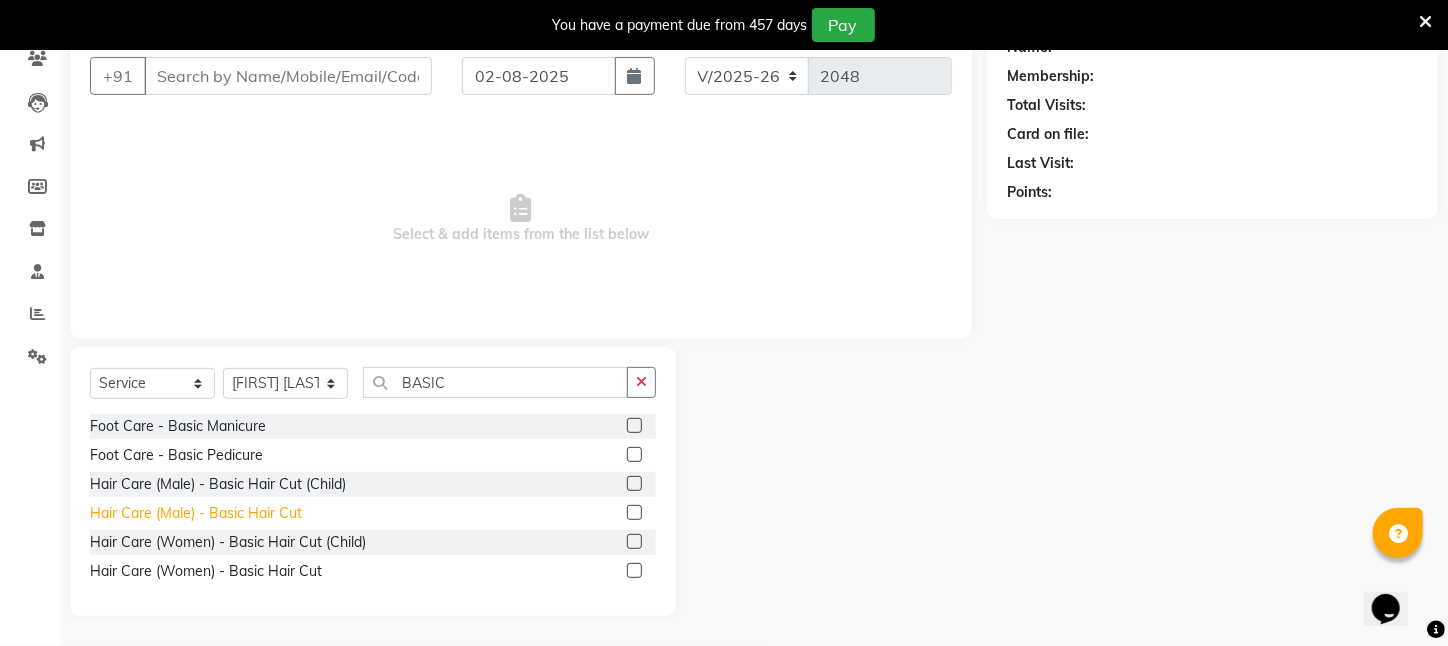 click on "Hair Care (Male)   -   Basic Hair Cut" 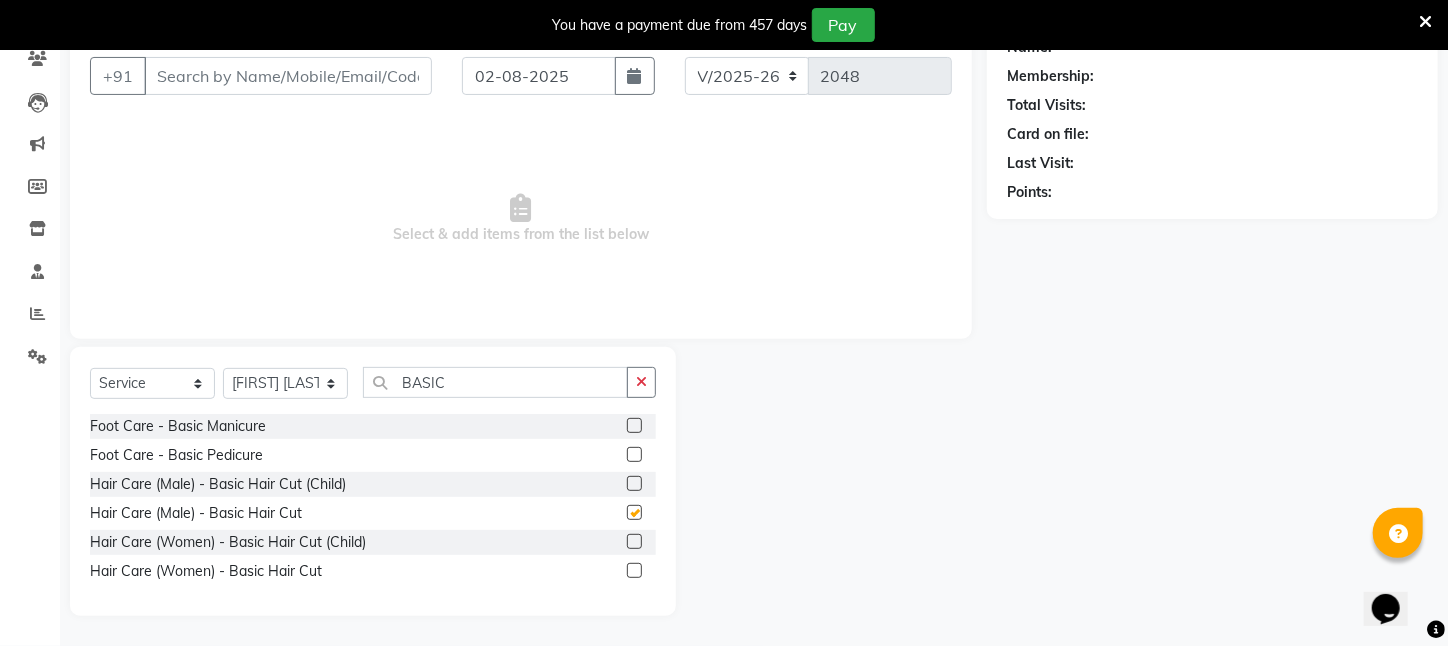 checkbox on "false" 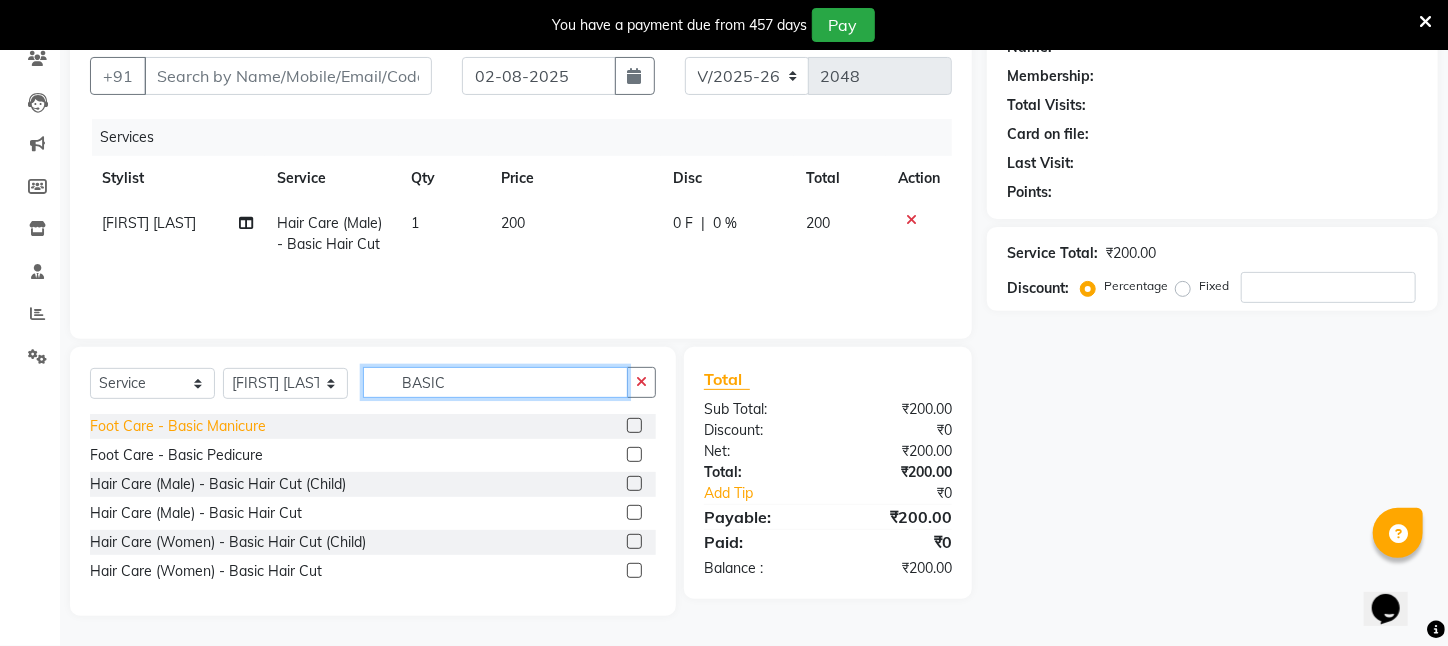 drag, startPoint x: 396, startPoint y: 380, endPoint x: 167, endPoint y: 421, distance: 232.64136 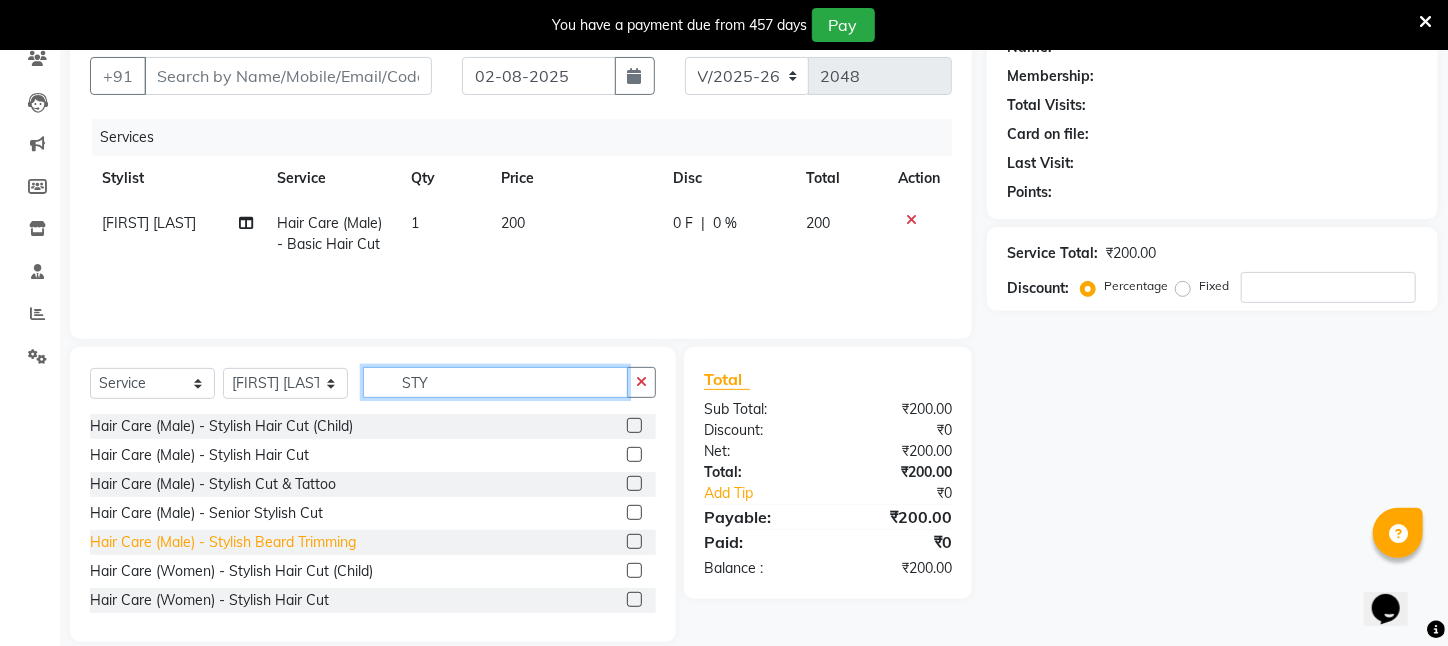 type on "STY" 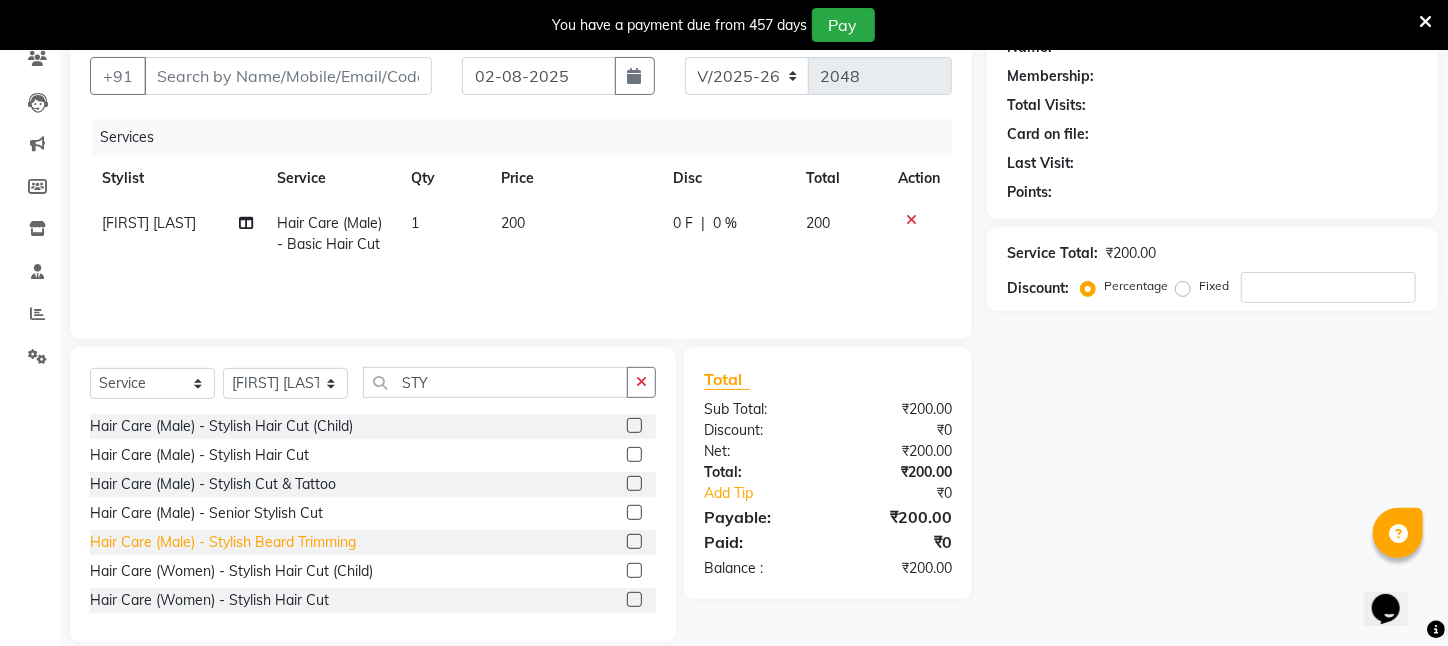 click on "Hair Care (Male)   -   Stylish Beard Trimming" 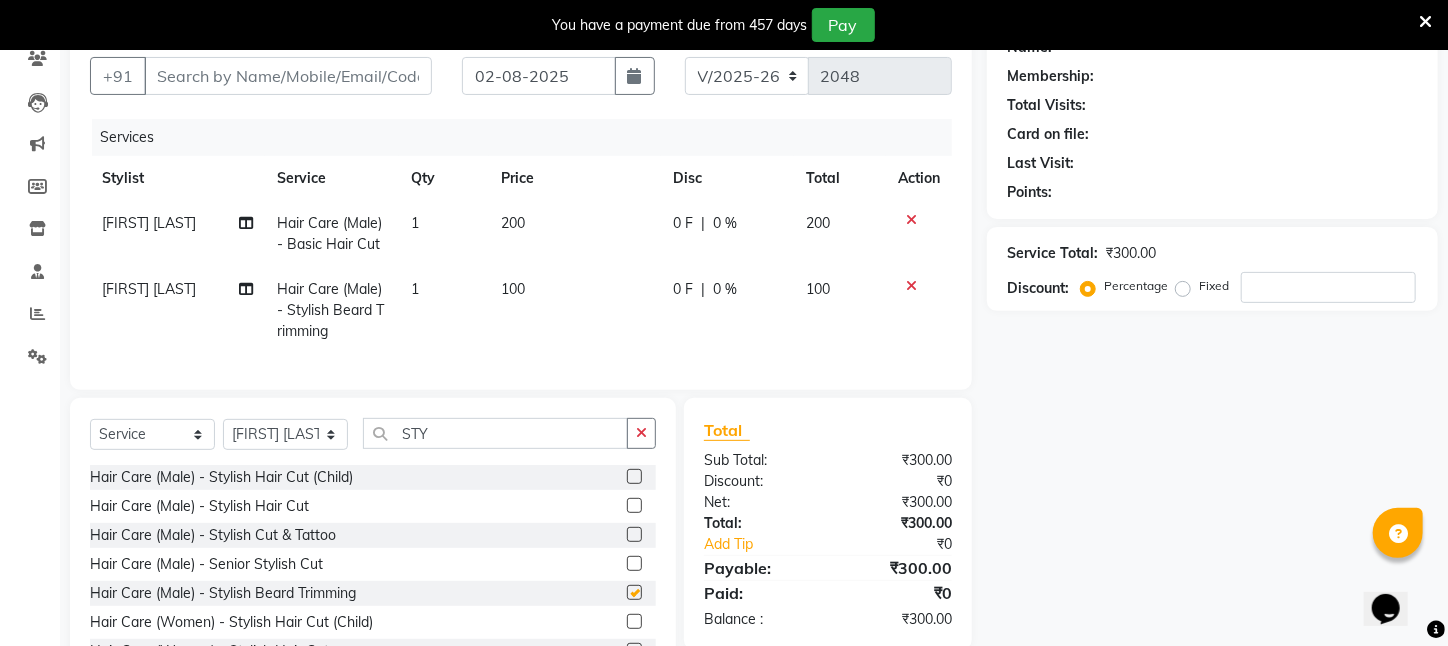 checkbox on "false" 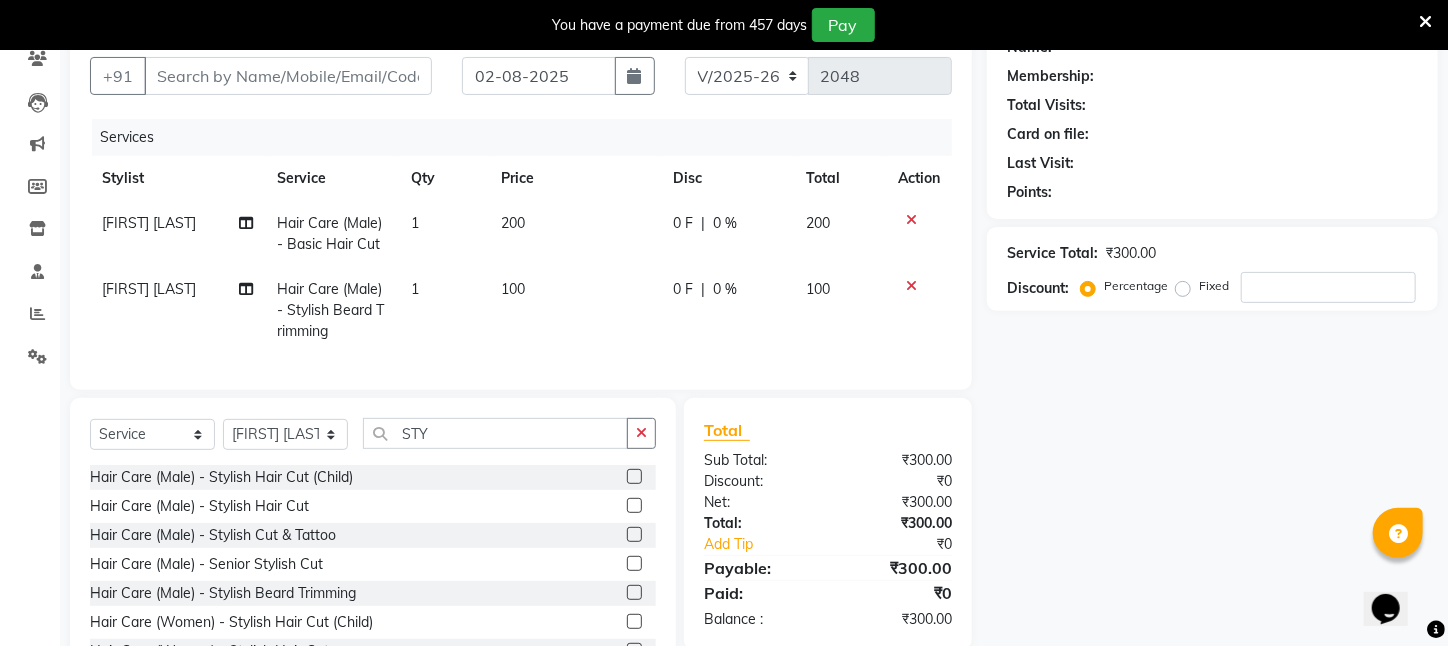 scroll, scrollTop: 0, scrollLeft: 0, axis: both 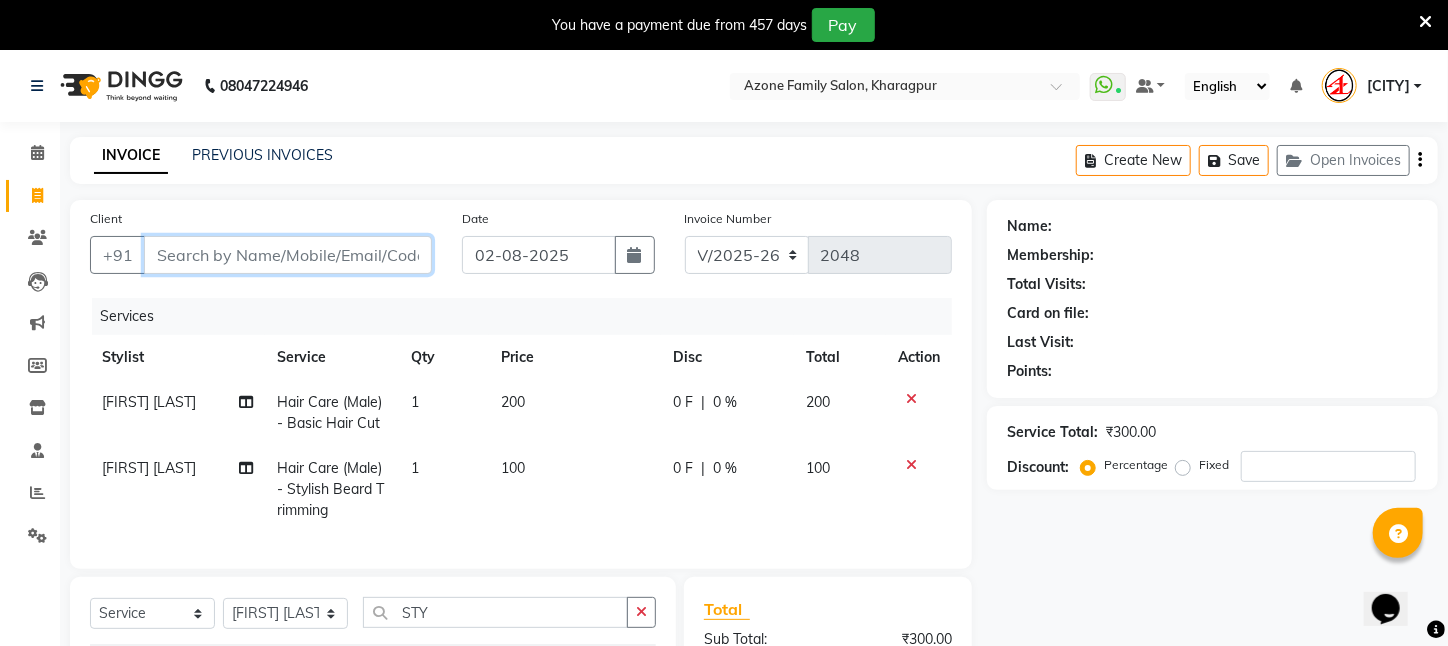 click on "Client" at bounding box center [288, 255] 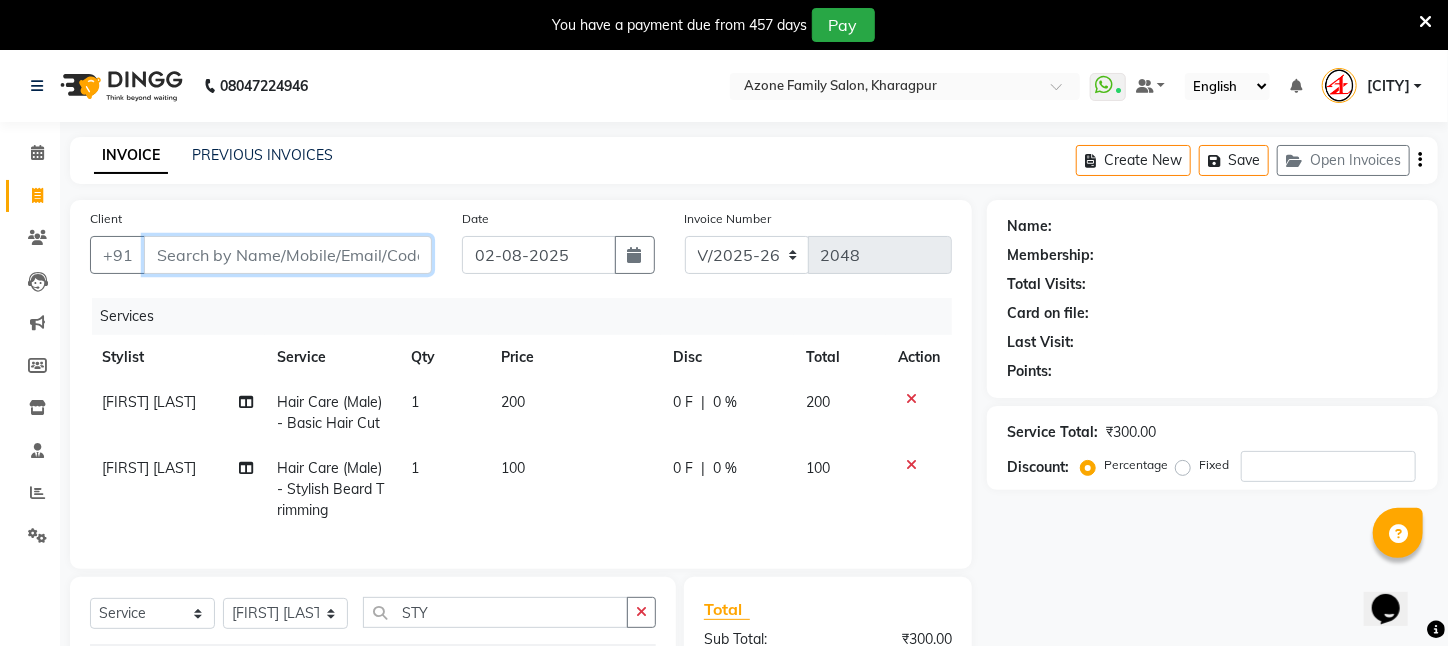 type on "9" 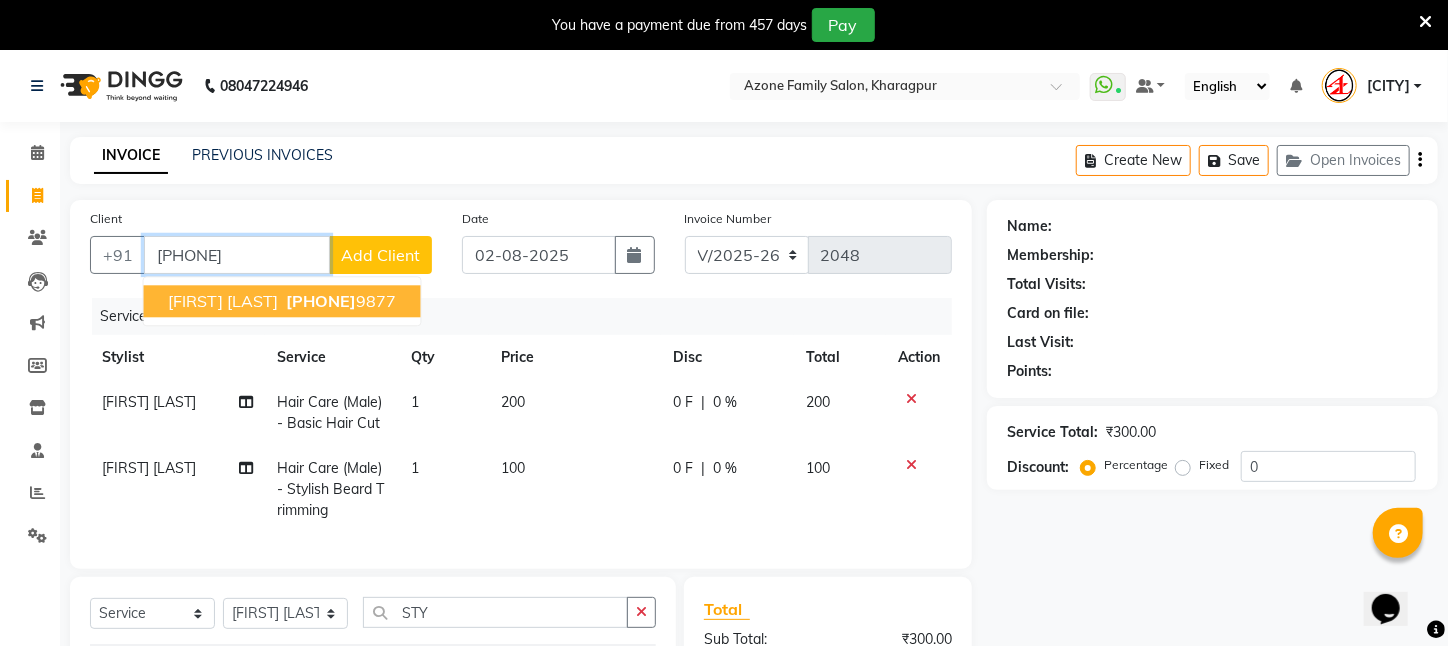 click on "[FIRST] [LAST] [PHONE]" at bounding box center [282, 301] 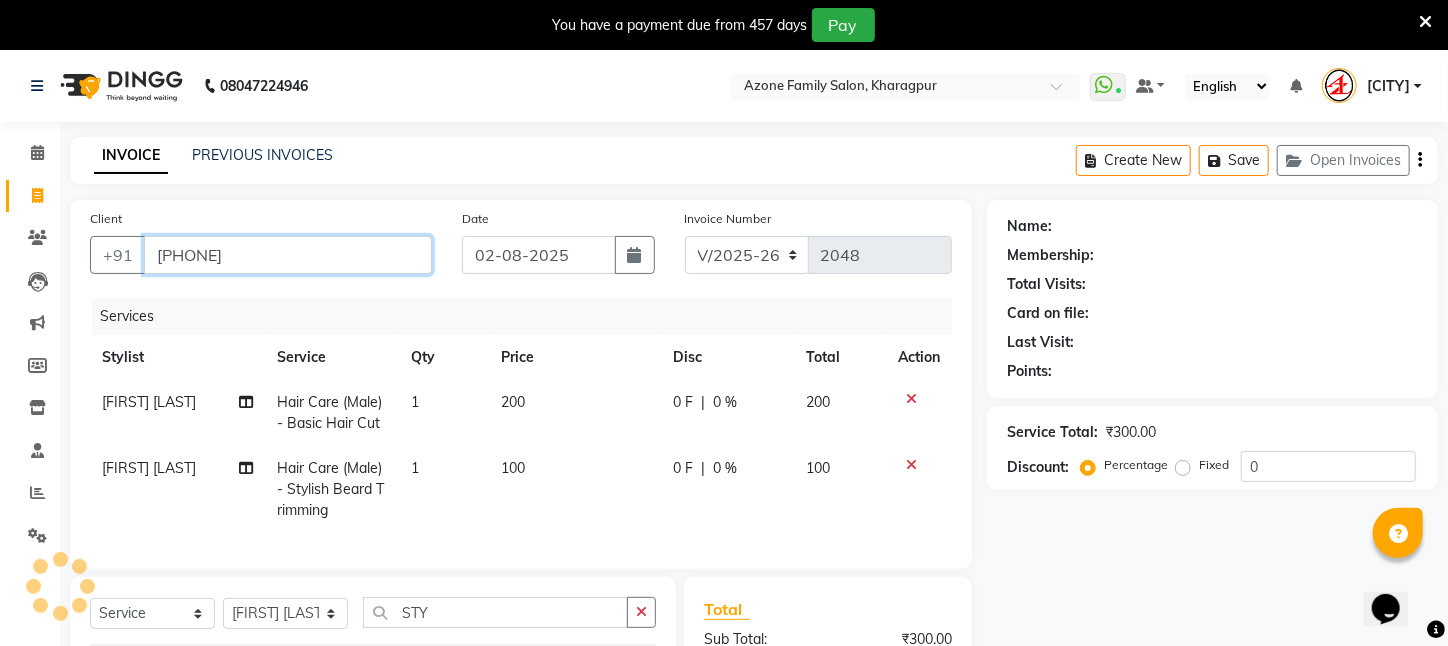 type on "[PHONE]" 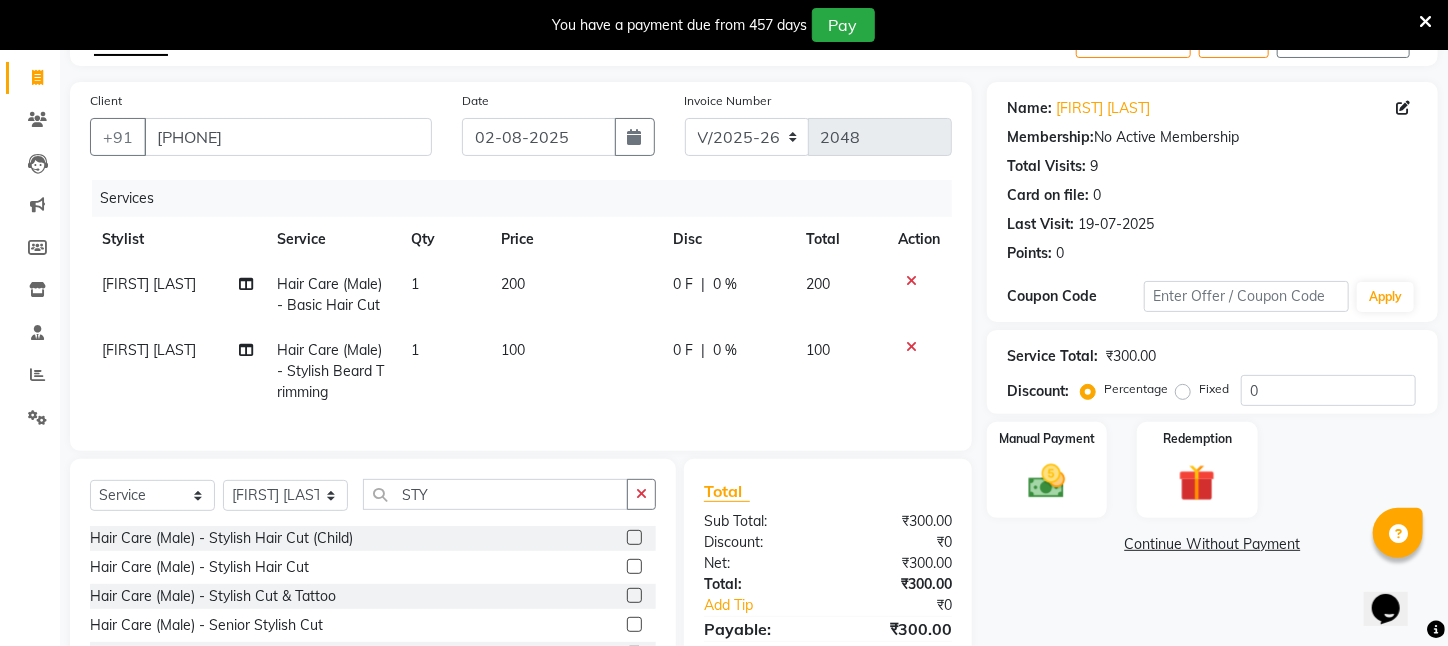 scroll, scrollTop: 200, scrollLeft: 0, axis: vertical 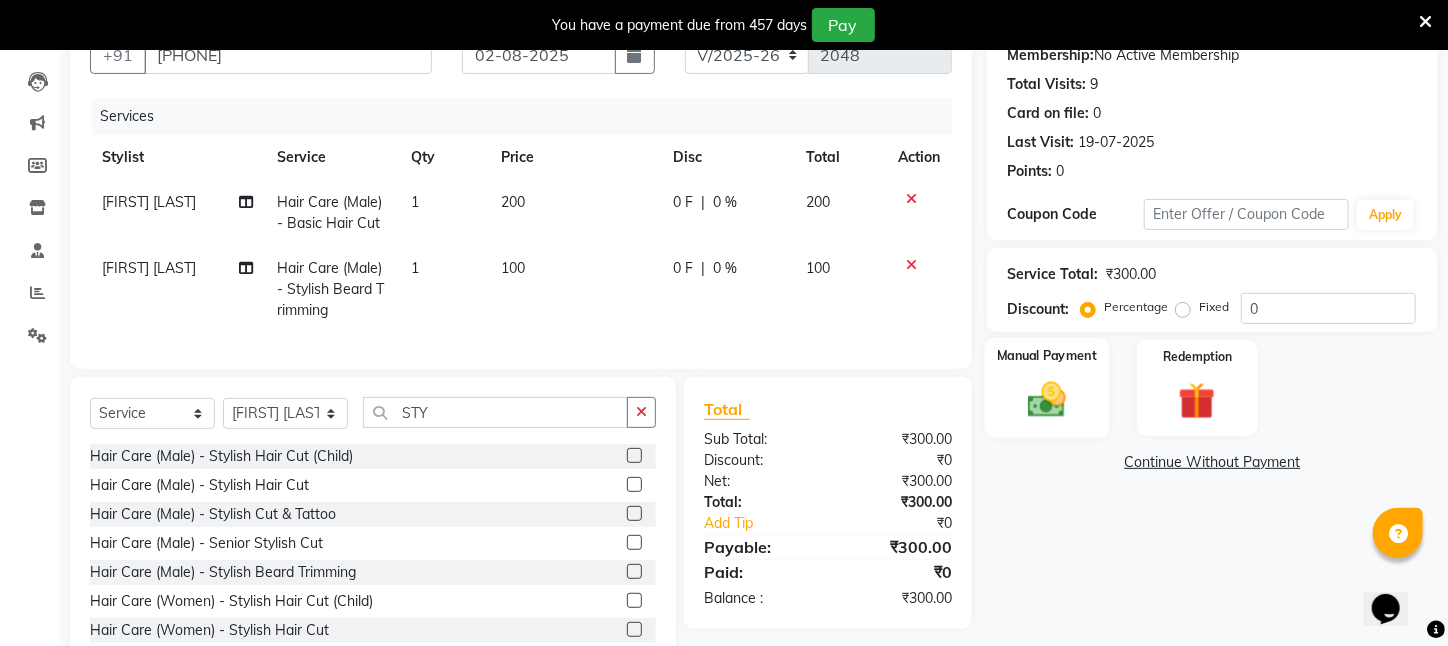 click 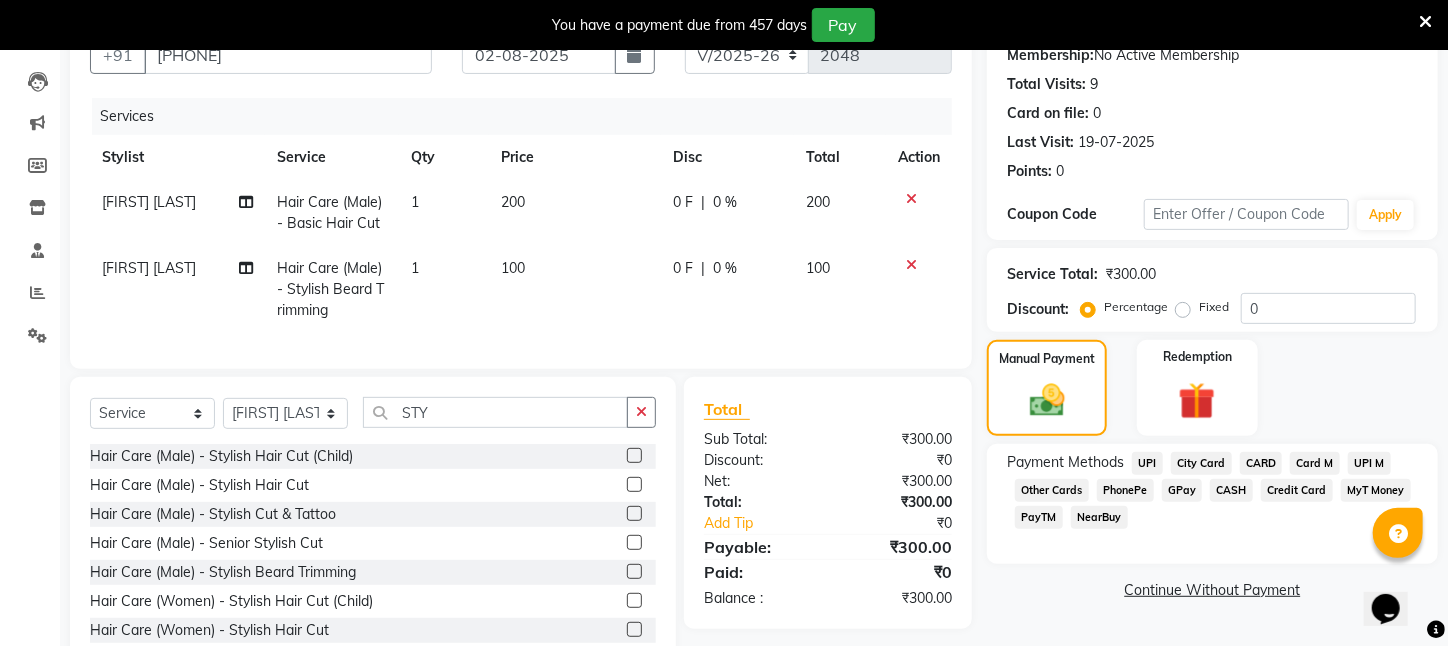 click on "CASH" 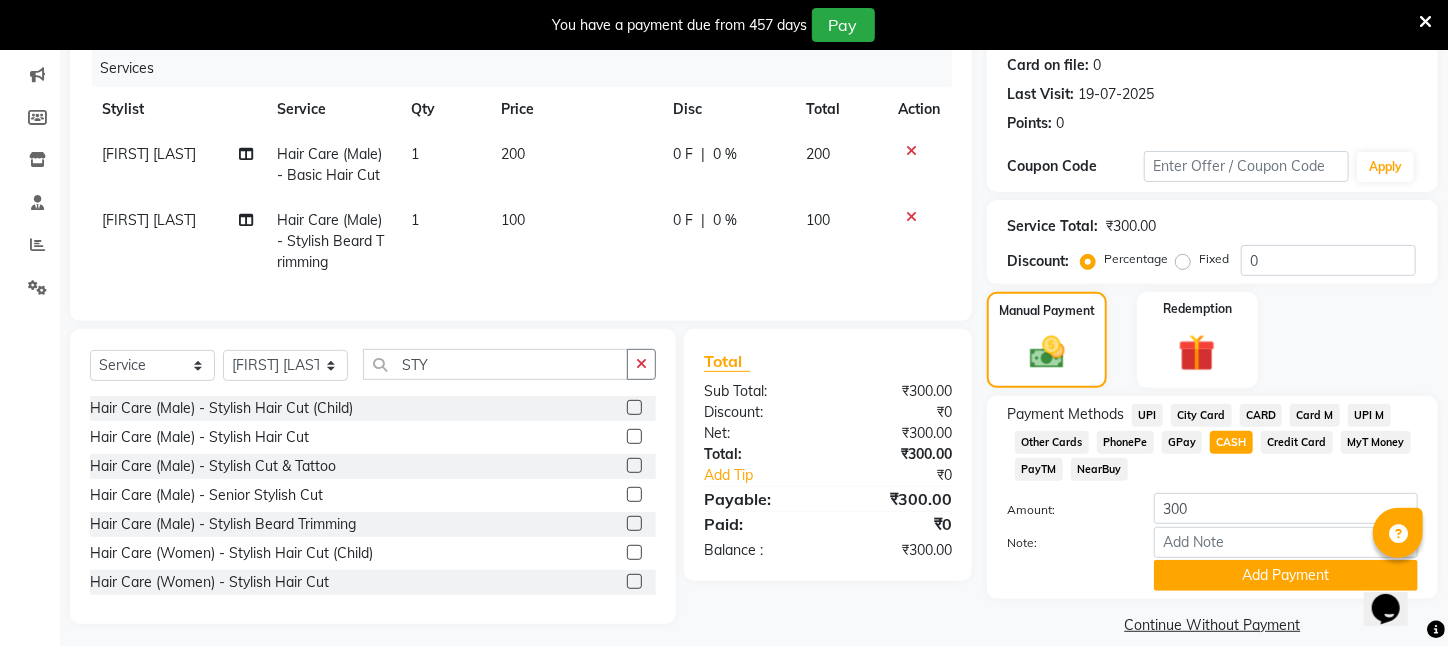 scroll, scrollTop: 293, scrollLeft: 0, axis: vertical 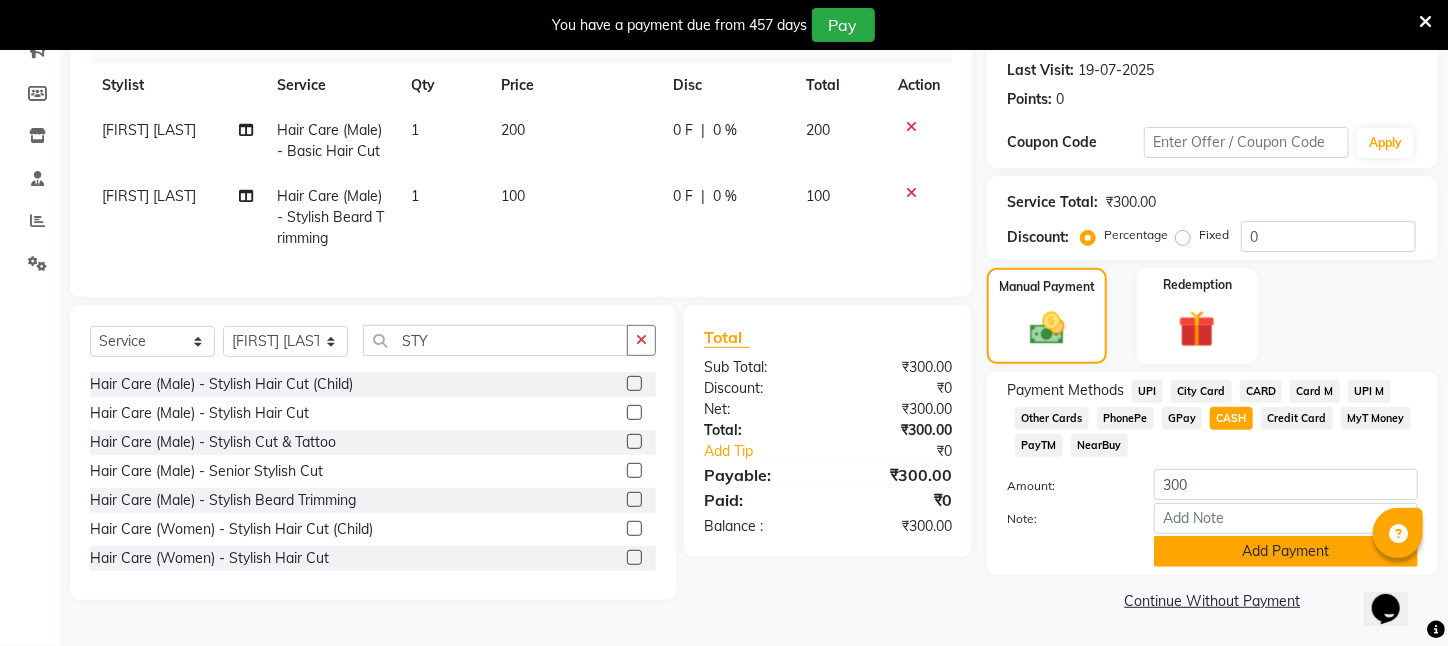 click on "Add Payment" 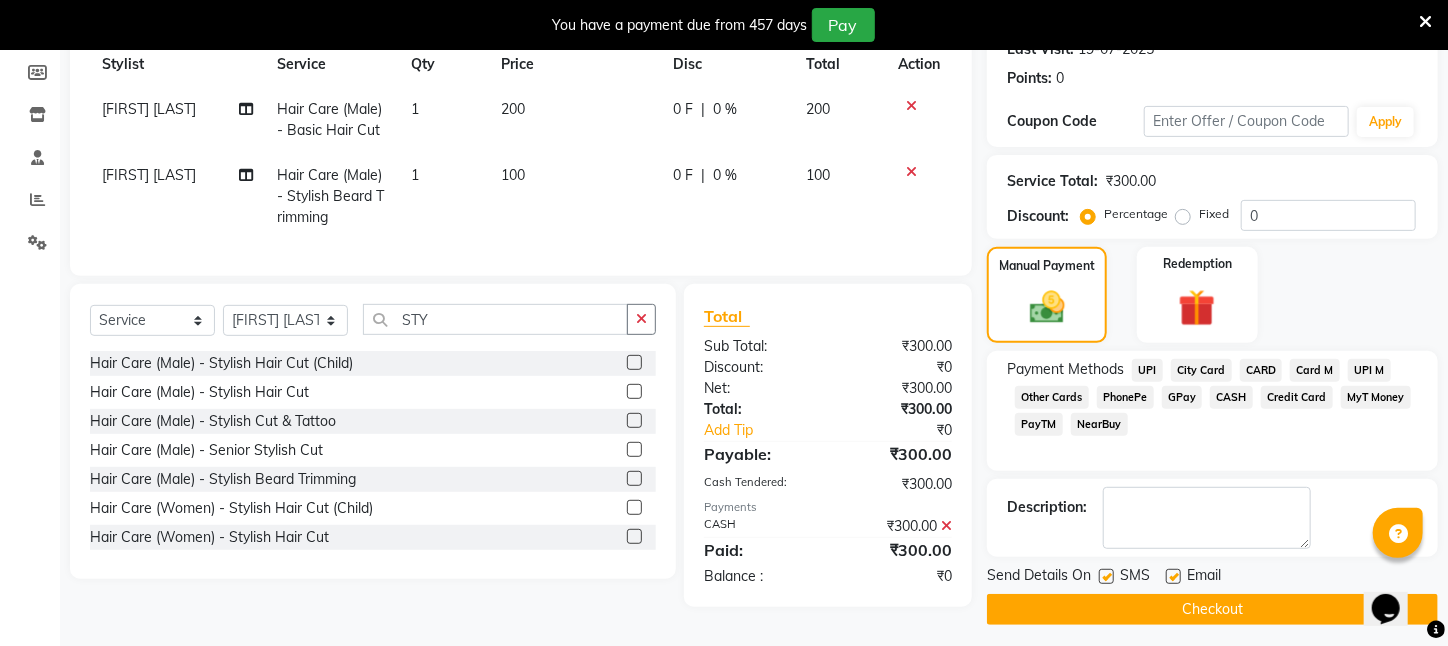click on "Checkout" 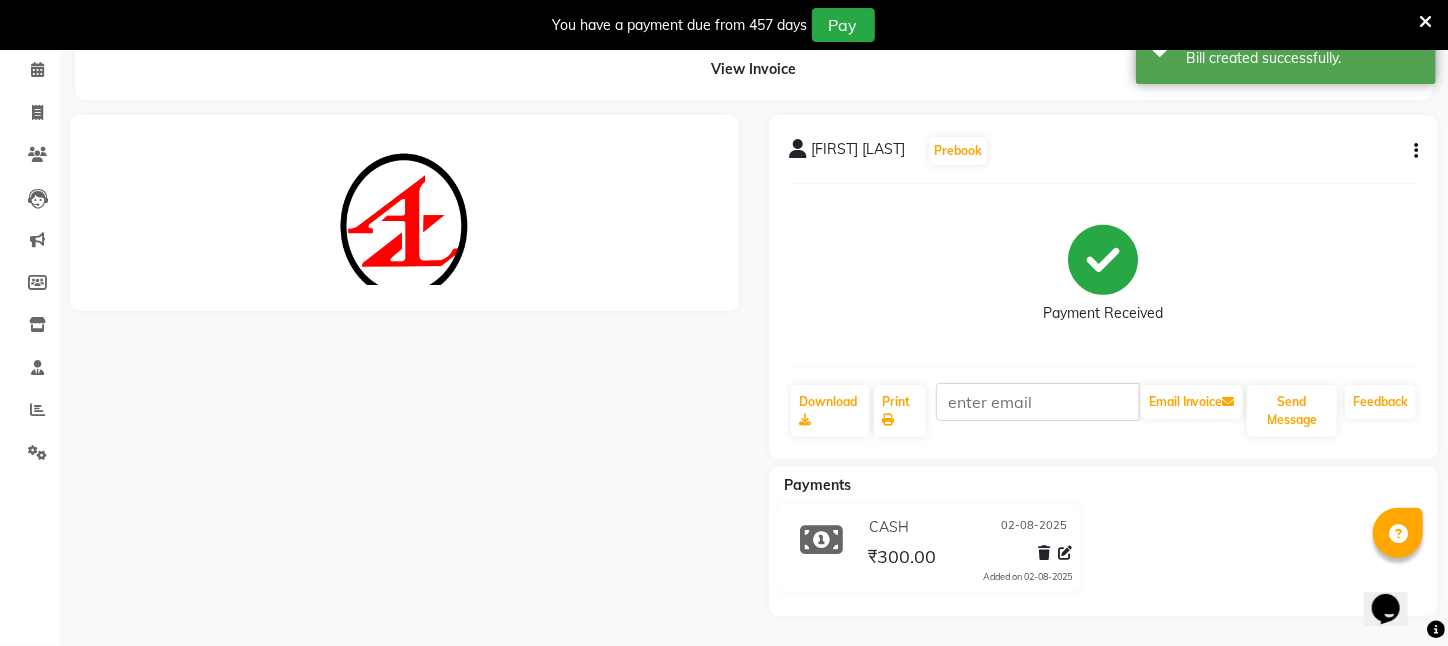 scroll, scrollTop: 0, scrollLeft: 0, axis: both 